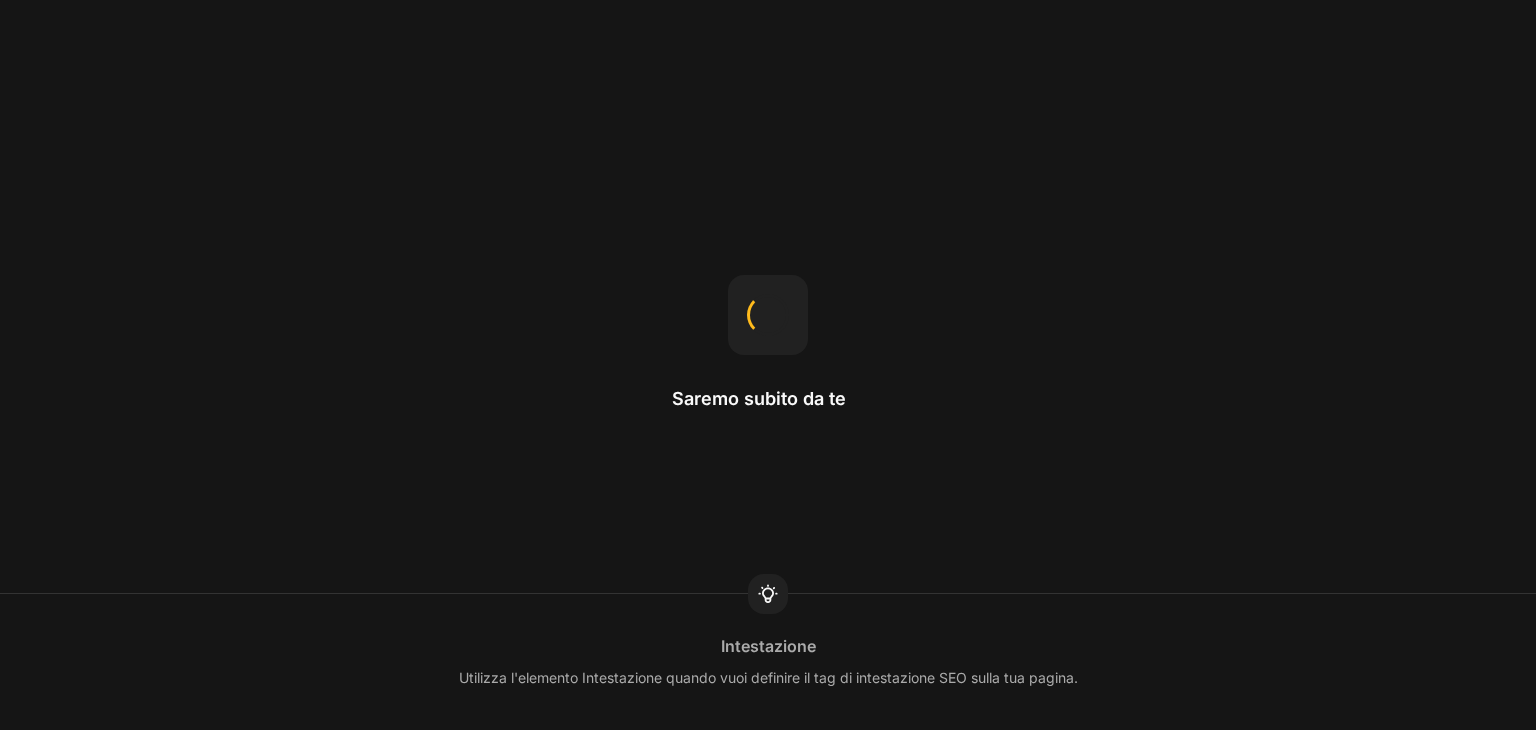 scroll, scrollTop: 0, scrollLeft: 0, axis: both 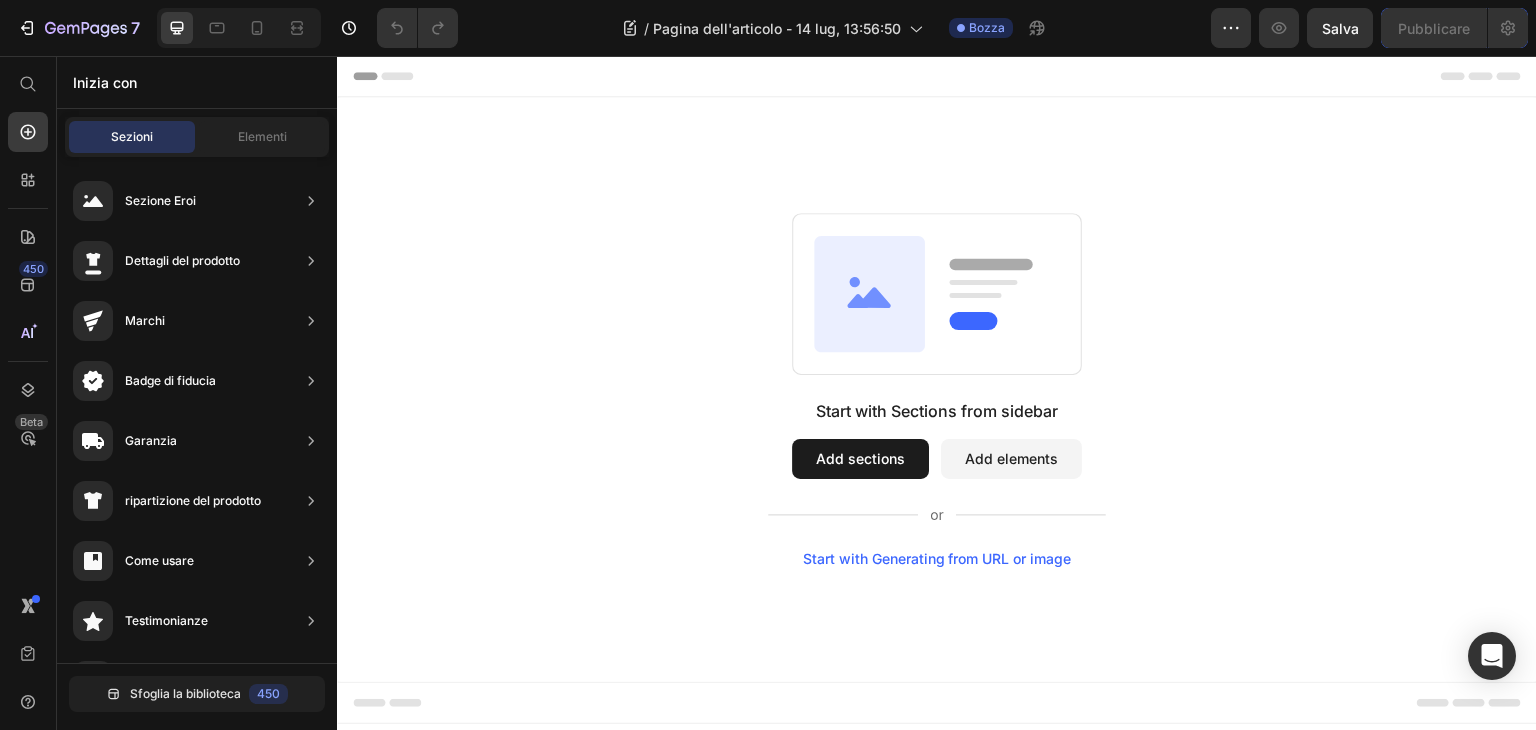 click on "Add sections" at bounding box center [860, 459] 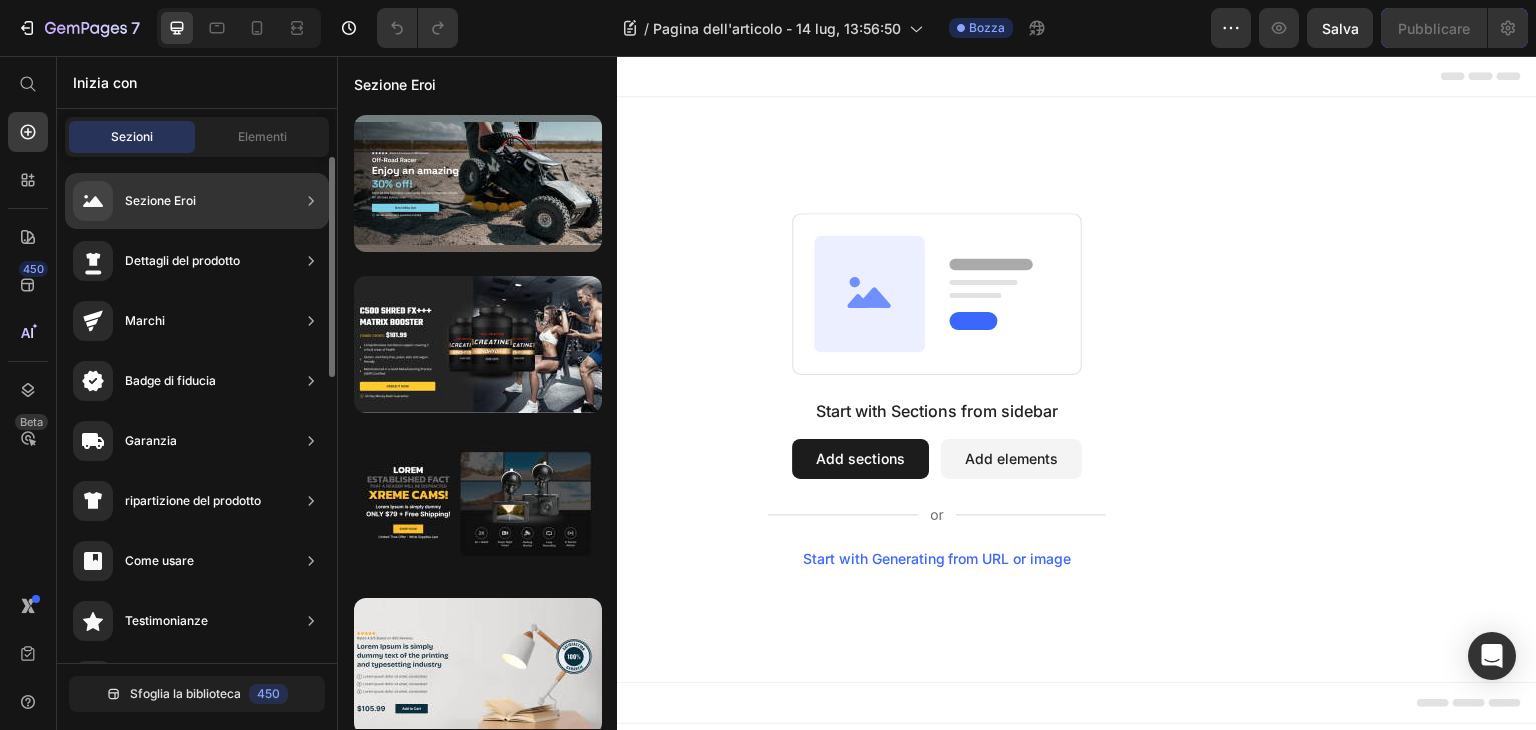 click on "Dettagli del prodotto" at bounding box center [182, 260] 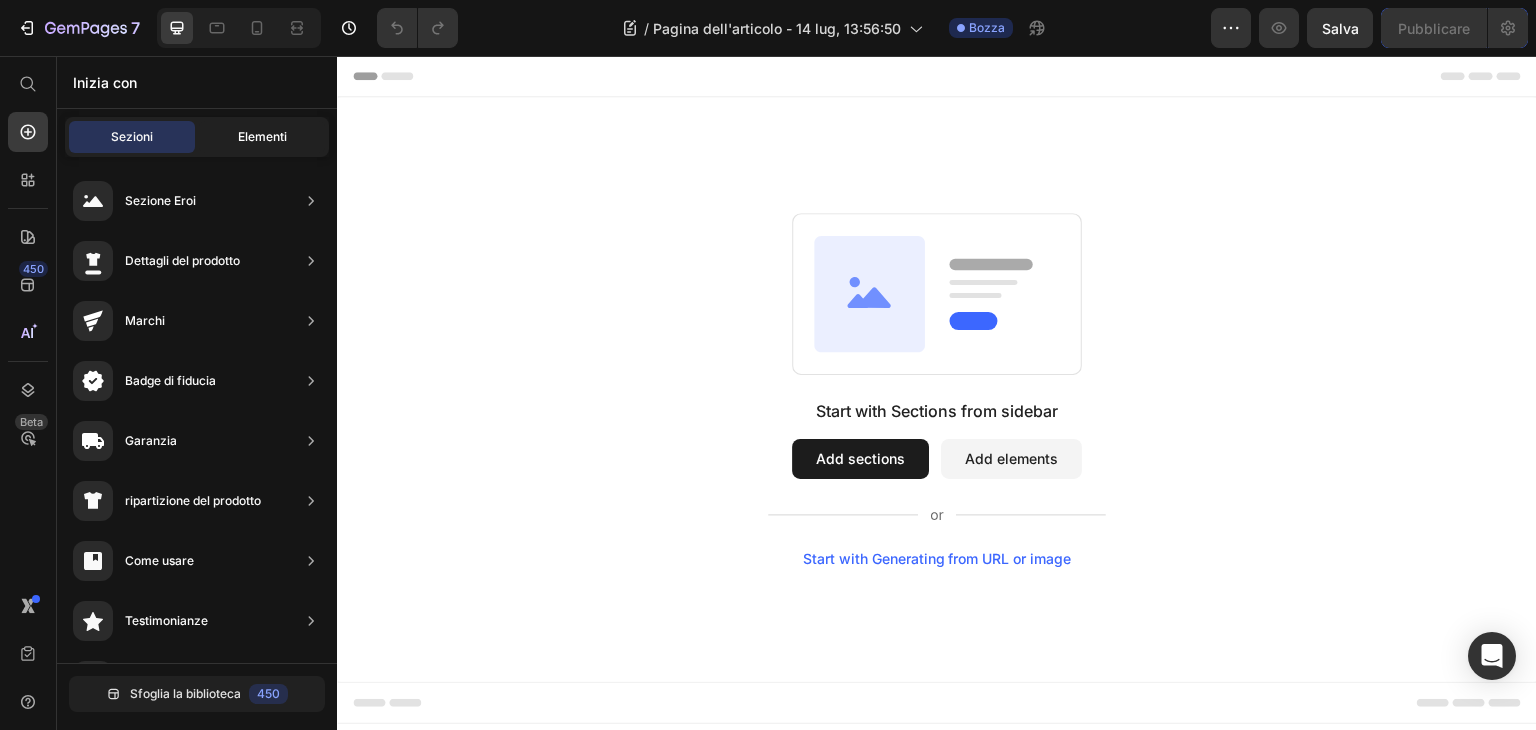 click on "Elementi" at bounding box center [262, 136] 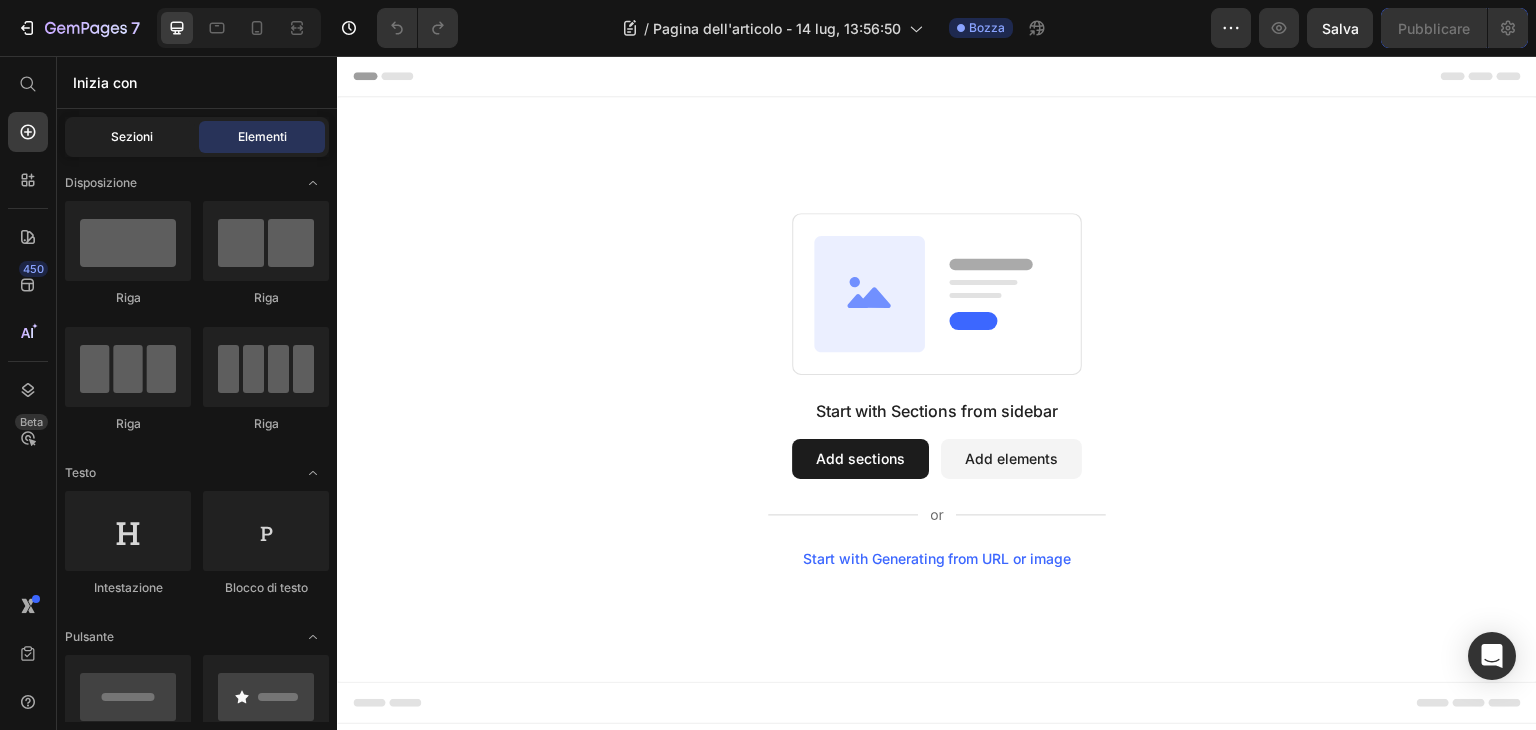 click on "Sezioni" at bounding box center (132, 136) 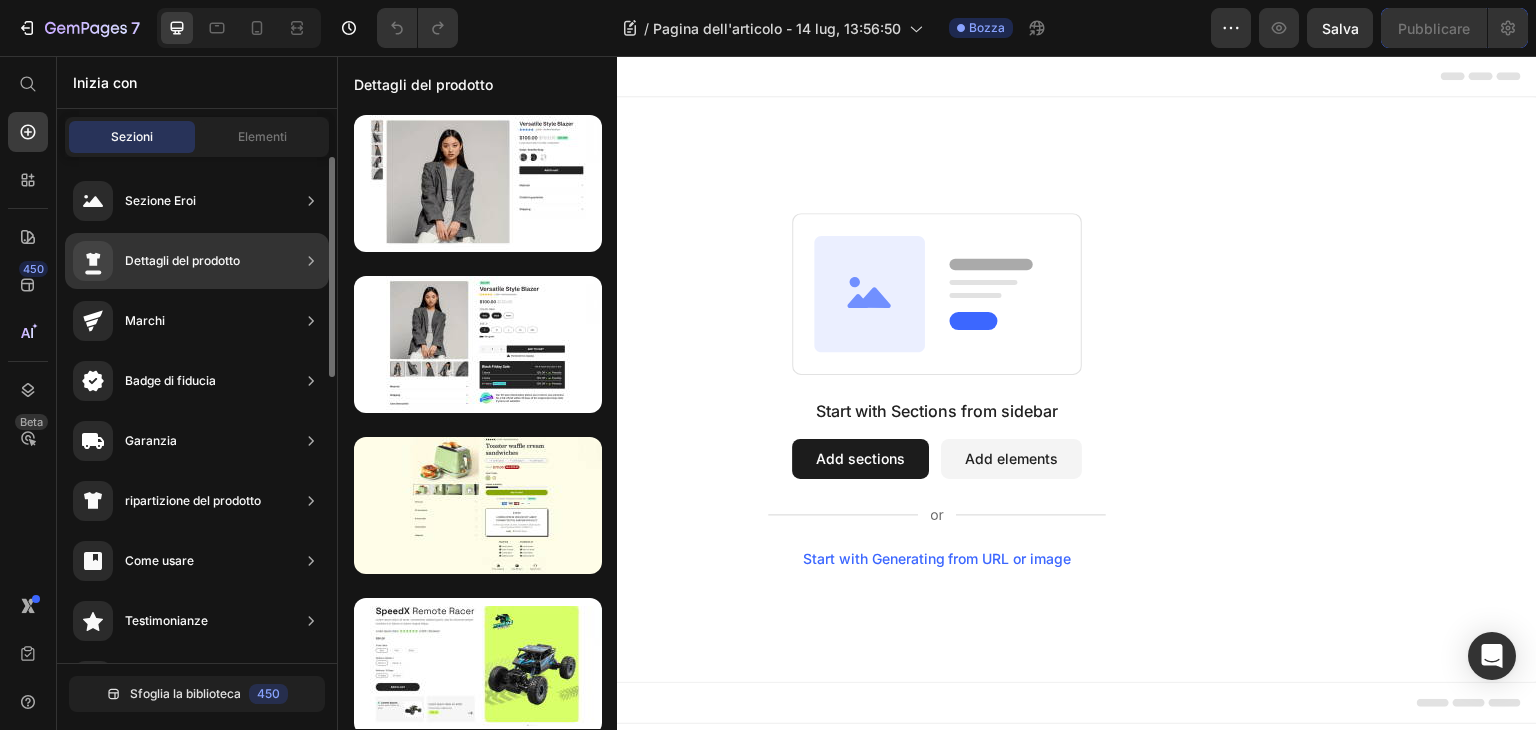 click on "Dettagli del prodotto" at bounding box center (156, 261) 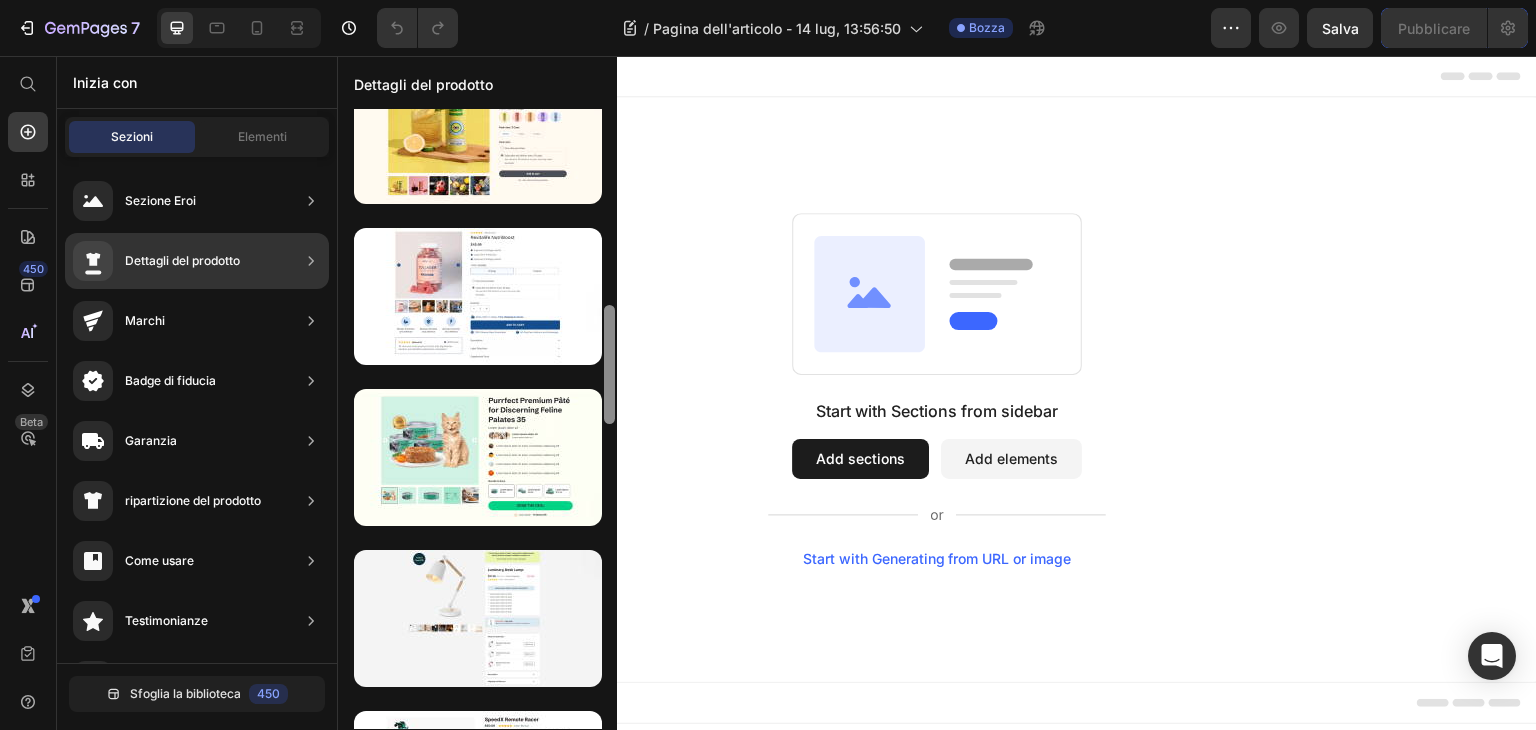 scroll, scrollTop: 0, scrollLeft: 0, axis: both 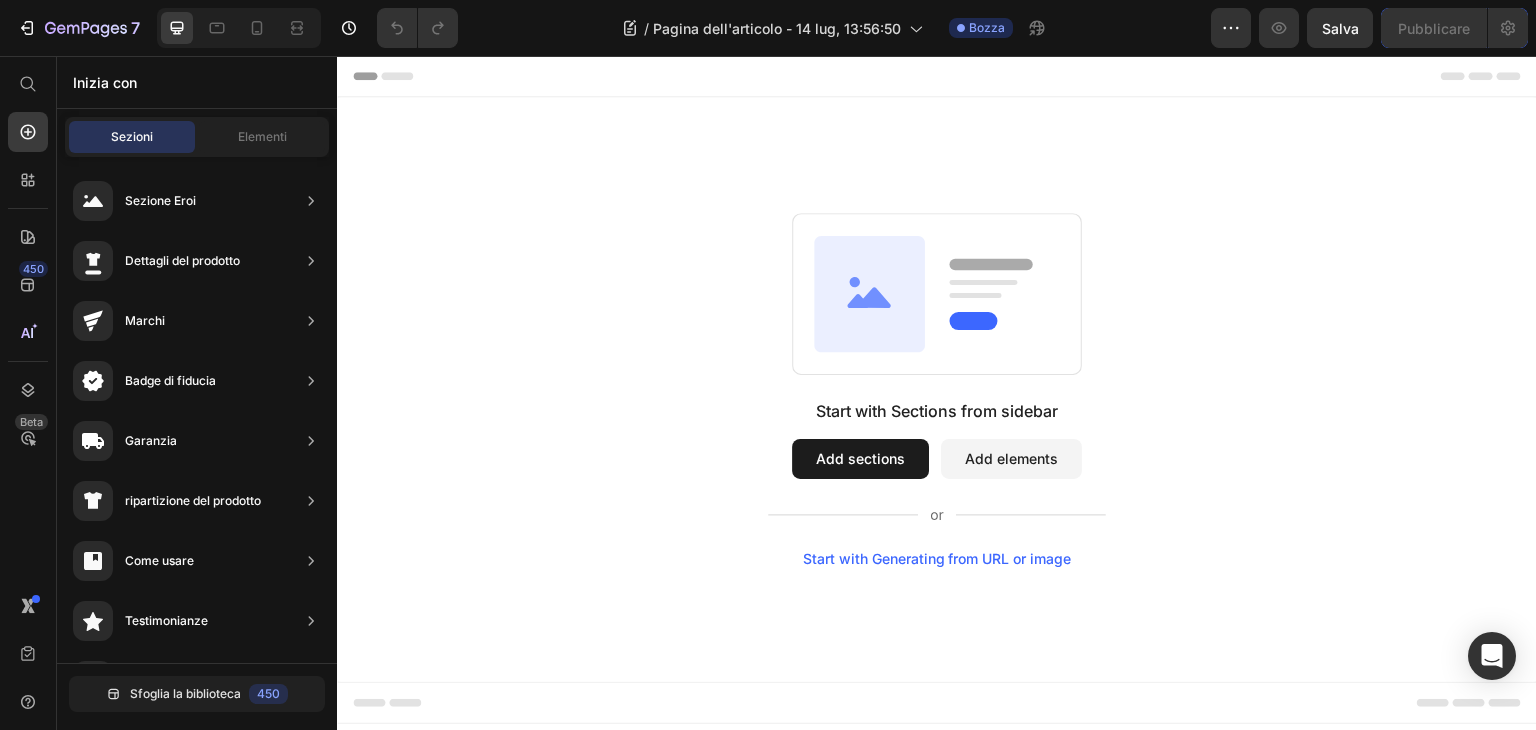 drag, startPoint x: 948, startPoint y: 294, endPoint x: 518, endPoint y: 365, distance: 435.8222 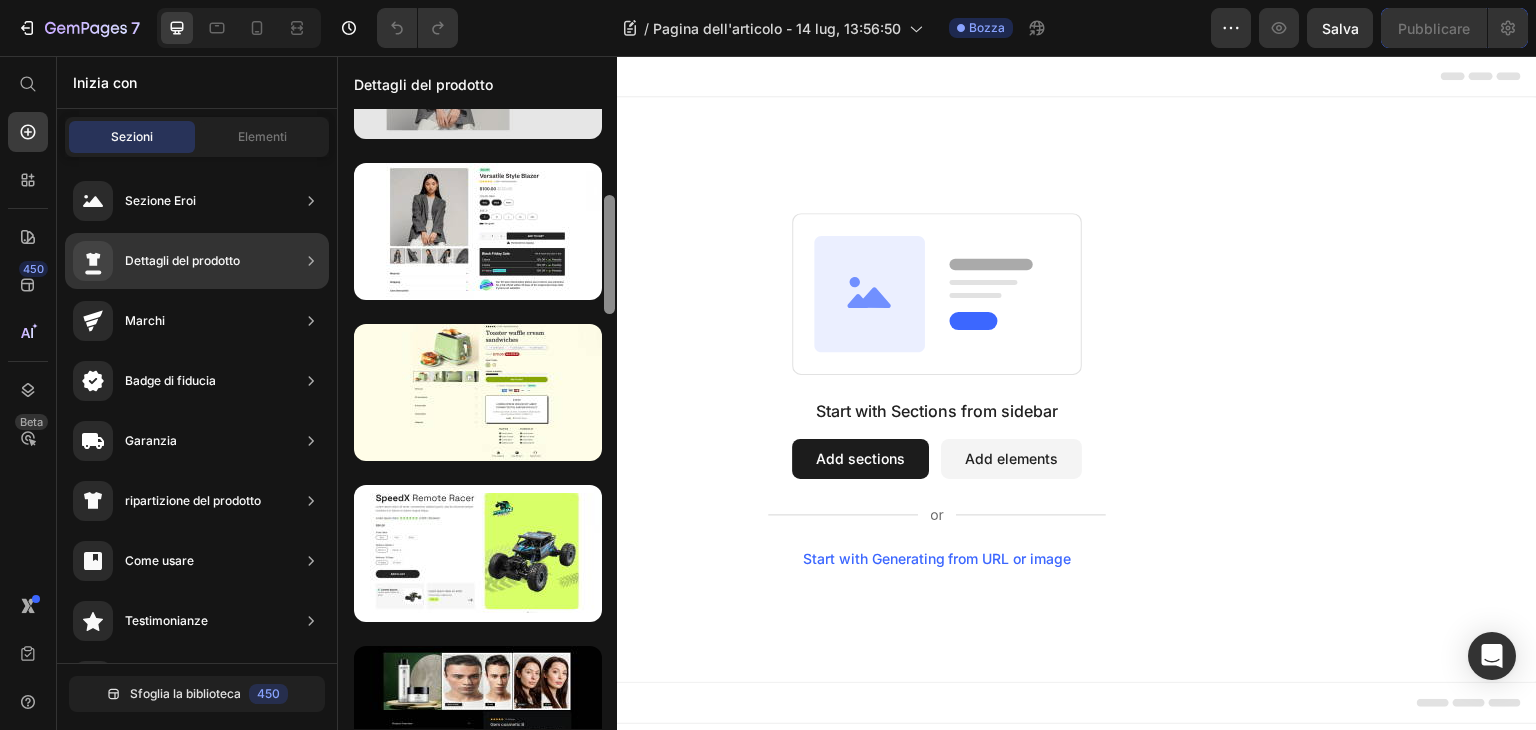 scroll, scrollTop: 0, scrollLeft: 0, axis: both 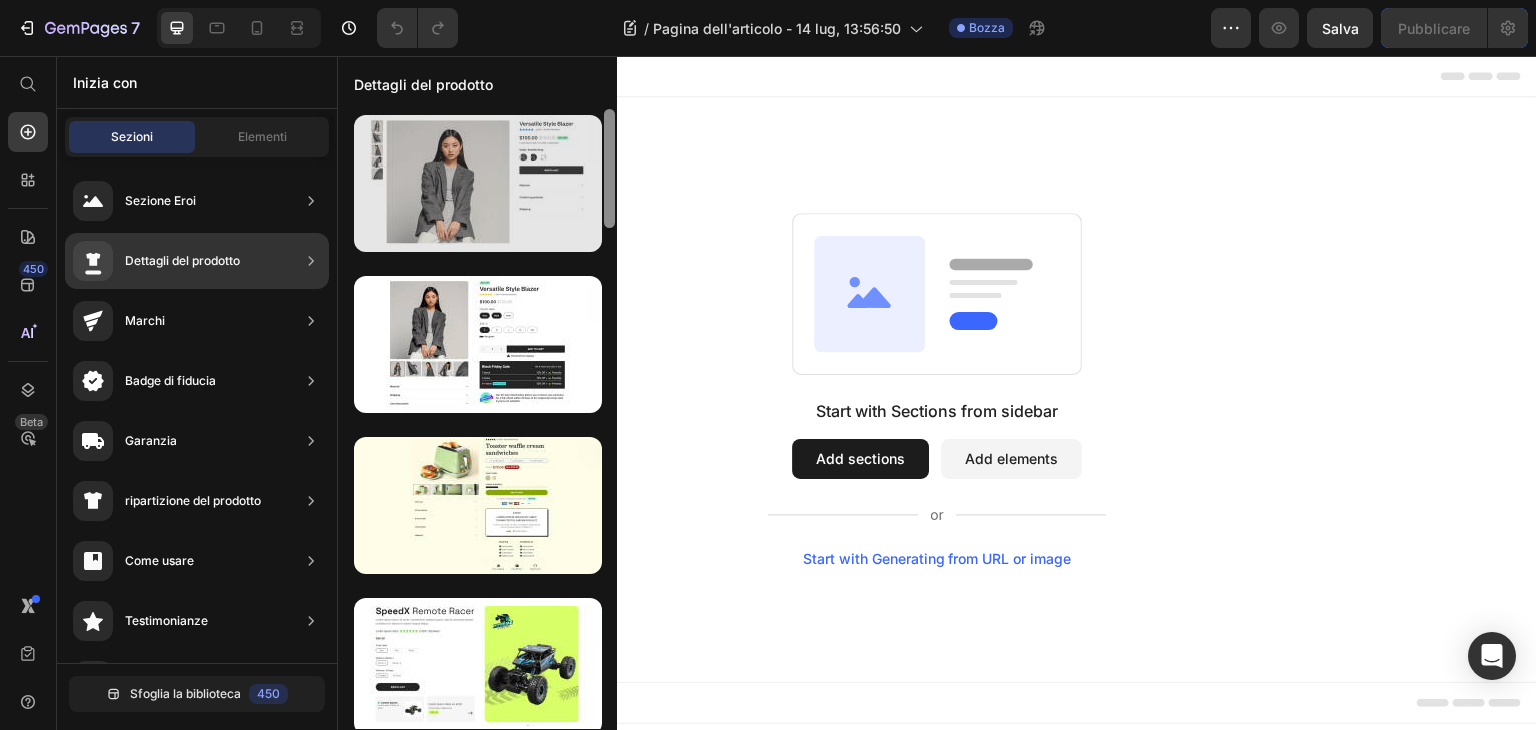 click at bounding box center [478, 183] 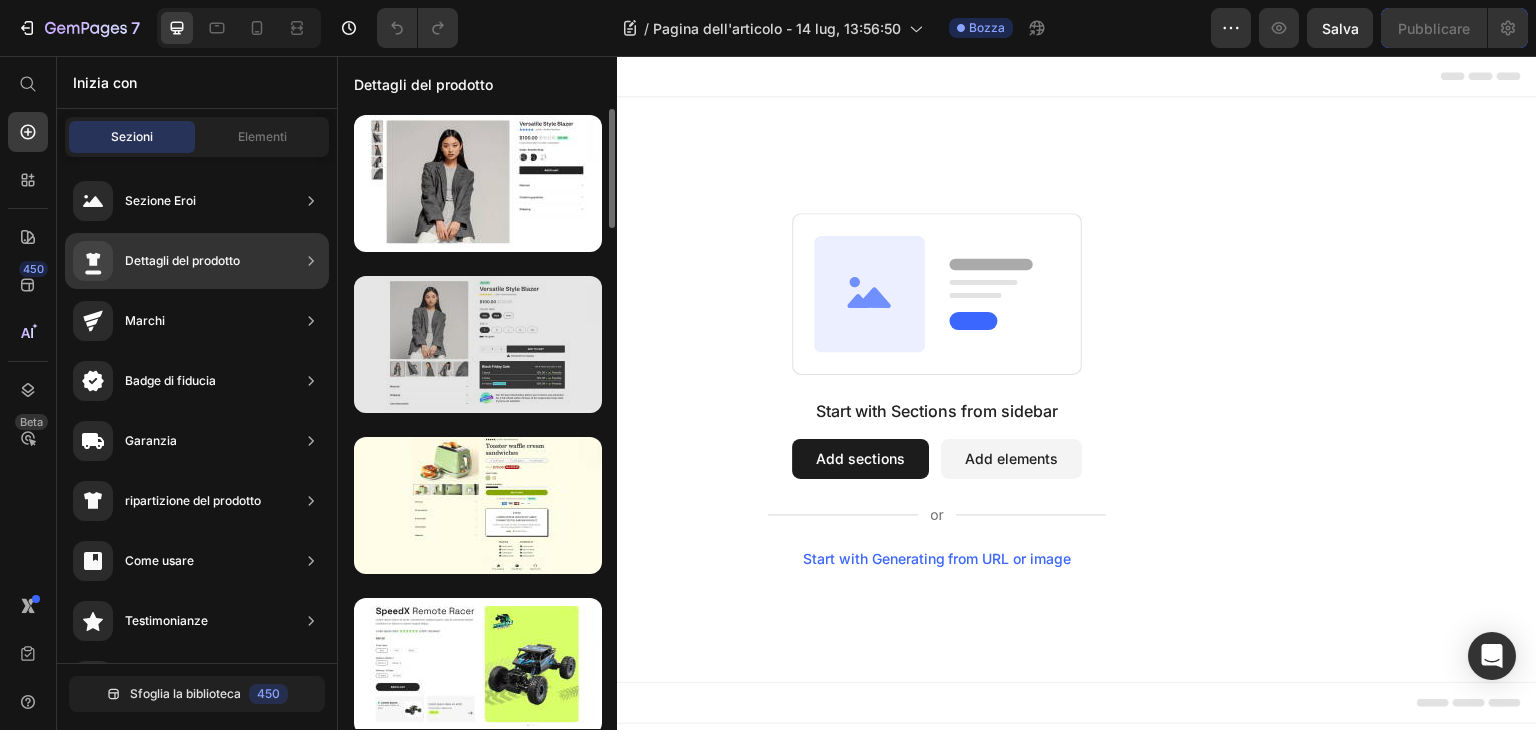 click at bounding box center [478, 344] 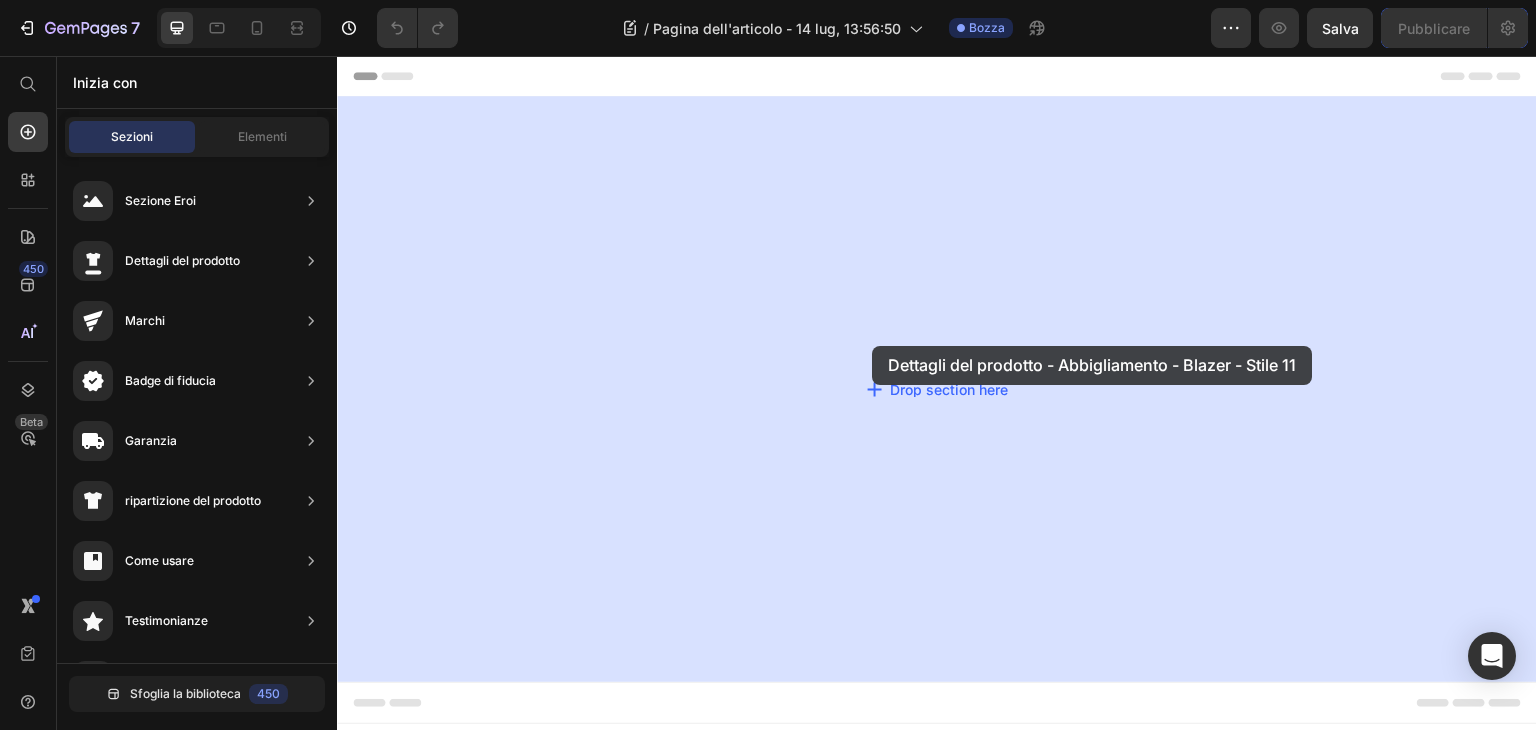 drag, startPoint x: 761, startPoint y: 359, endPoint x: 835, endPoint y: 338, distance: 76.922035 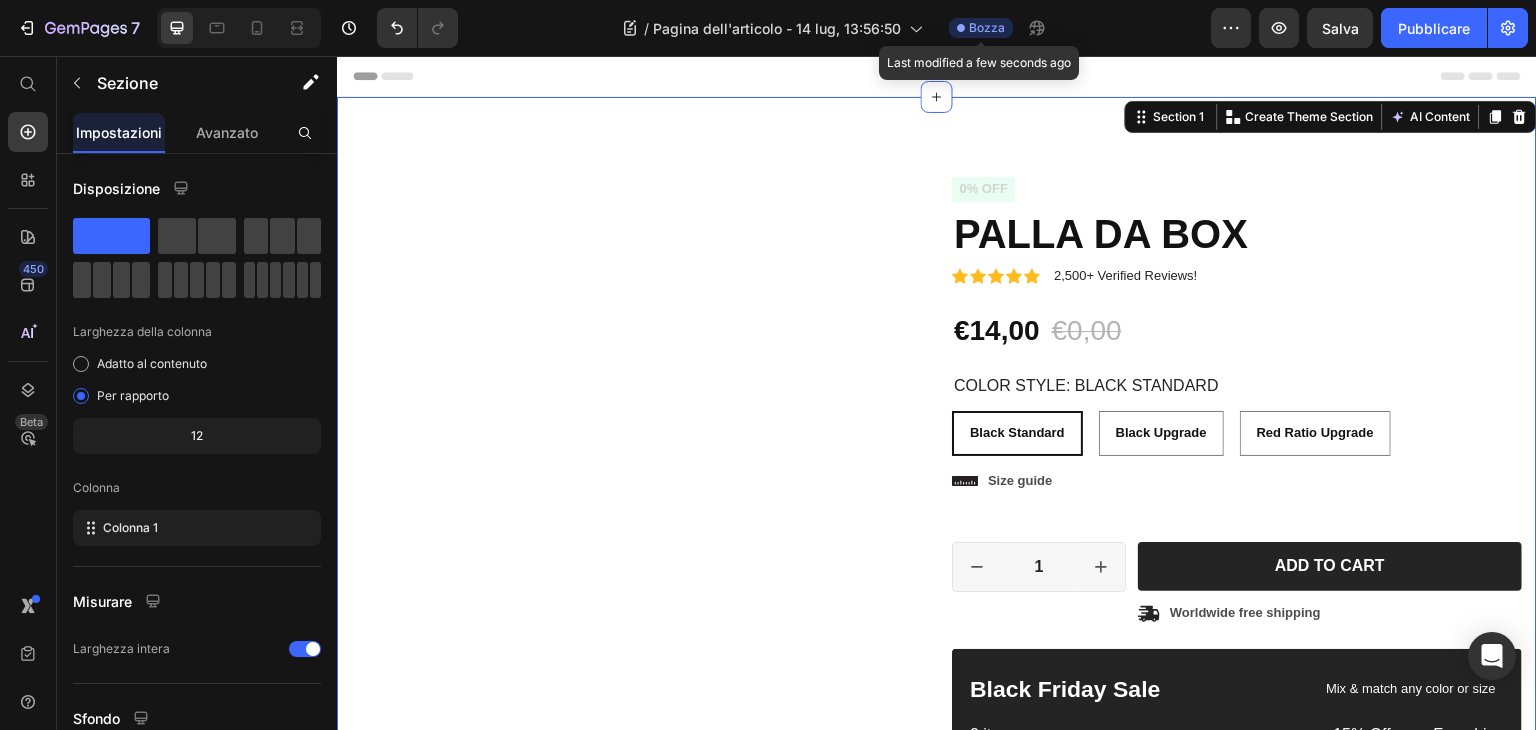 radio on "false" 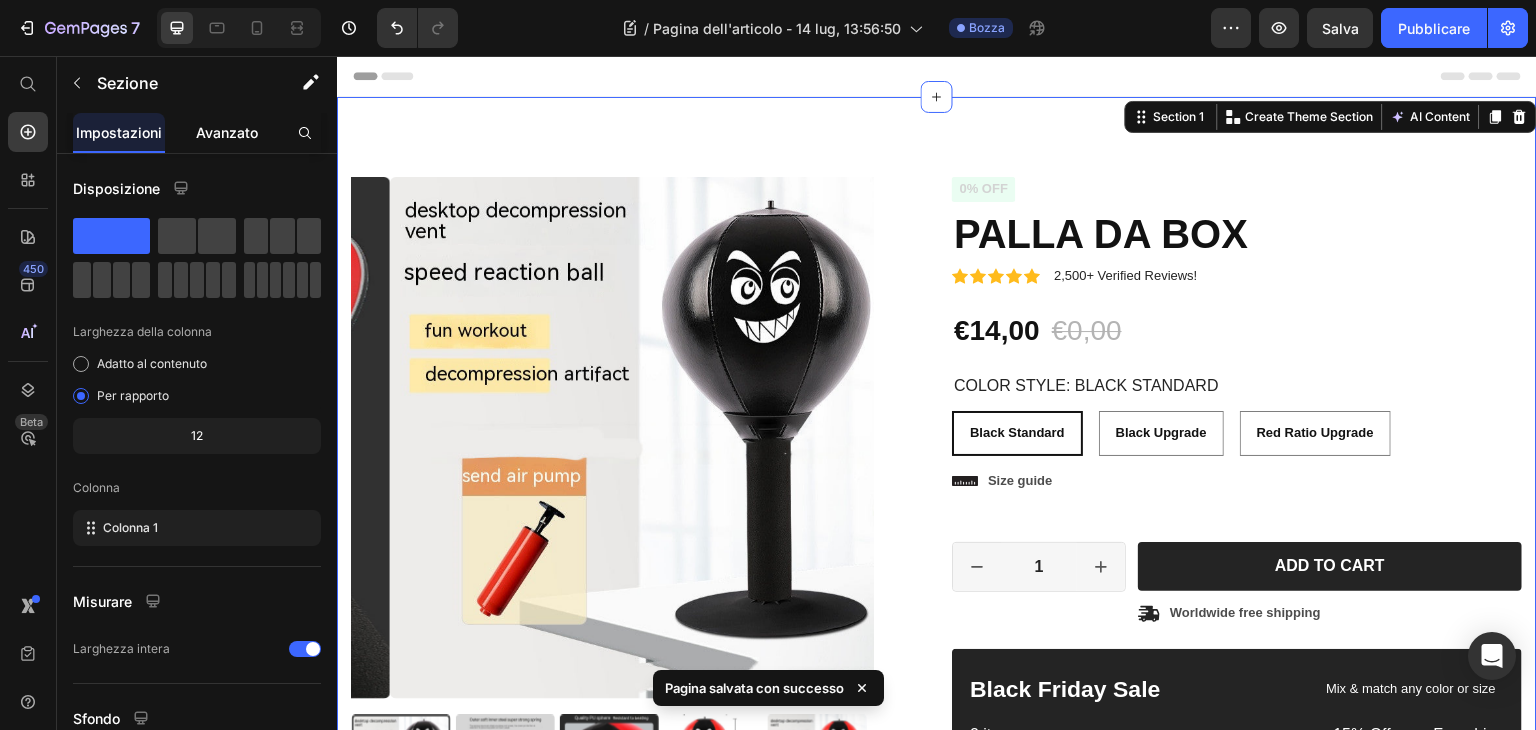click on "Avanzato" at bounding box center [227, 132] 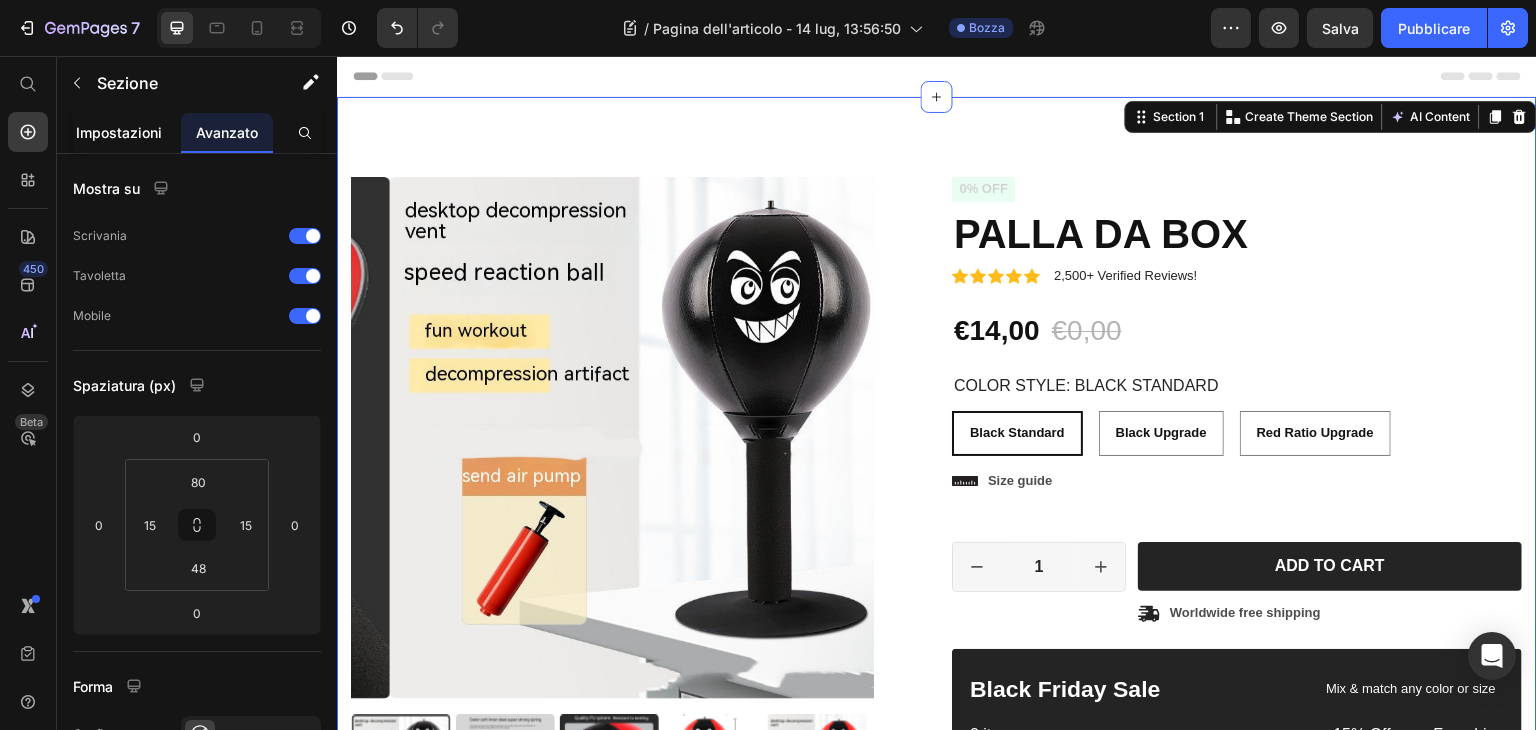 click on "Impostazioni" 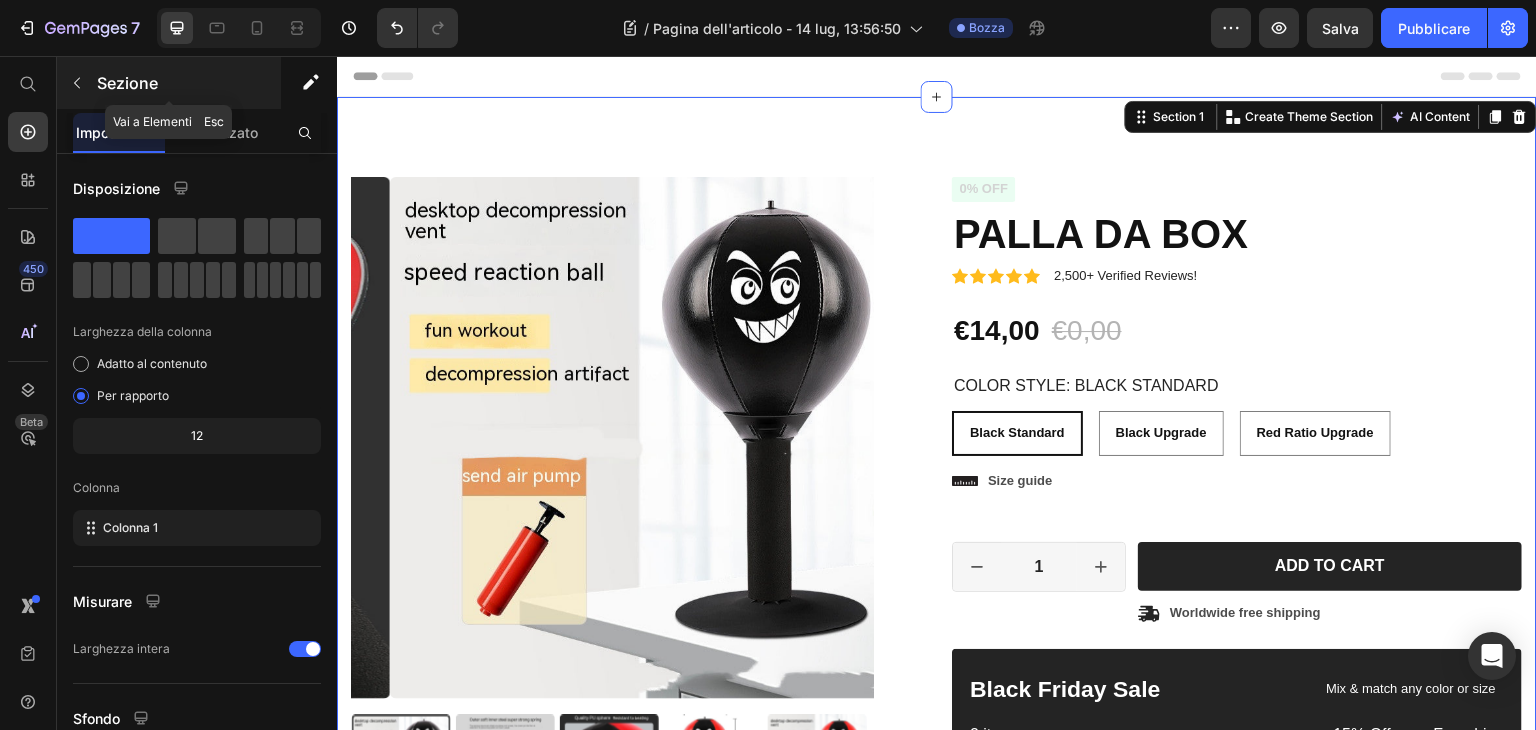 click 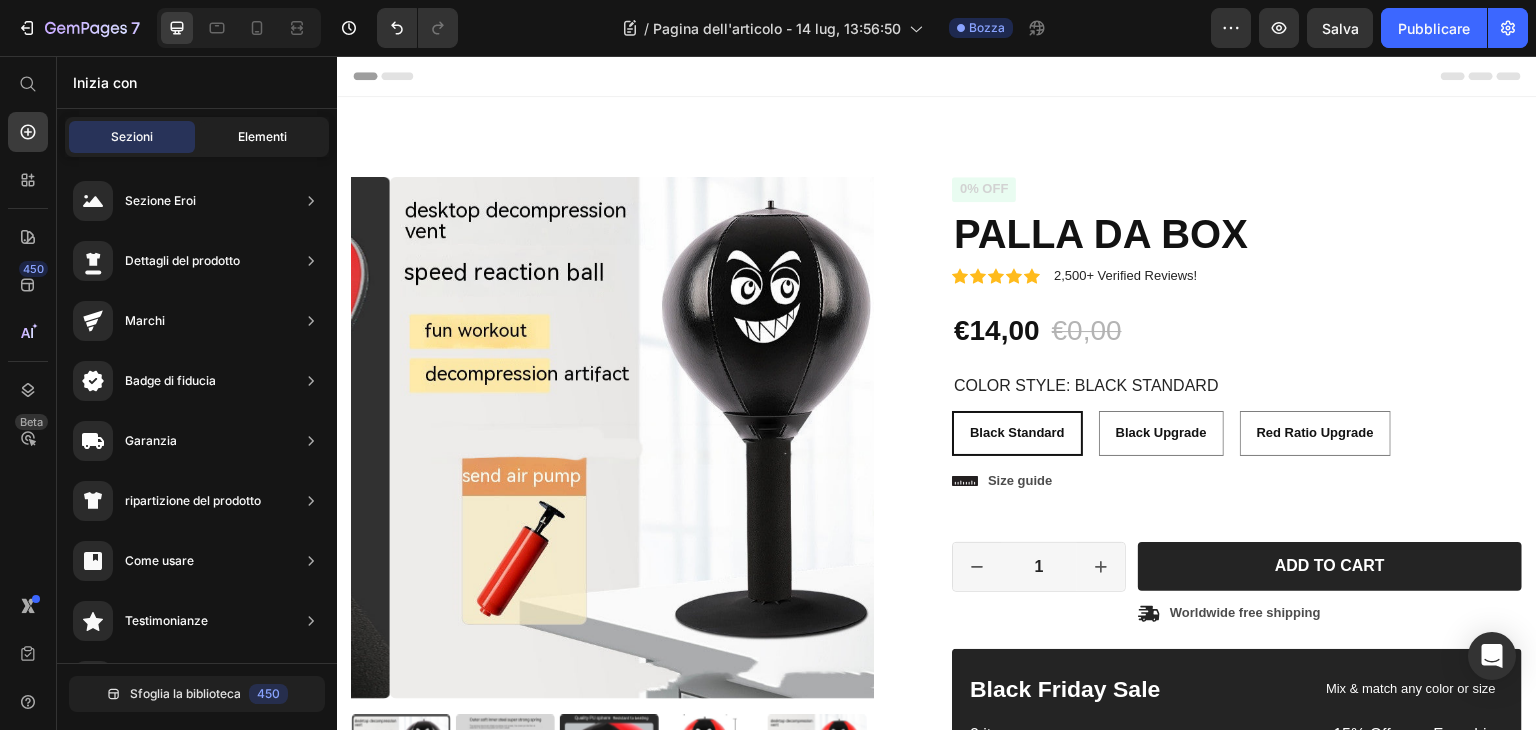 click on "Elementi" at bounding box center [262, 136] 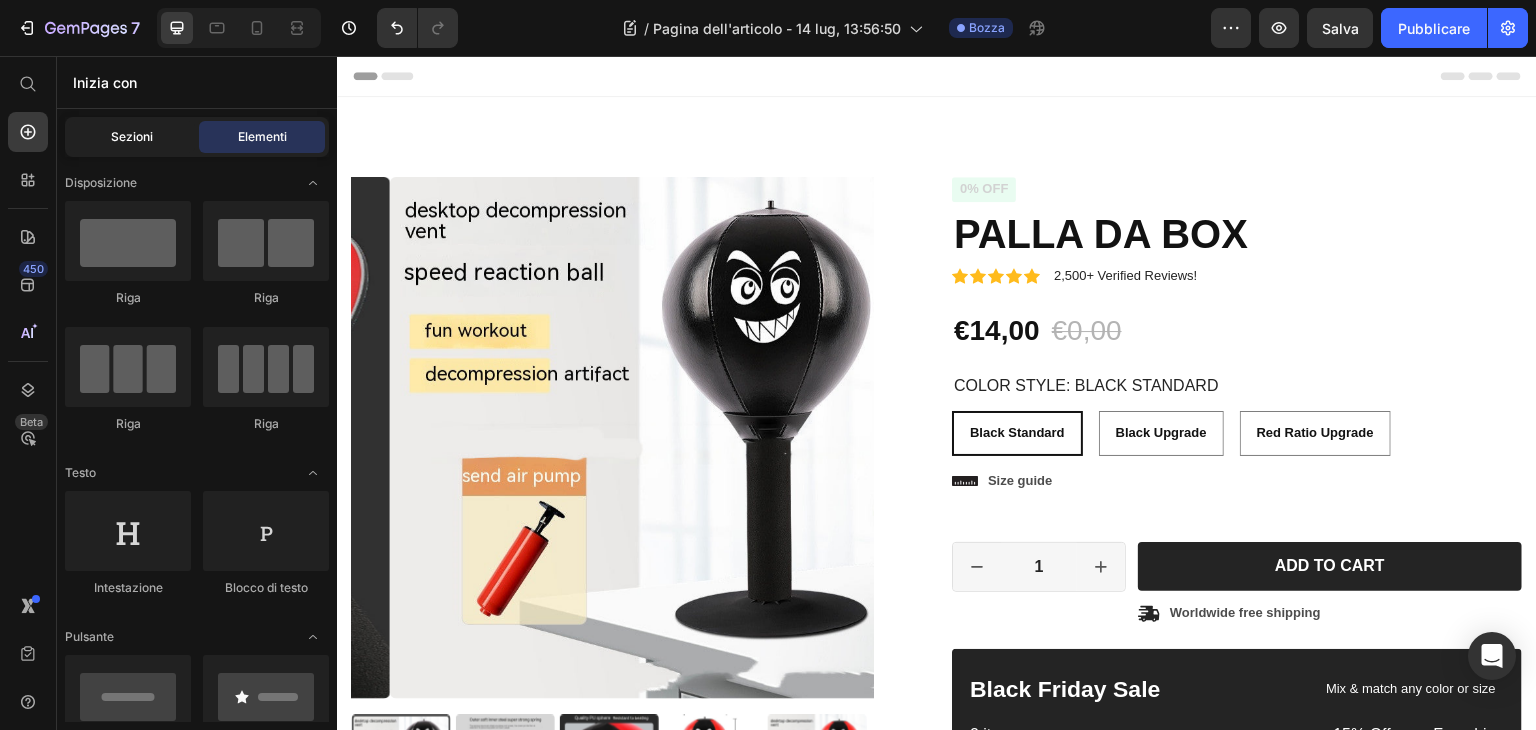 click on "Sezioni" 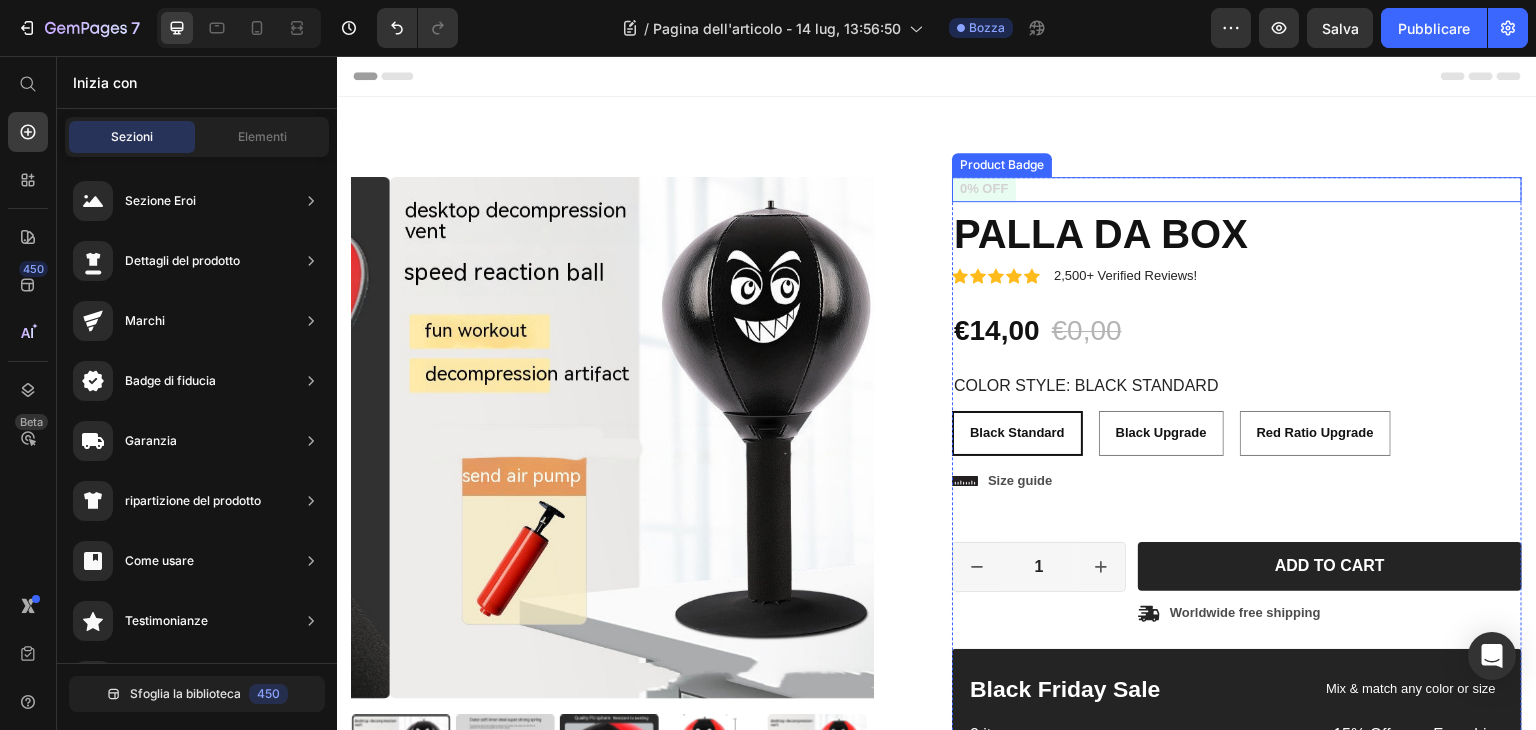 click on "0% off" at bounding box center [984, 189] 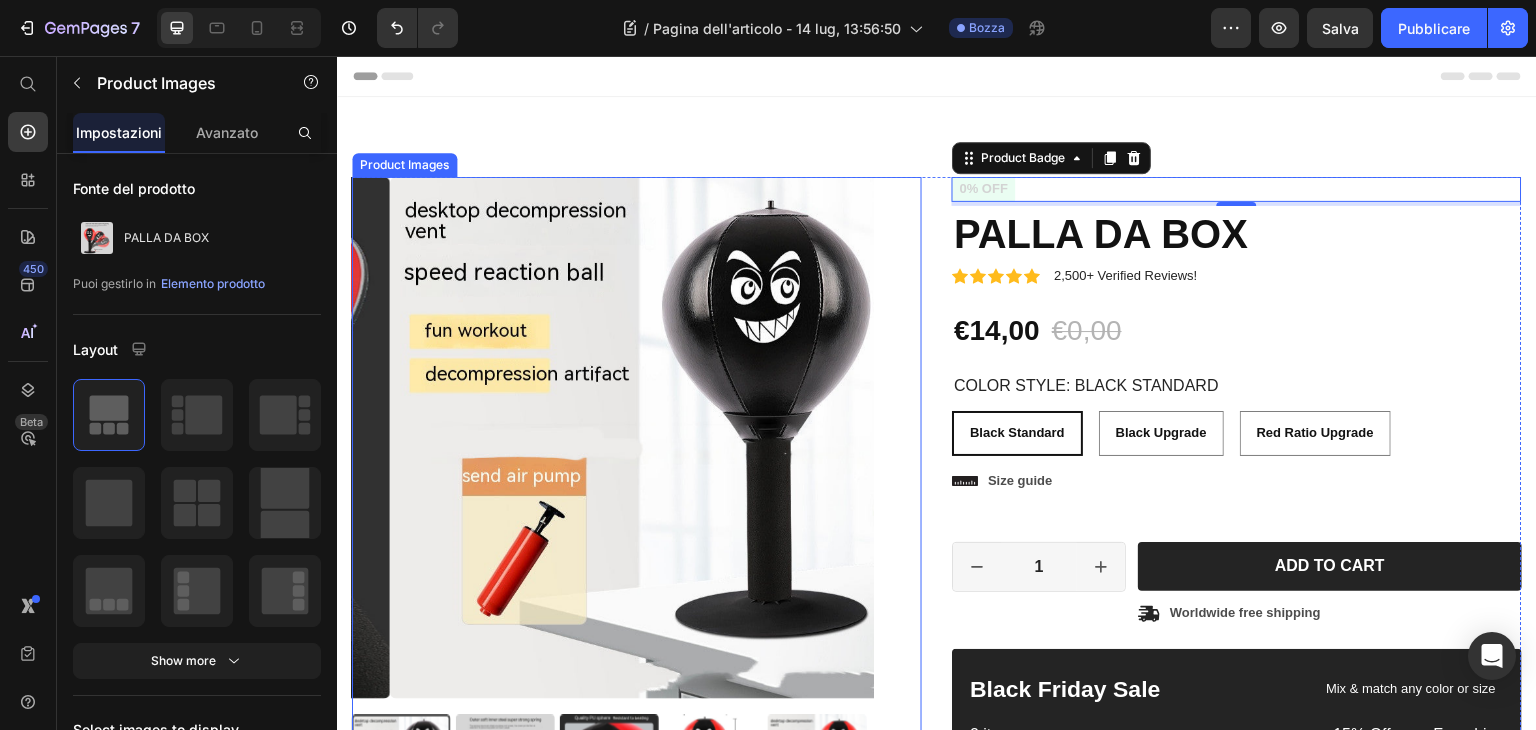 click at bounding box center (651, 438) 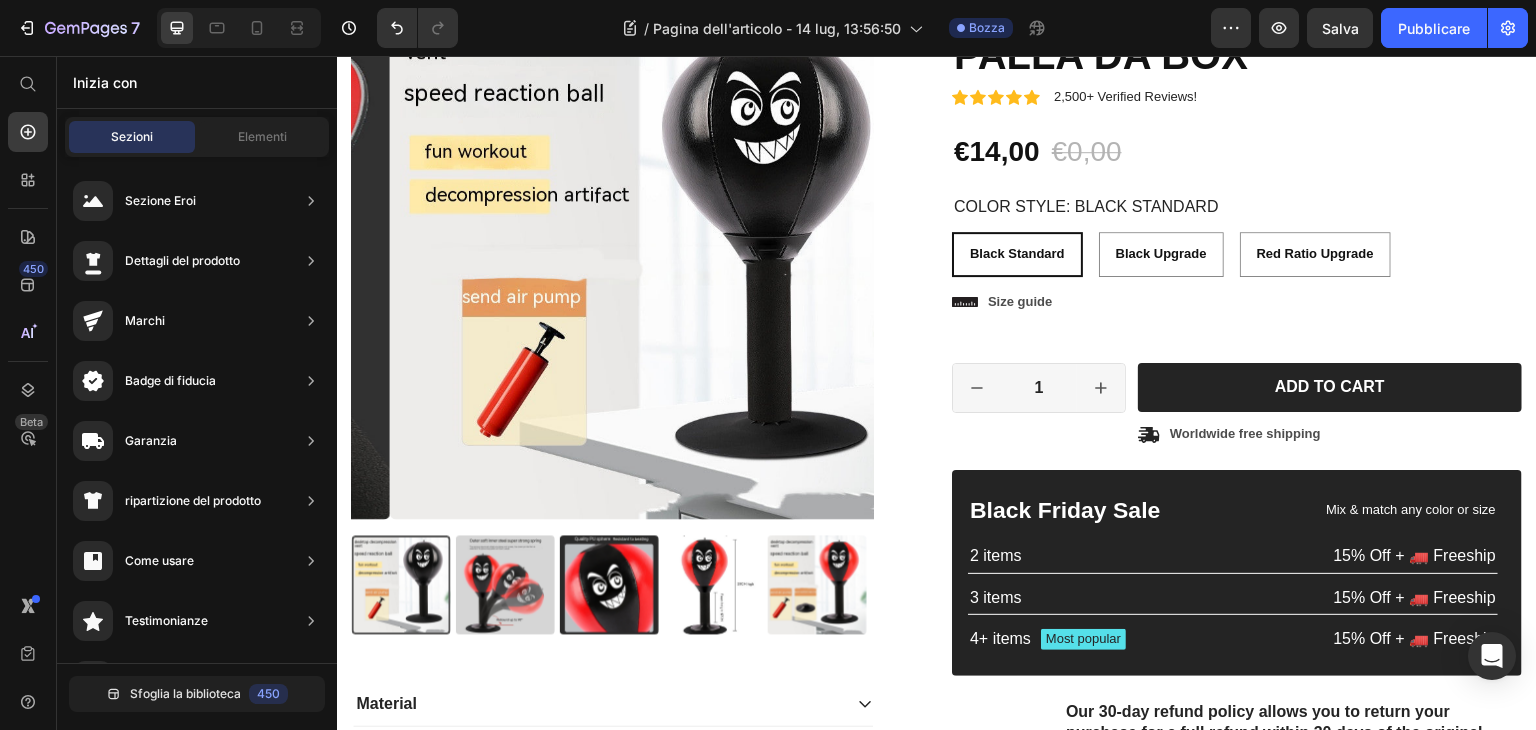 scroll, scrollTop: 88, scrollLeft: 0, axis: vertical 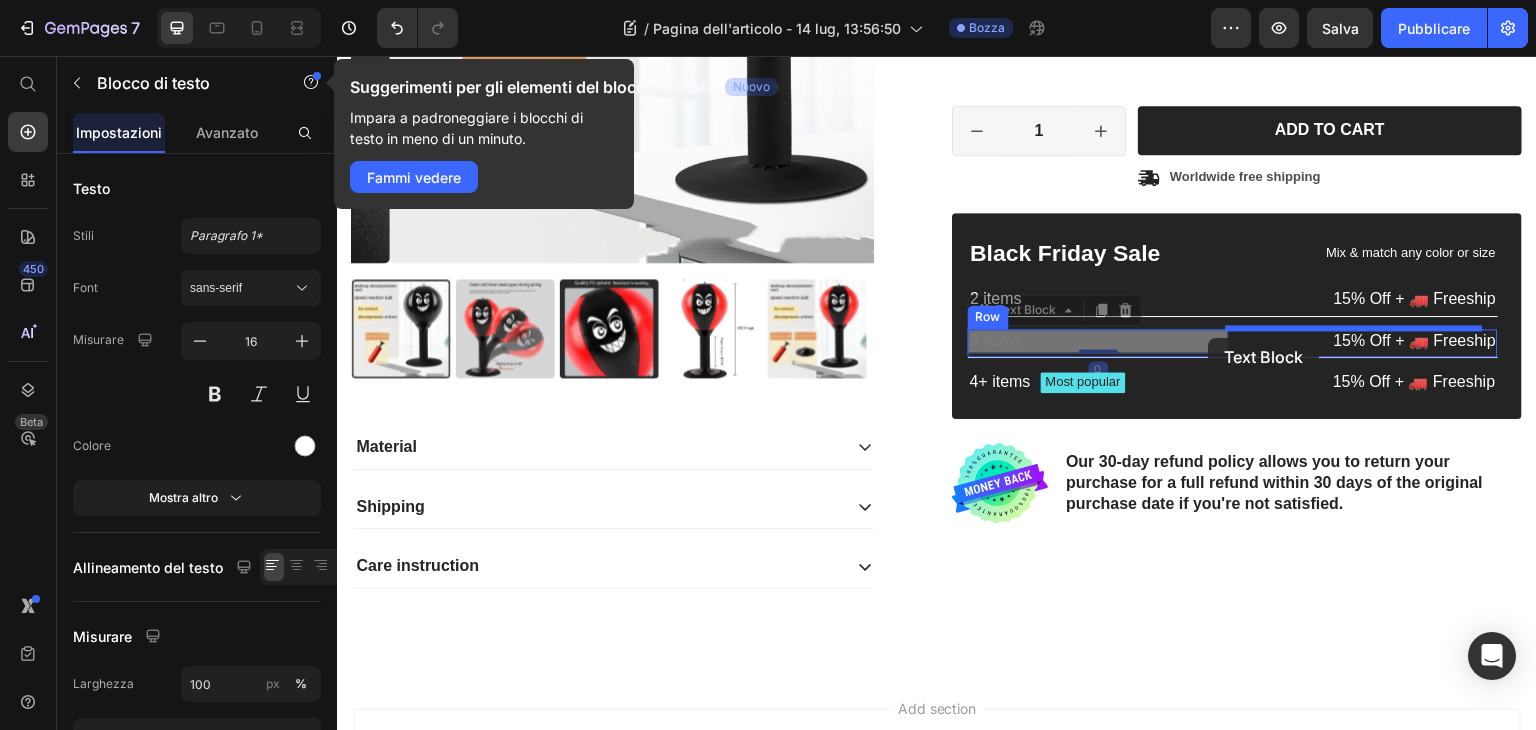 drag, startPoint x: 1209, startPoint y: 338, endPoint x: 1405, endPoint y: 338, distance: 196 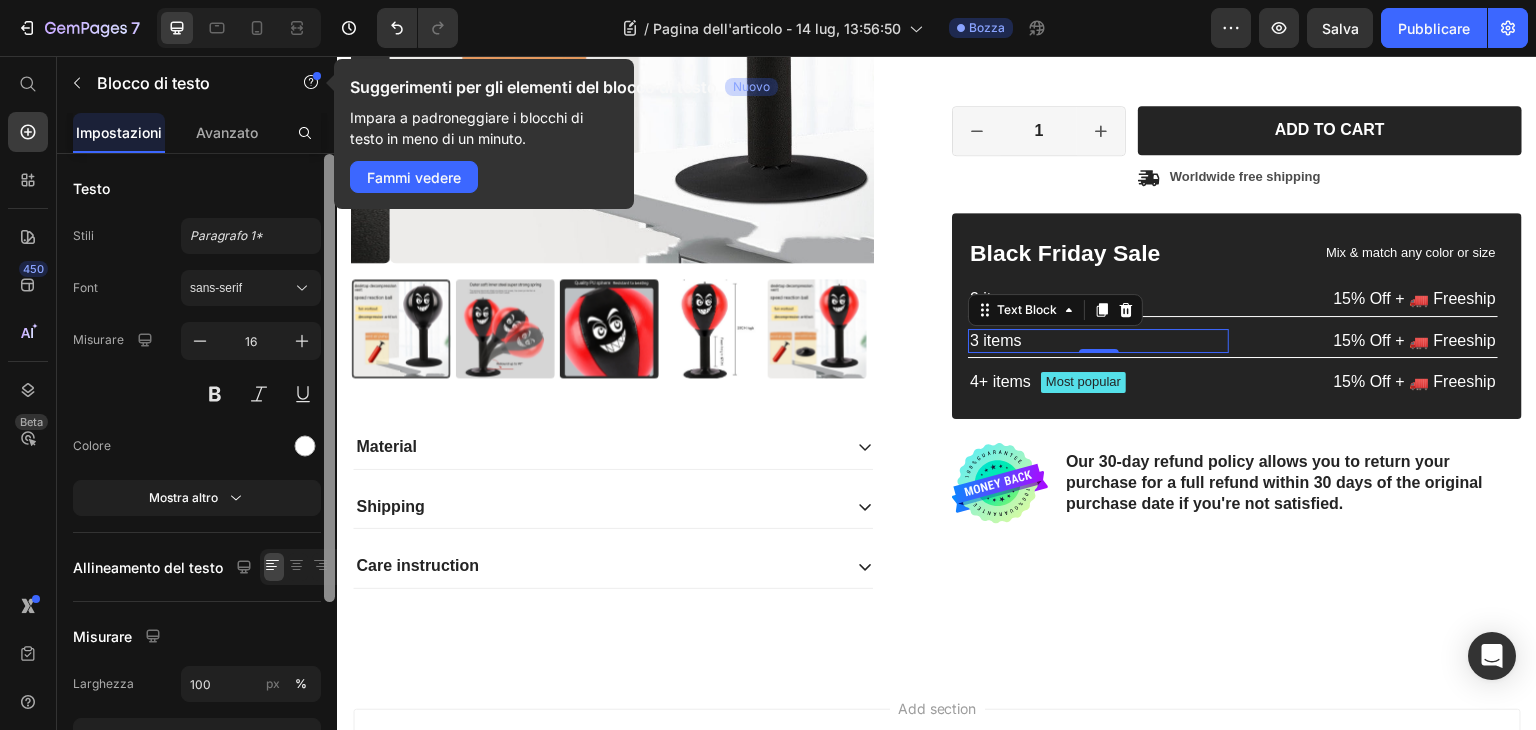 scroll, scrollTop: 260, scrollLeft: 0, axis: vertical 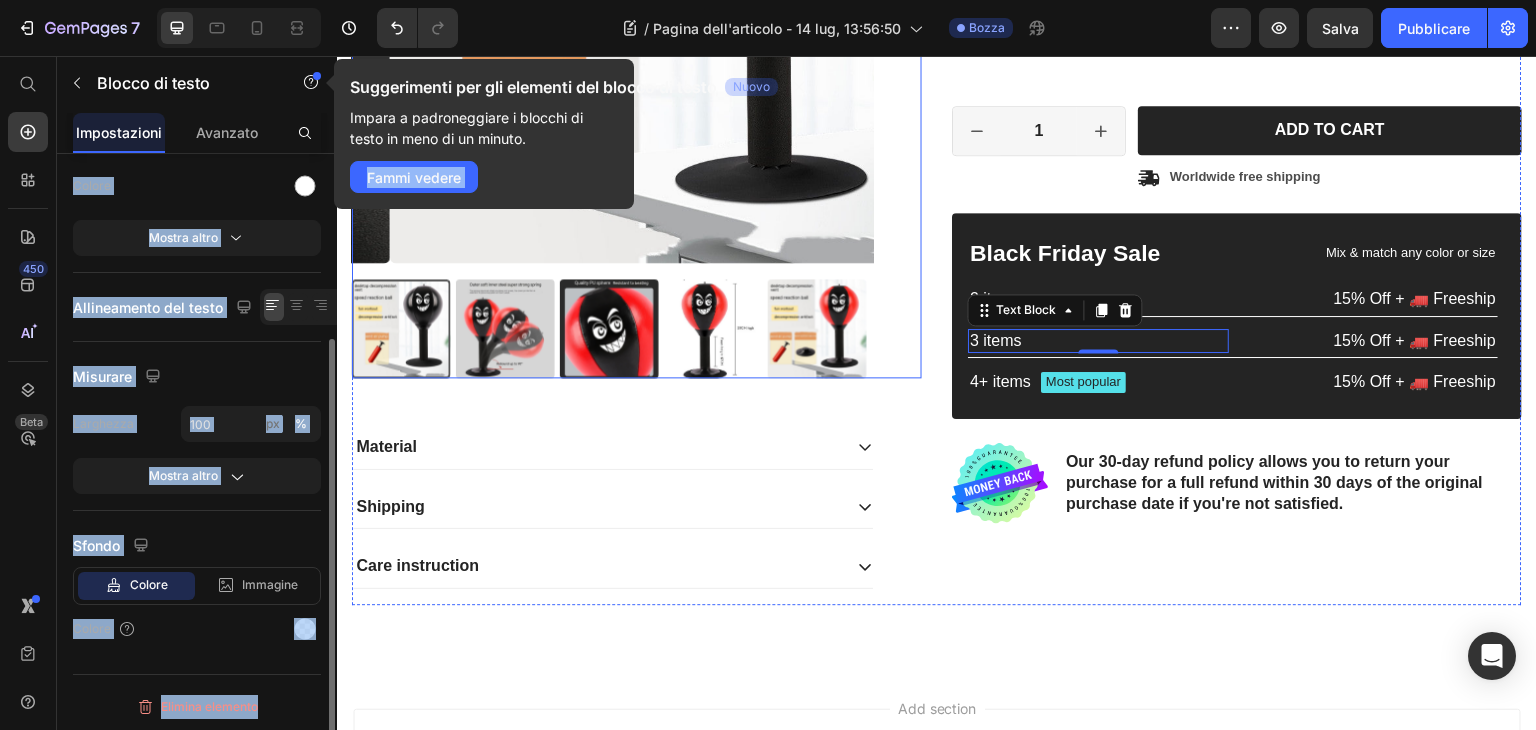 drag, startPoint x: 660, startPoint y: 239, endPoint x: 365, endPoint y: 267, distance: 296.32584 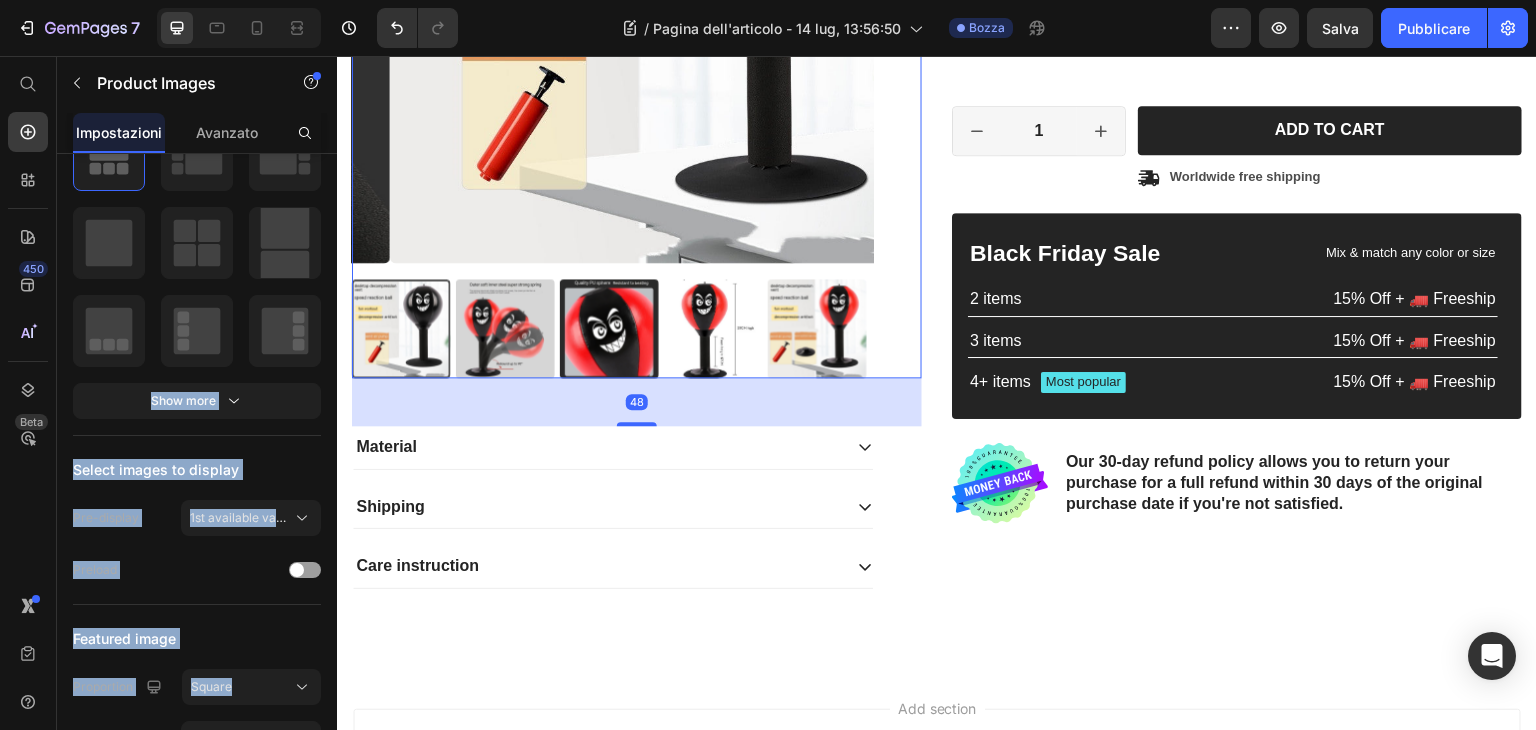 scroll, scrollTop: 0, scrollLeft: 0, axis: both 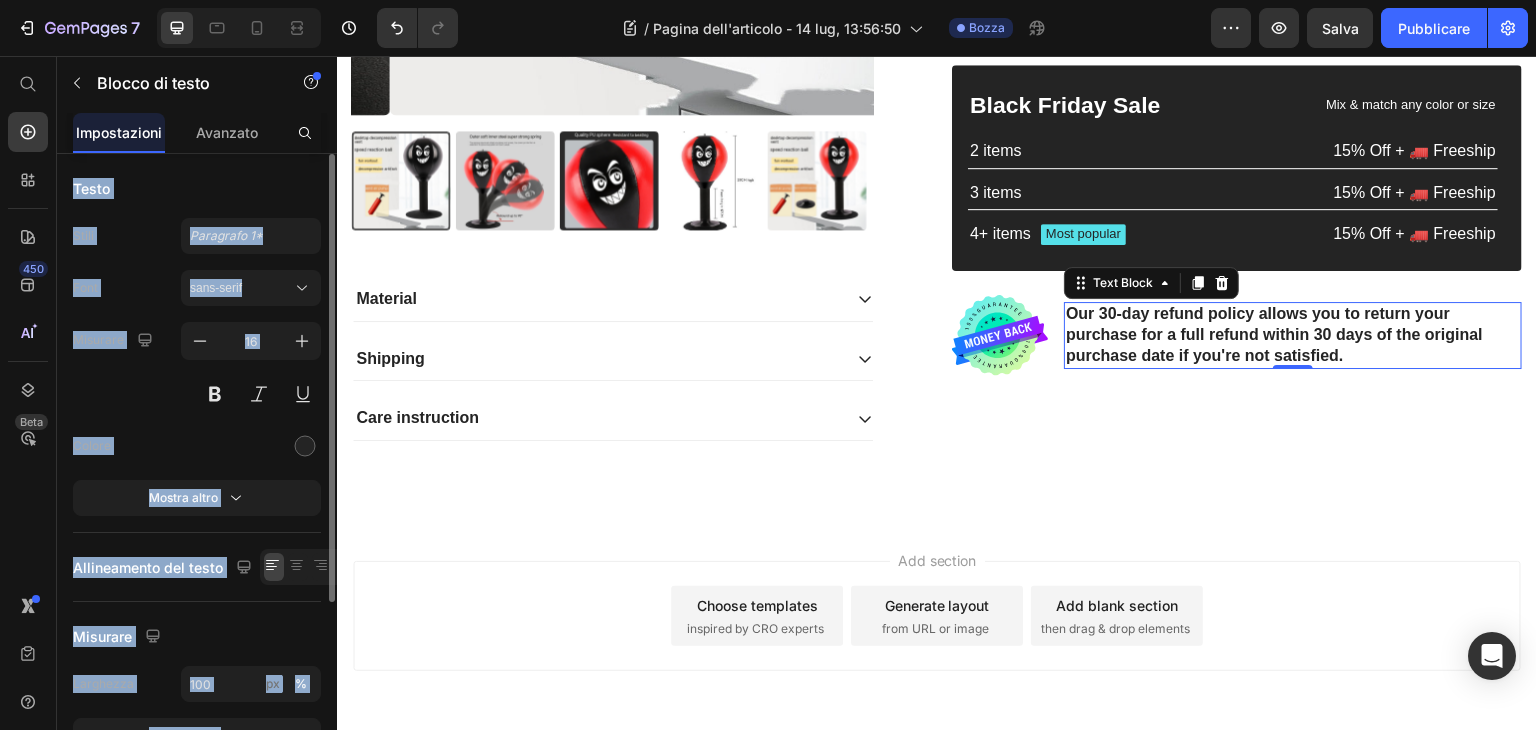 click on "Testo" at bounding box center [91, 188] 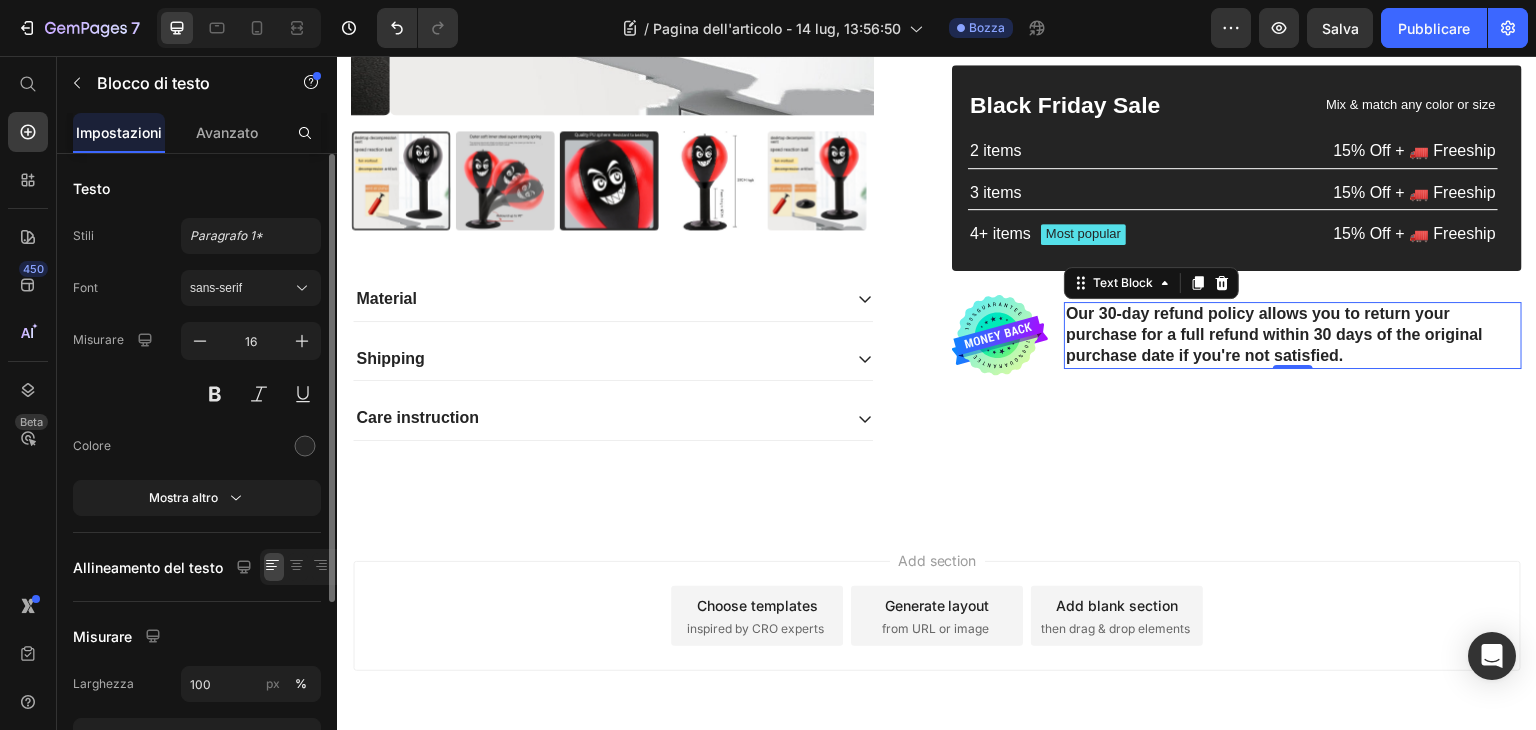 click on "Testo" at bounding box center [197, 188] 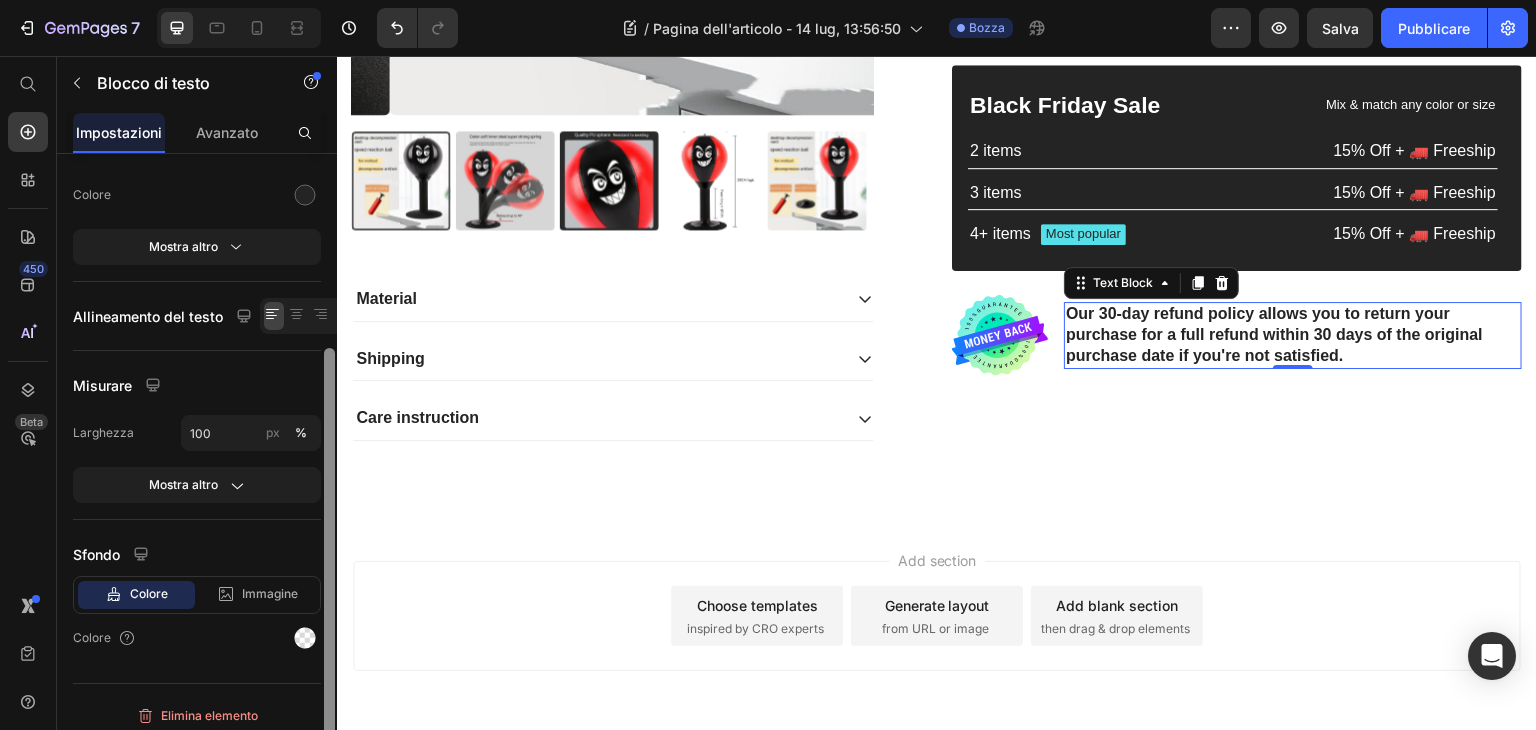 scroll, scrollTop: 260, scrollLeft: 0, axis: vertical 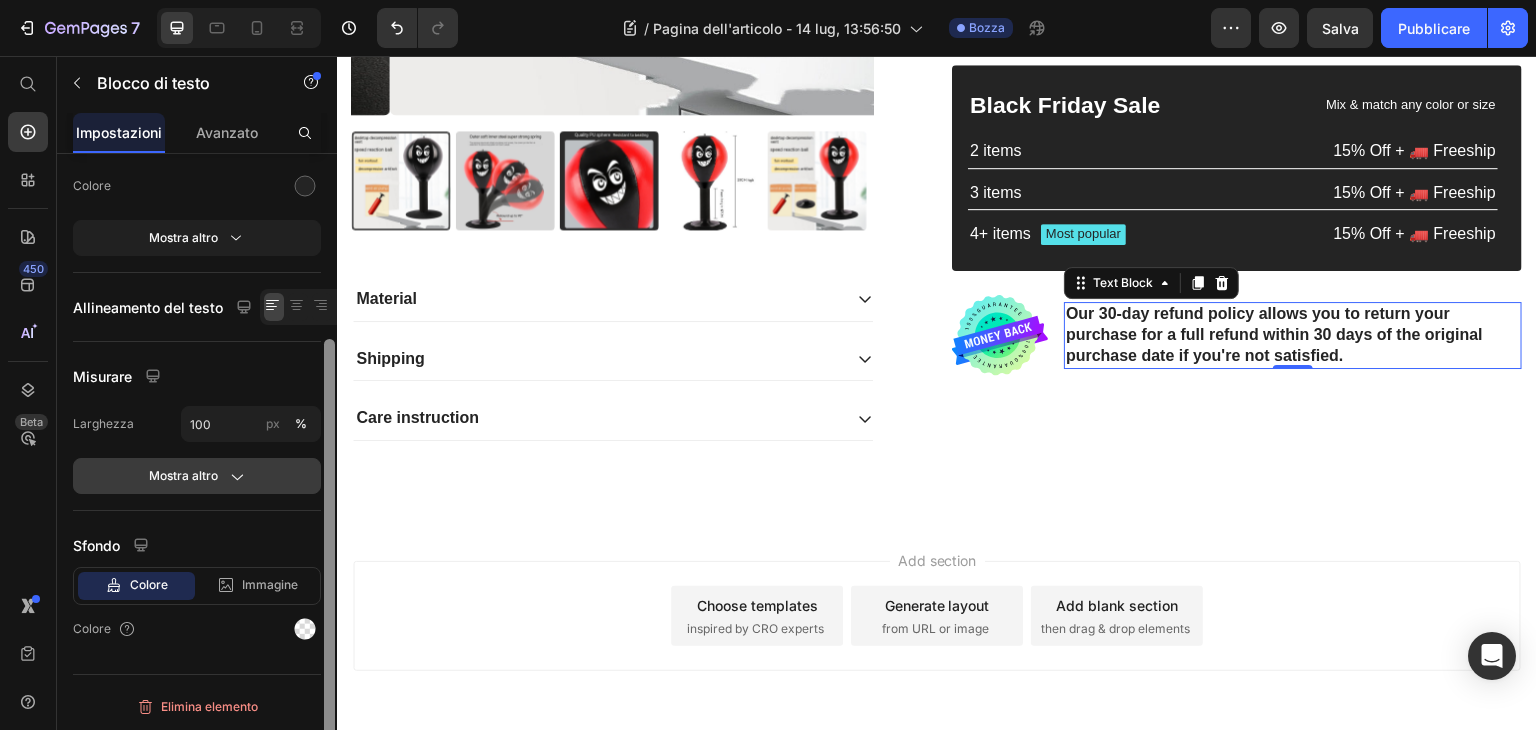 drag, startPoint x: 325, startPoint y: 204, endPoint x: 316, endPoint y: 485, distance: 281.1441 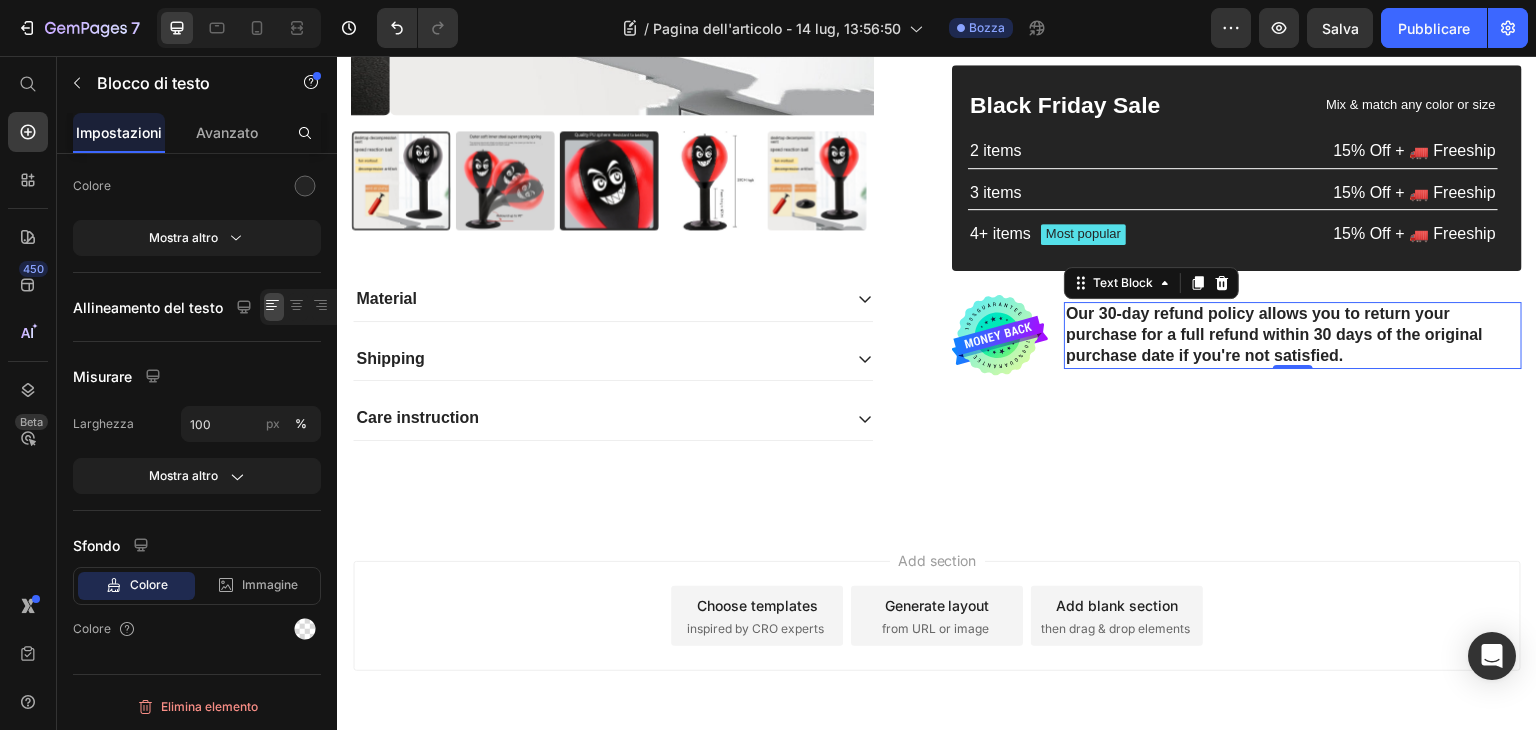 click on "Our 30-day refund policy allows you to return your purchase for a full refund within 30 days of the original purchase date if you're not satisfied." at bounding box center (1293, 335) 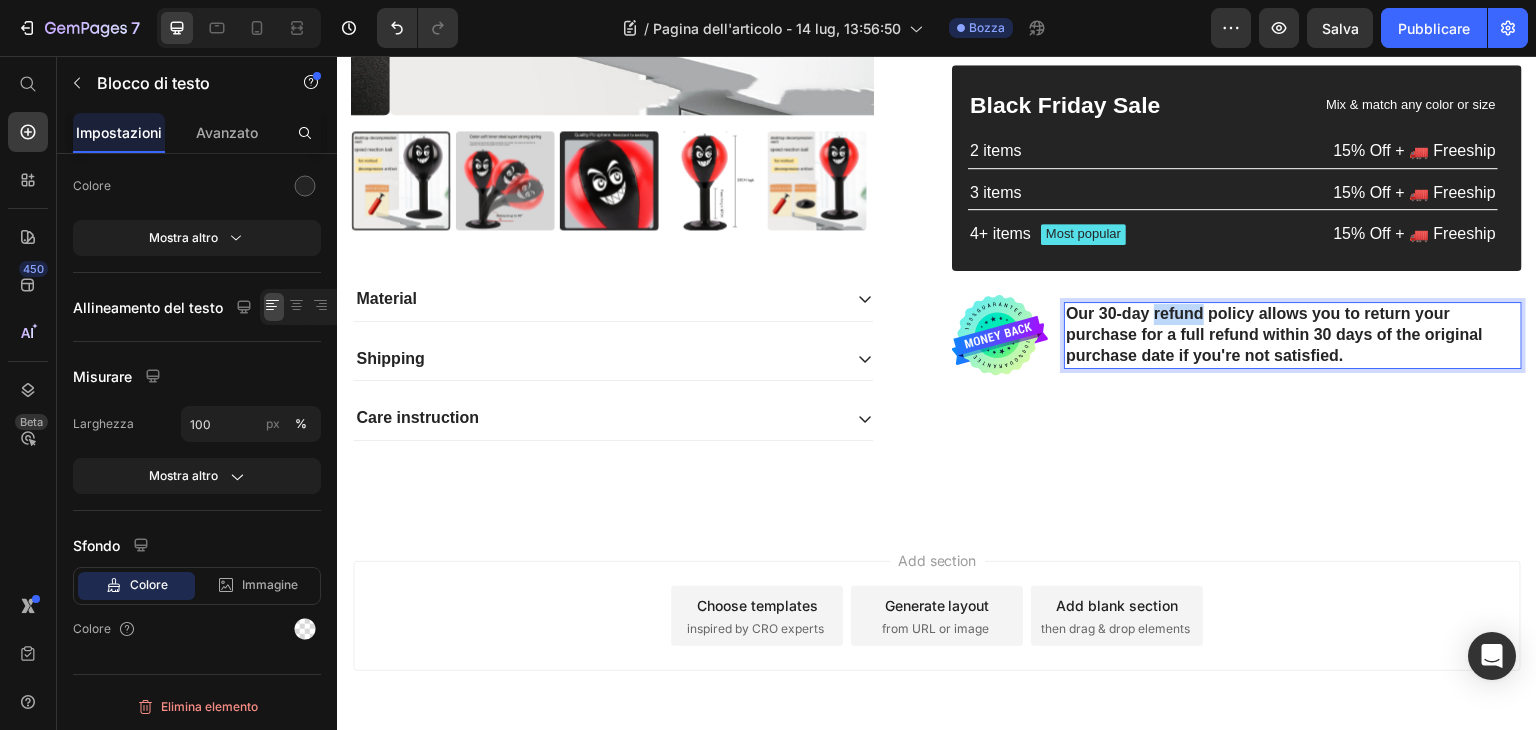 click on "Our 30-day refund policy allows you to return your purchase for a full refund within 30 days of the original purchase date if you're not satisfied." at bounding box center (1293, 335) 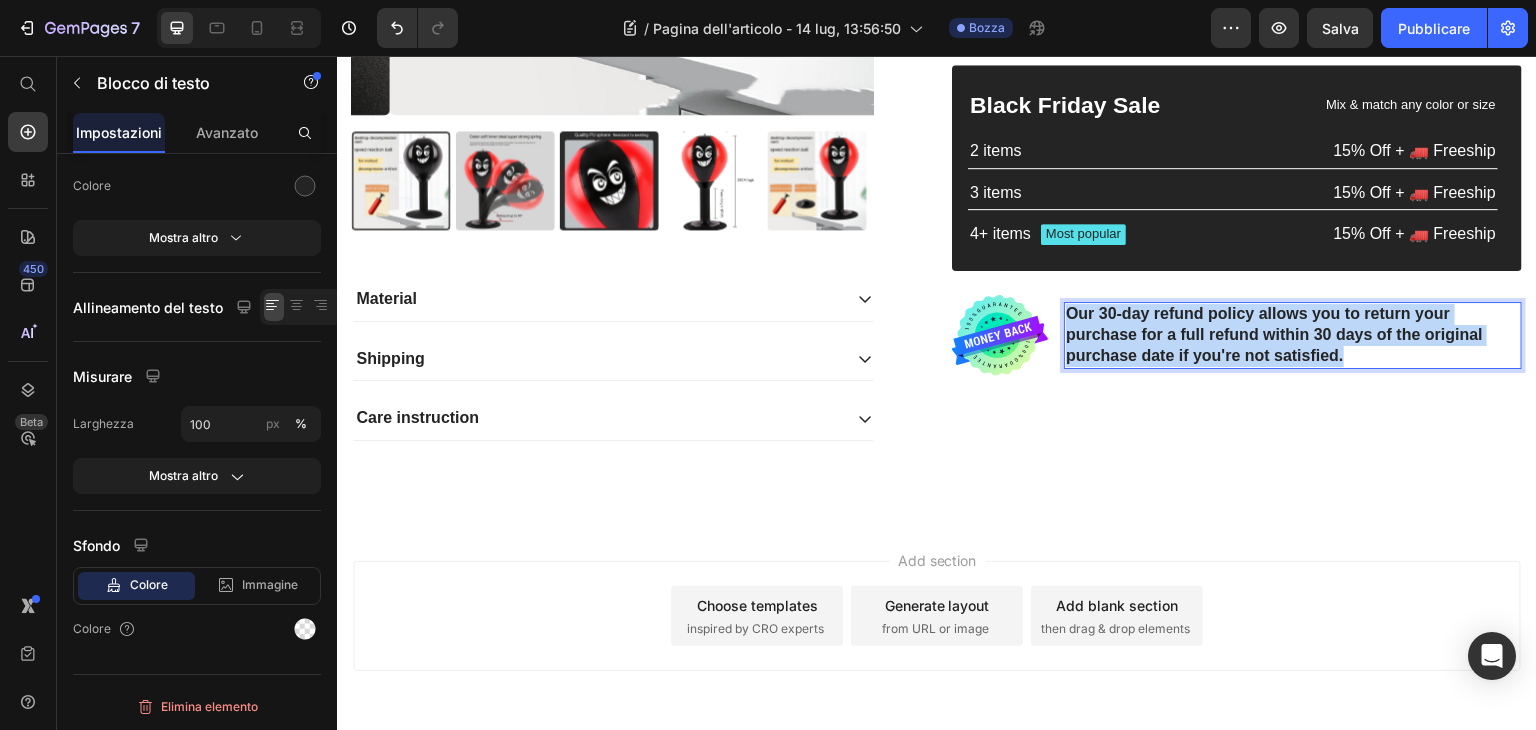 drag, startPoint x: 1060, startPoint y: 318, endPoint x: 1427, endPoint y: 365, distance: 369.99728 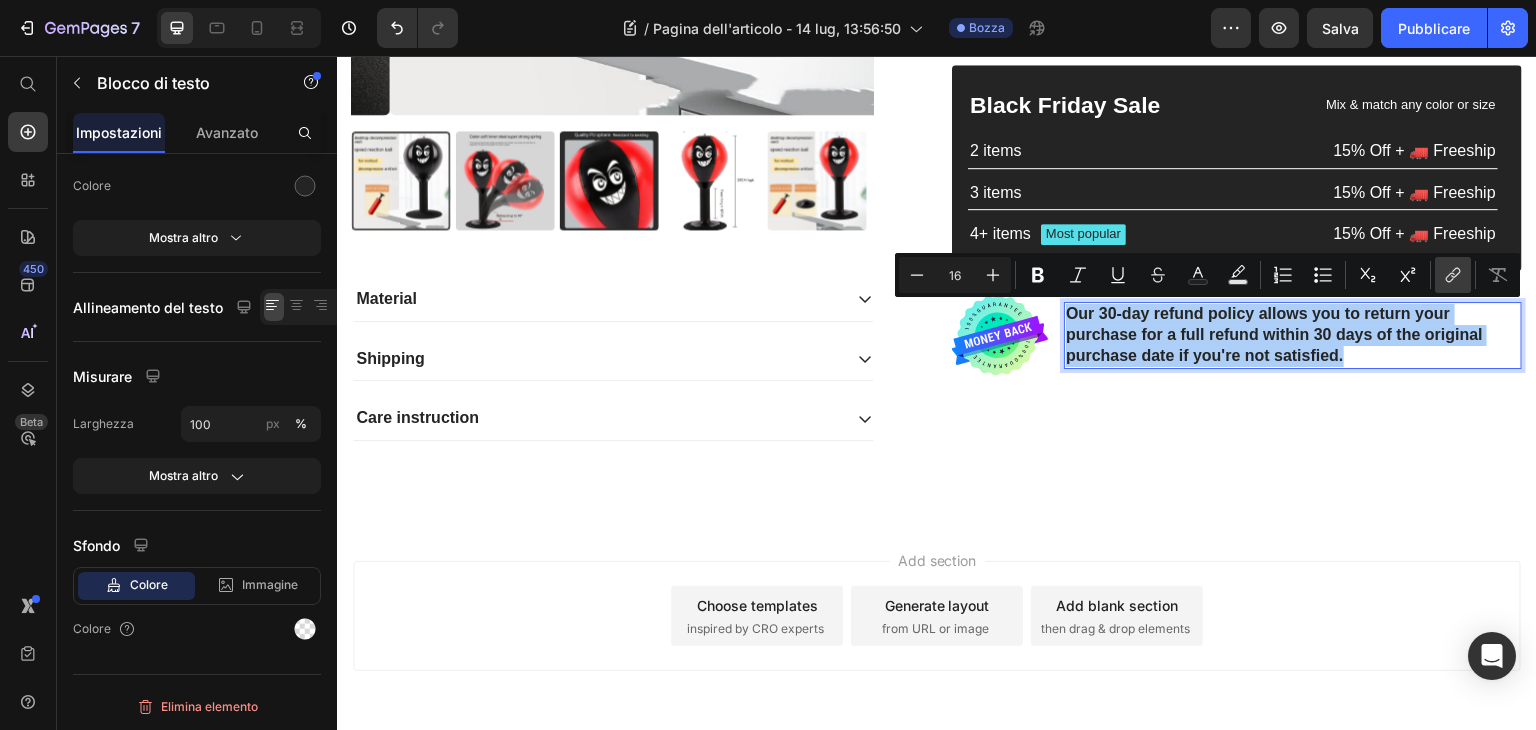 click on "link" at bounding box center (1453, 275) 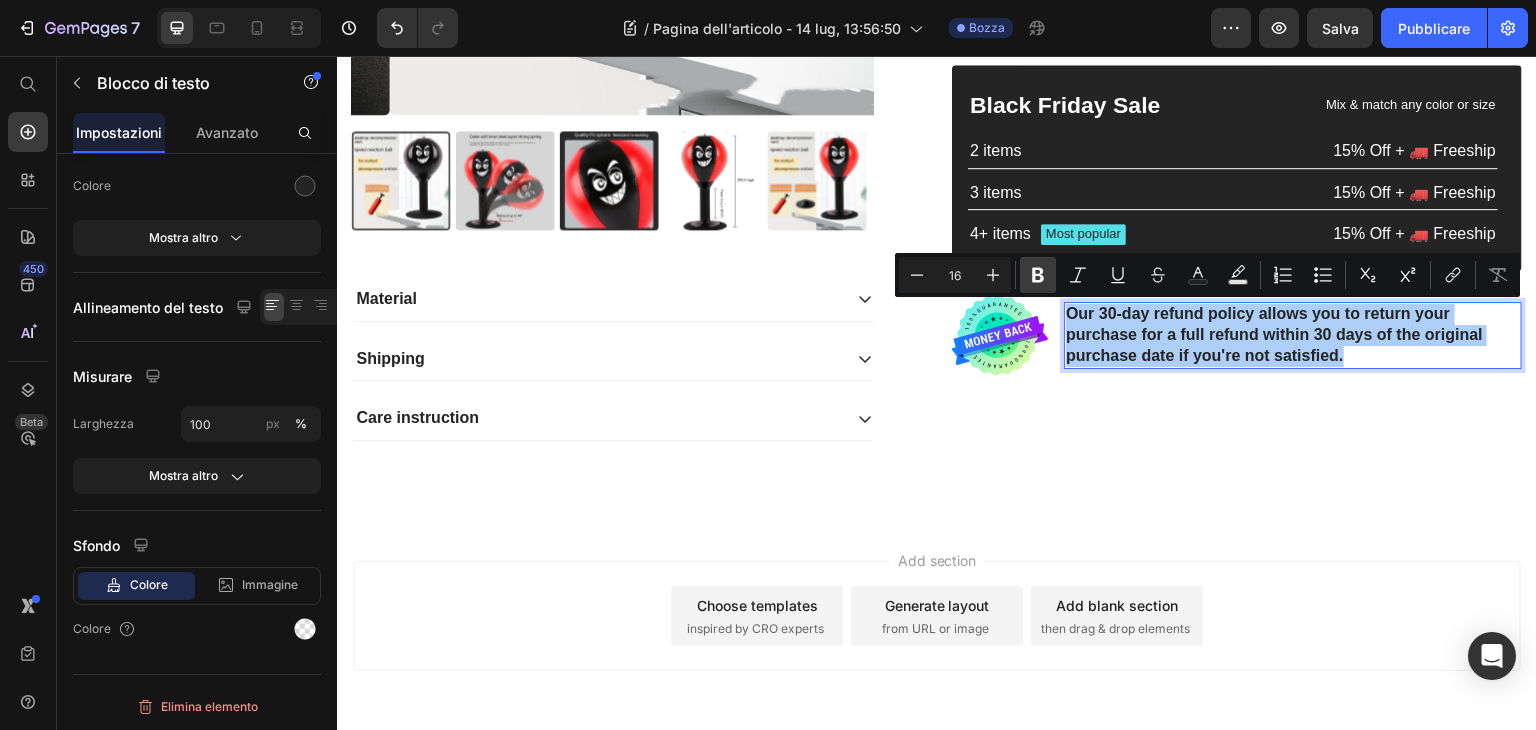 click on "Grassetto" at bounding box center [1038, 275] 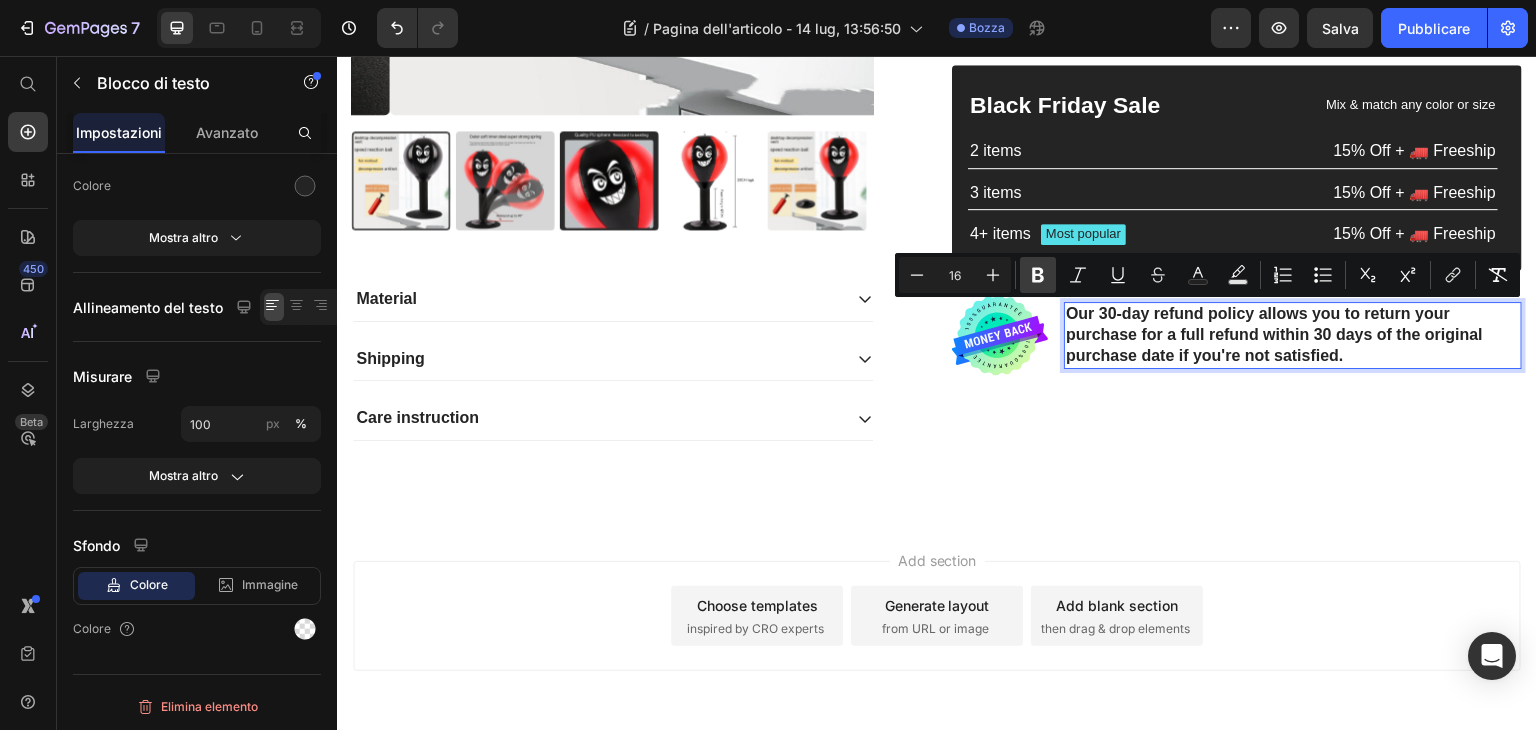 click on "Grassetto" at bounding box center [1038, 275] 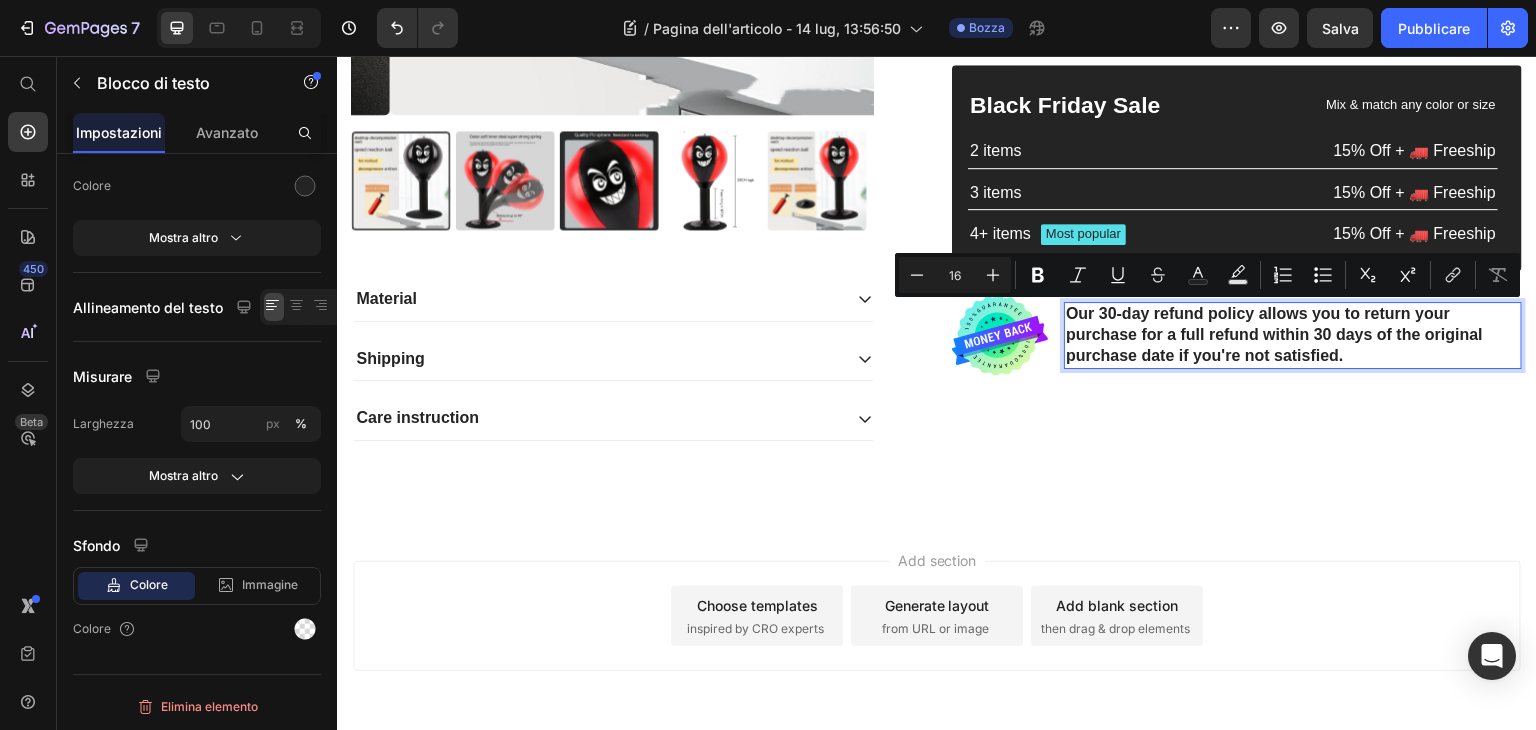 click on "Our 30-day refund policy allows you to return your purchase for a full refund within 30 days of the original purchase date if you're not satisfied." at bounding box center [1293, 335] 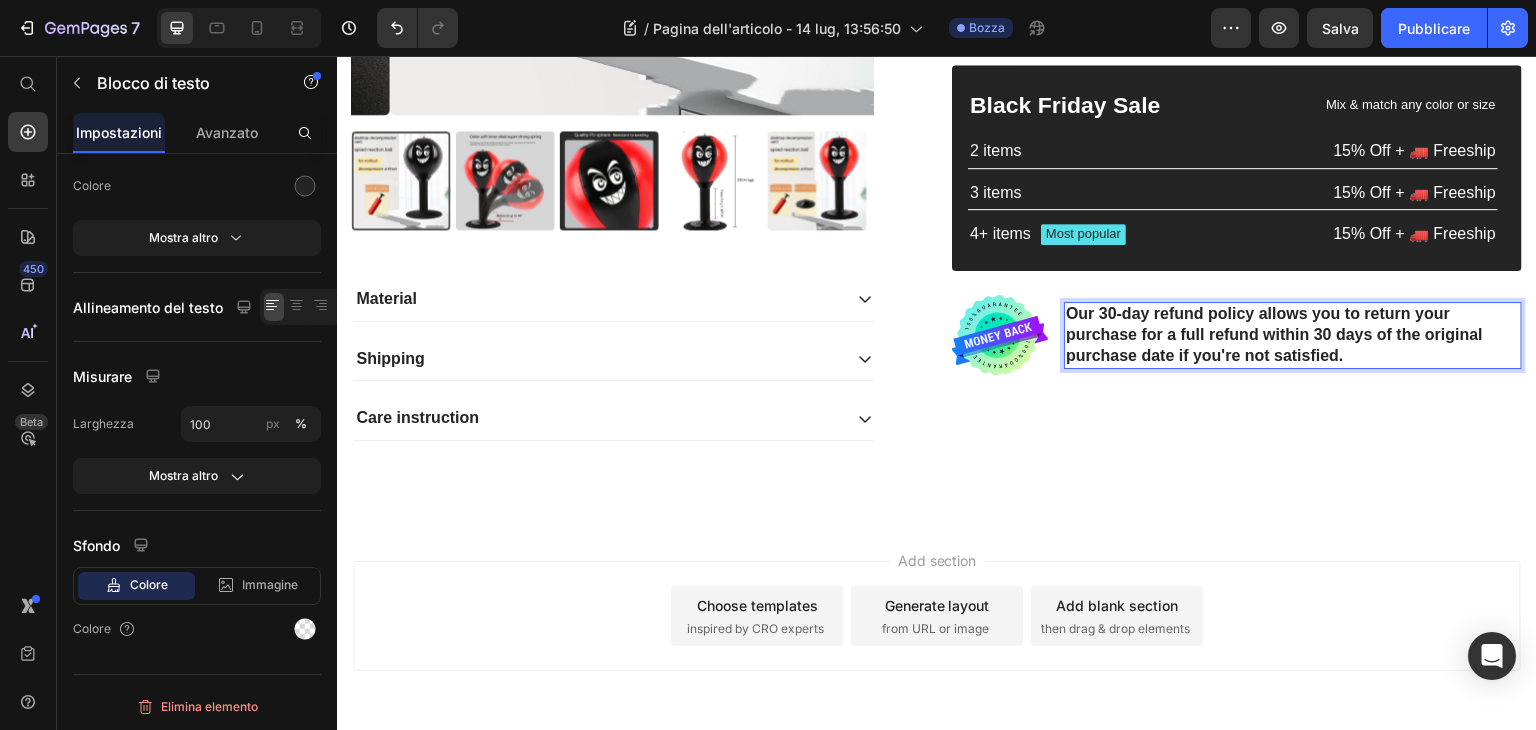 click on "Our 30-day refund policy allows you to return your purchase for a full refund within 30 days of the original purchase date if you're not satisfied." at bounding box center [1293, 335] 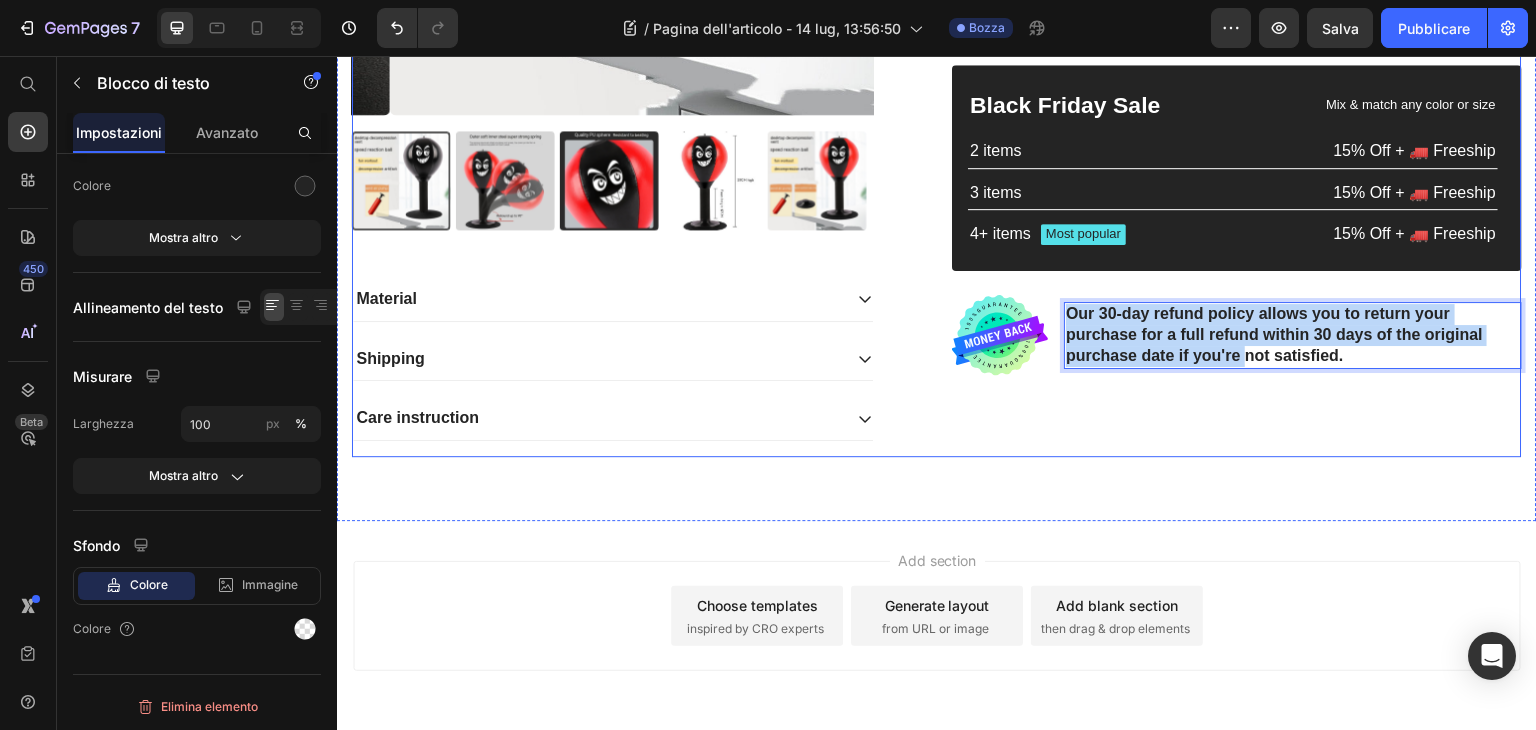 drag, startPoint x: 1059, startPoint y: 308, endPoint x: 1239, endPoint y: 381, distance: 194.23955 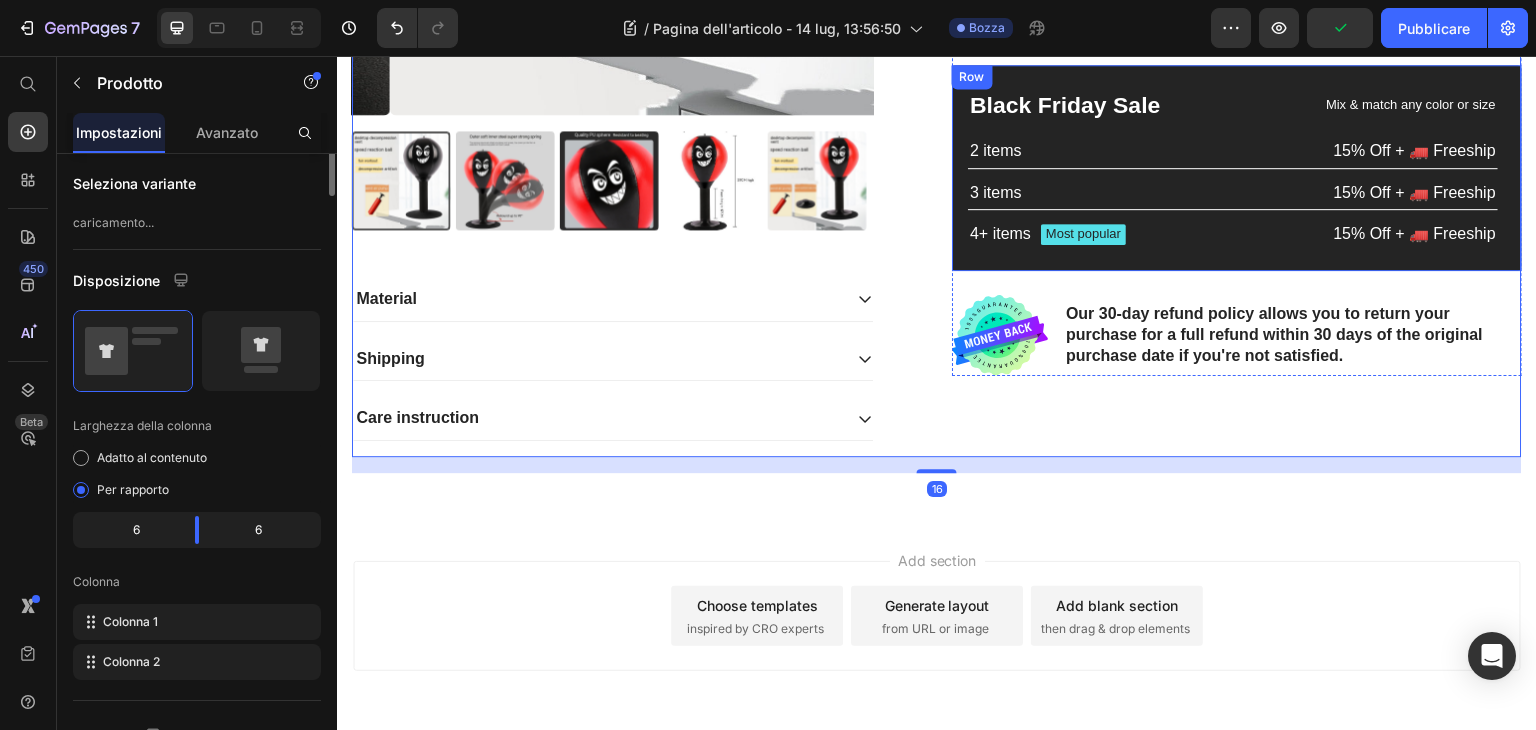 scroll, scrollTop: 0, scrollLeft: 0, axis: both 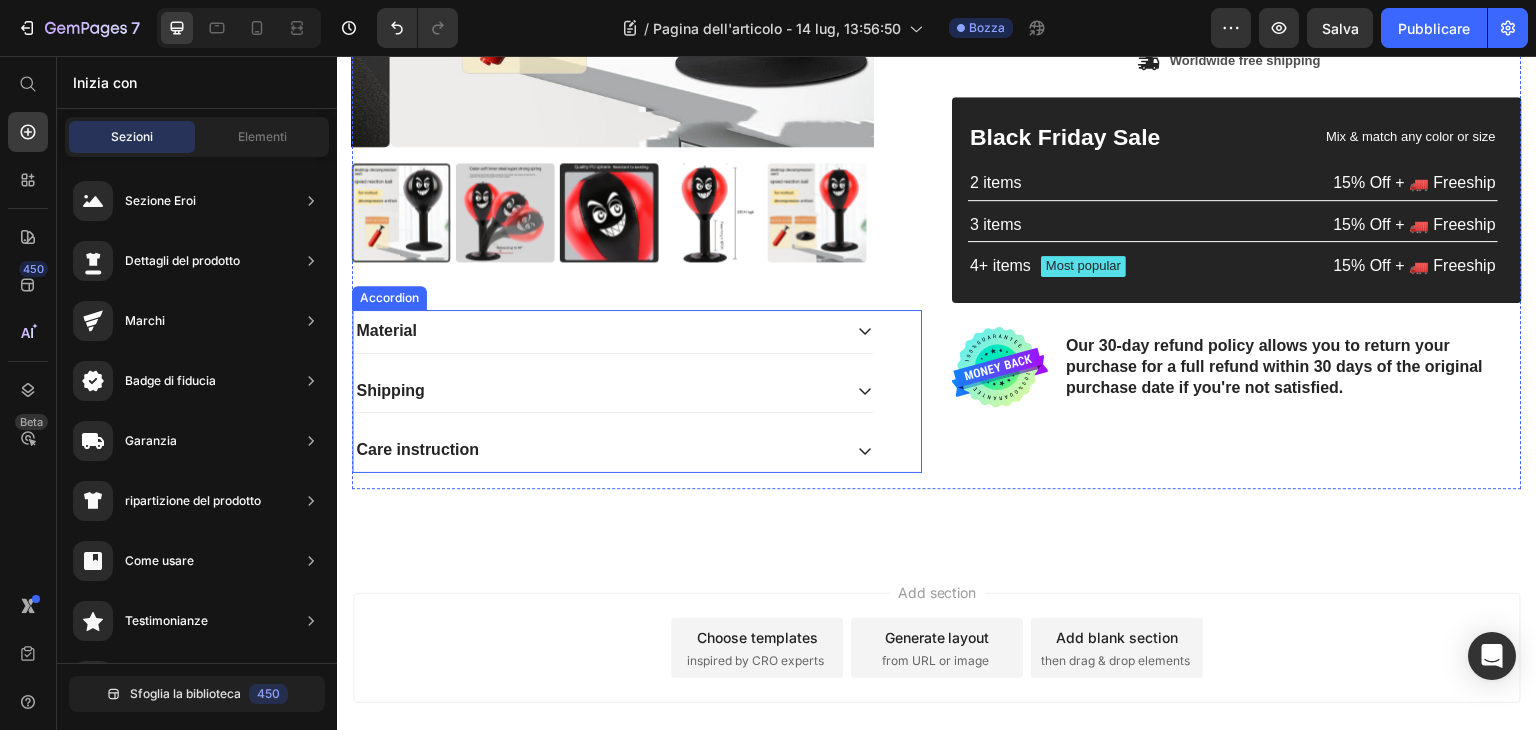 click on "Material" at bounding box center (597, 331) 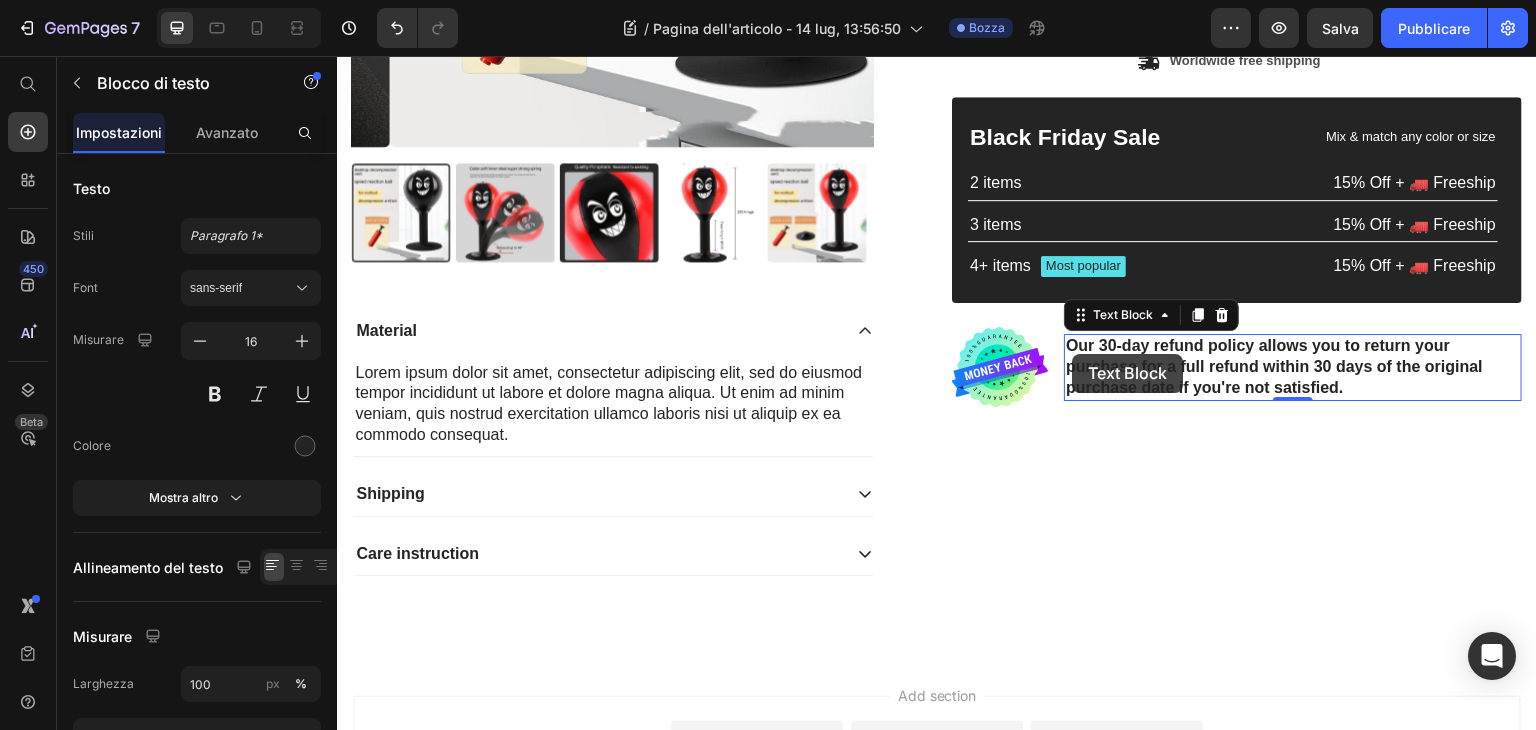 scroll, scrollTop: 545, scrollLeft: 0, axis: vertical 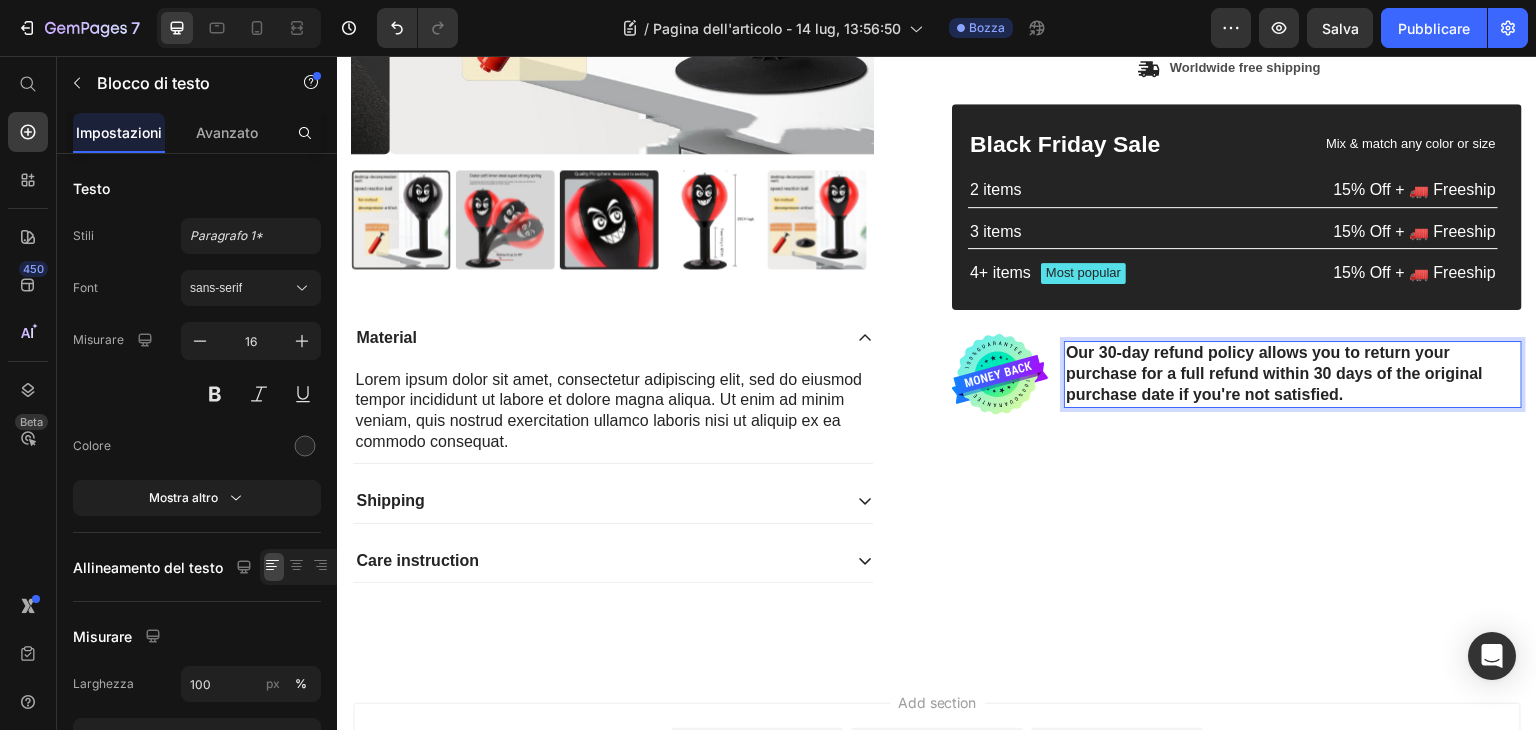 click on "Our 30-day refund policy allows you to return your purchase for a full refund within 30 days of the original purchase date if you're not satisfied." at bounding box center (1293, 374) 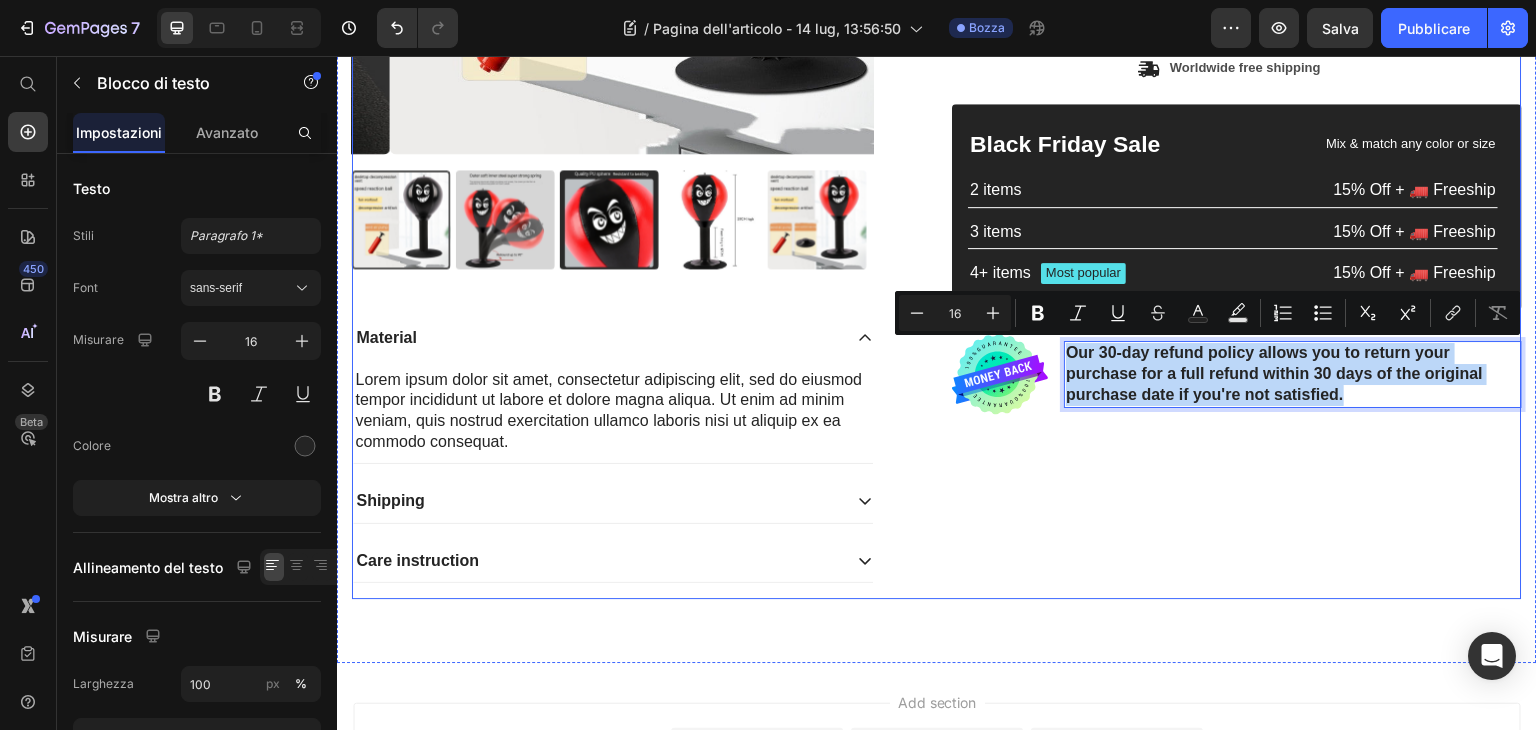 drag, startPoint x: 1058, startPoint y: 358, endPoint x: 1374, endPoint y: 406, distance: 319.6248 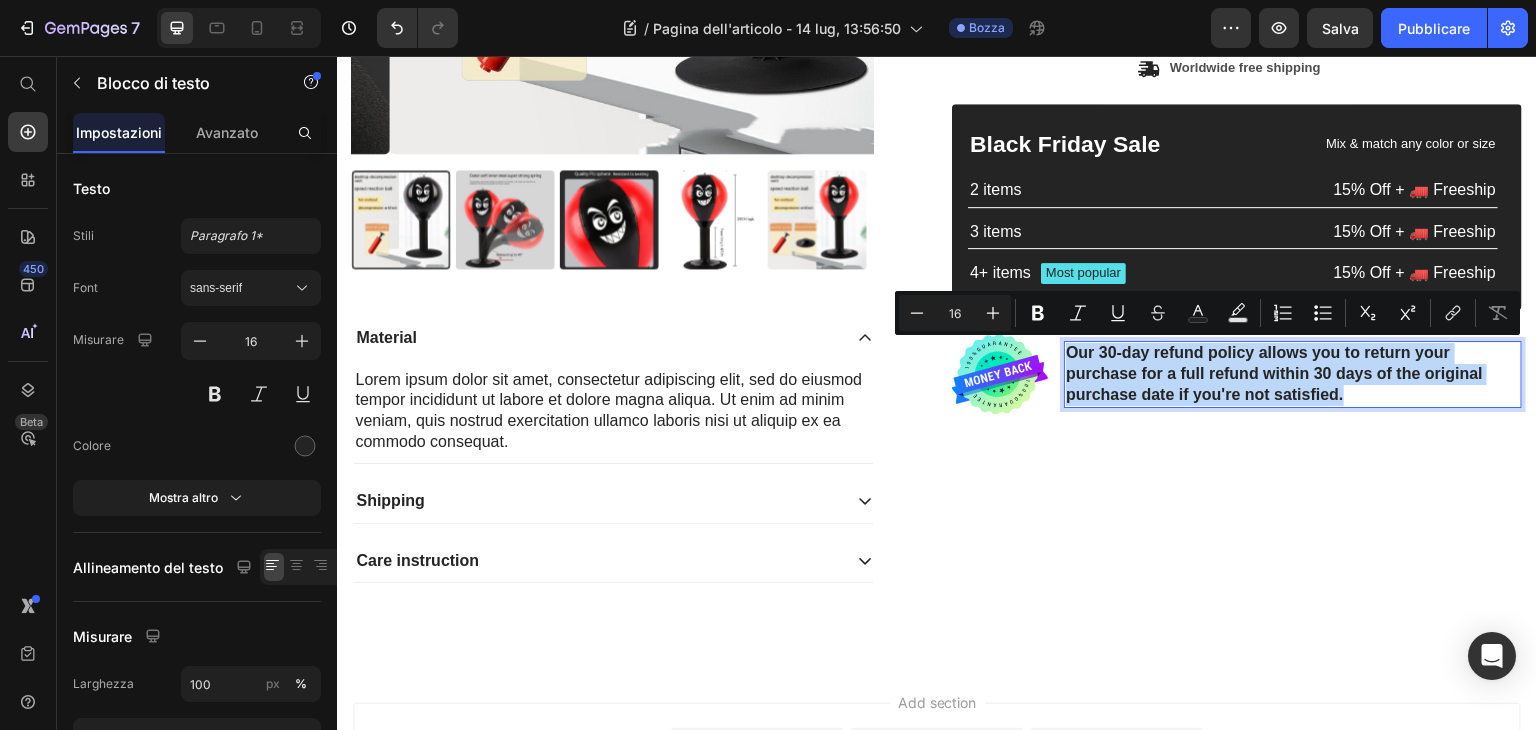 copy on "Our 30-day refund policy allows you to return your purchase for a full refund within 30 days of the original purchase date if you're not satisfied." 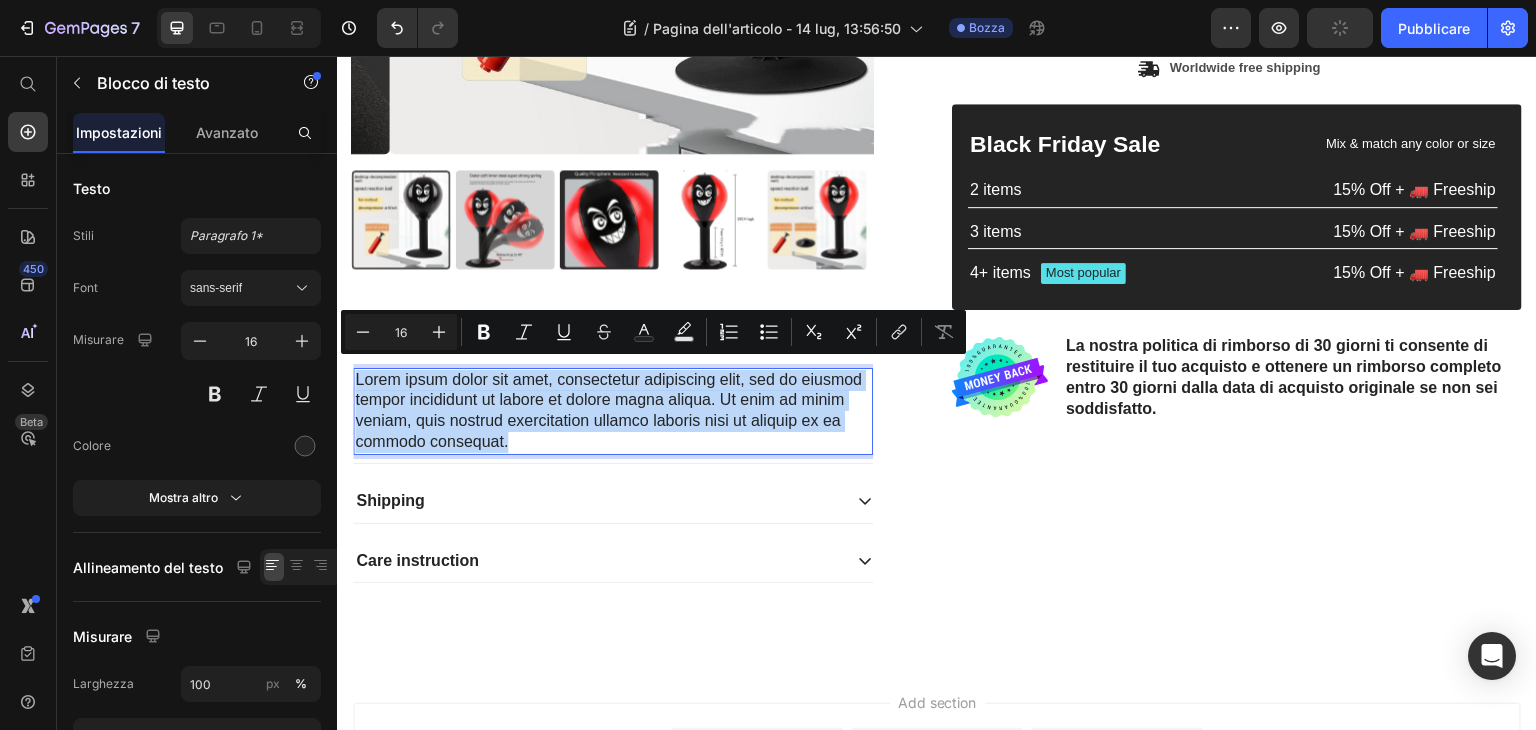 drag, startPoint x: 355, startPoint y: 370, endPoint x: 515, endPoint y: 442, distance: 175.4537 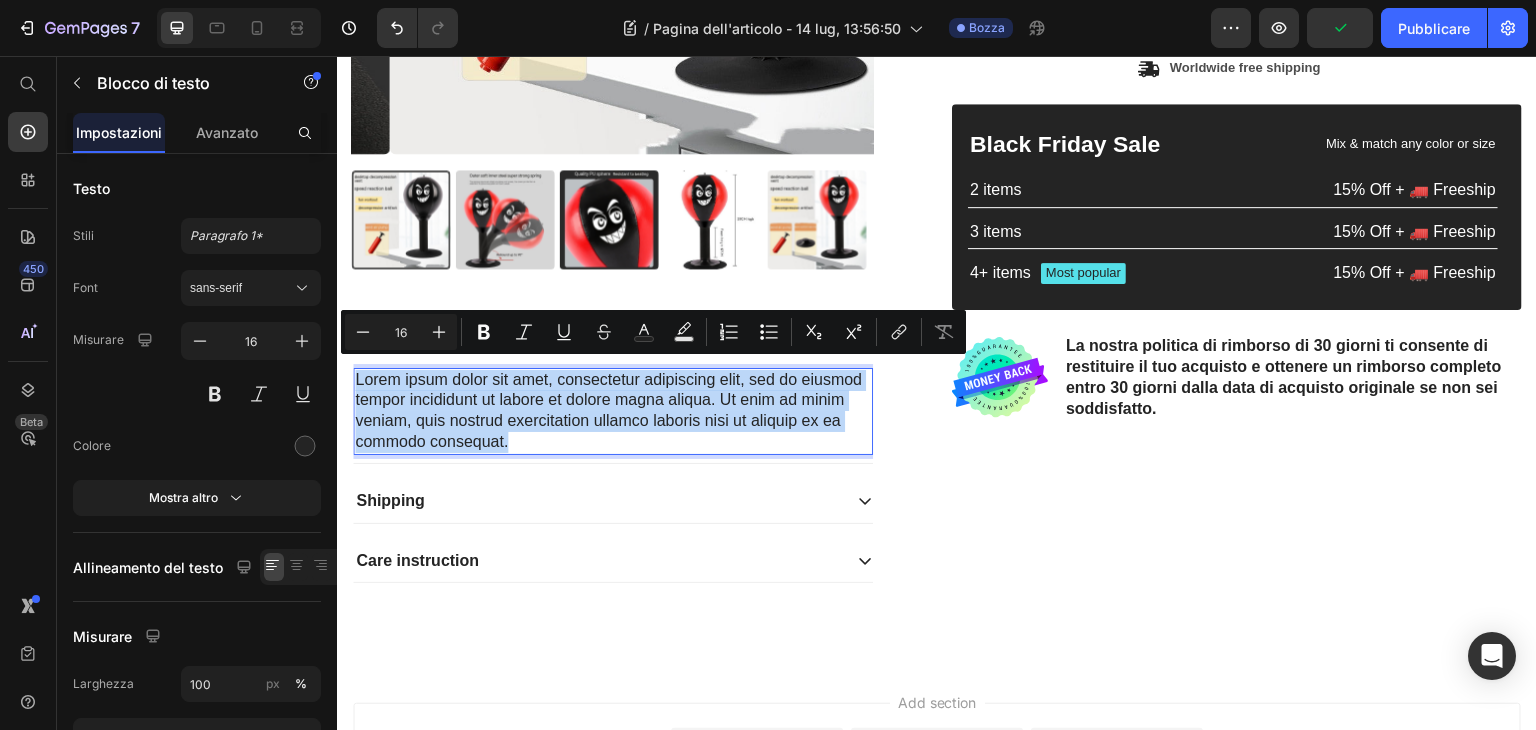 copy on "Lorem ipsum dolor sit amet, consectetur adipiscing elit, sed do eiusmod tempor incididunt ut labore et dolore magna aliqua. Ut enim ad minim veniam, quis nostrud exercitation ullamco laboris nisi ut aliquip ex ea commodo consequat." 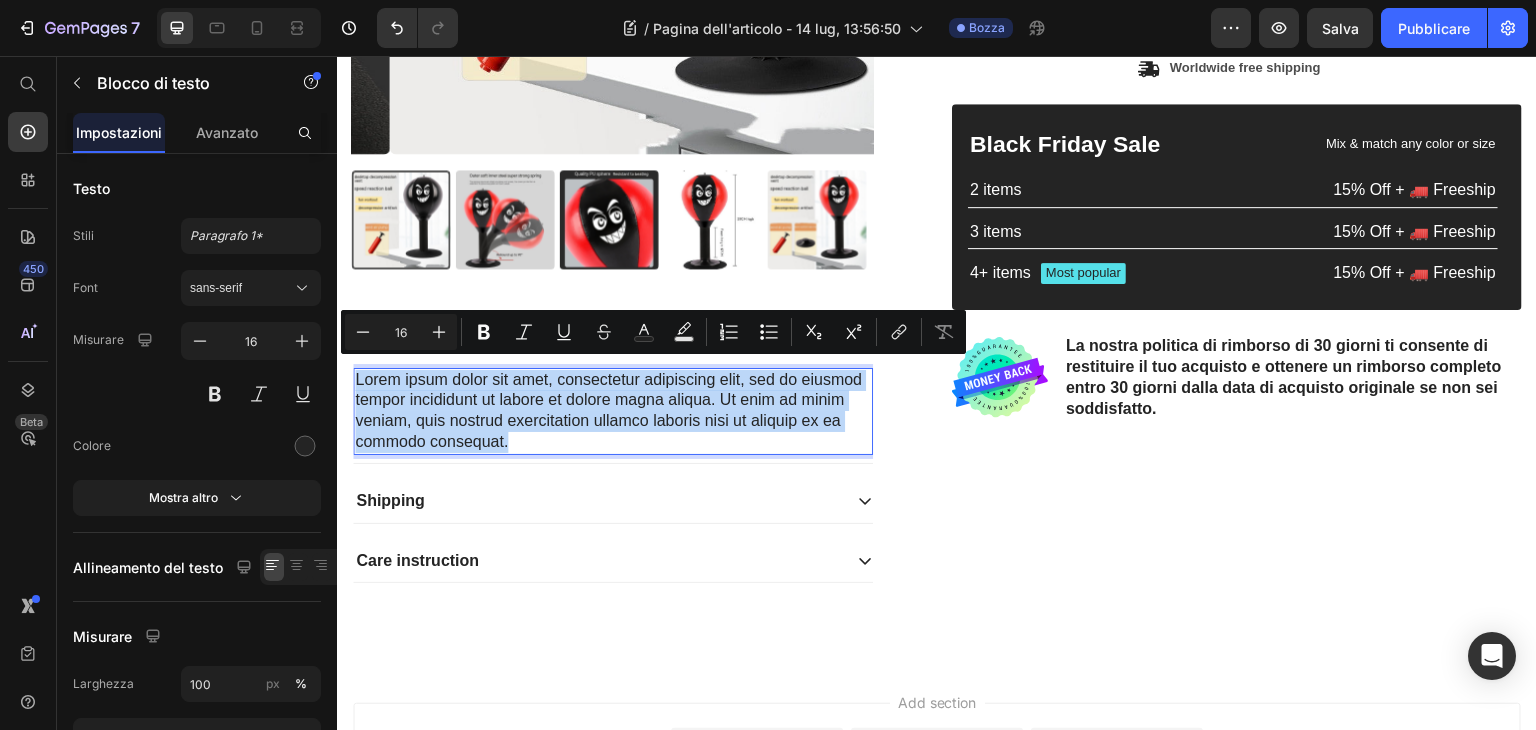 click on "Lorem ipsum dolor sit amet, consectetur adipiscing elit, sed do eiusmod tempor incididunt ut labore et dolore magna aliqua. Ut enim ad minim veniam, quis nostrud exercitation ullamco laboris nisi ut aliquip ex ea commodo consequat." at bounding box center (613, 411) 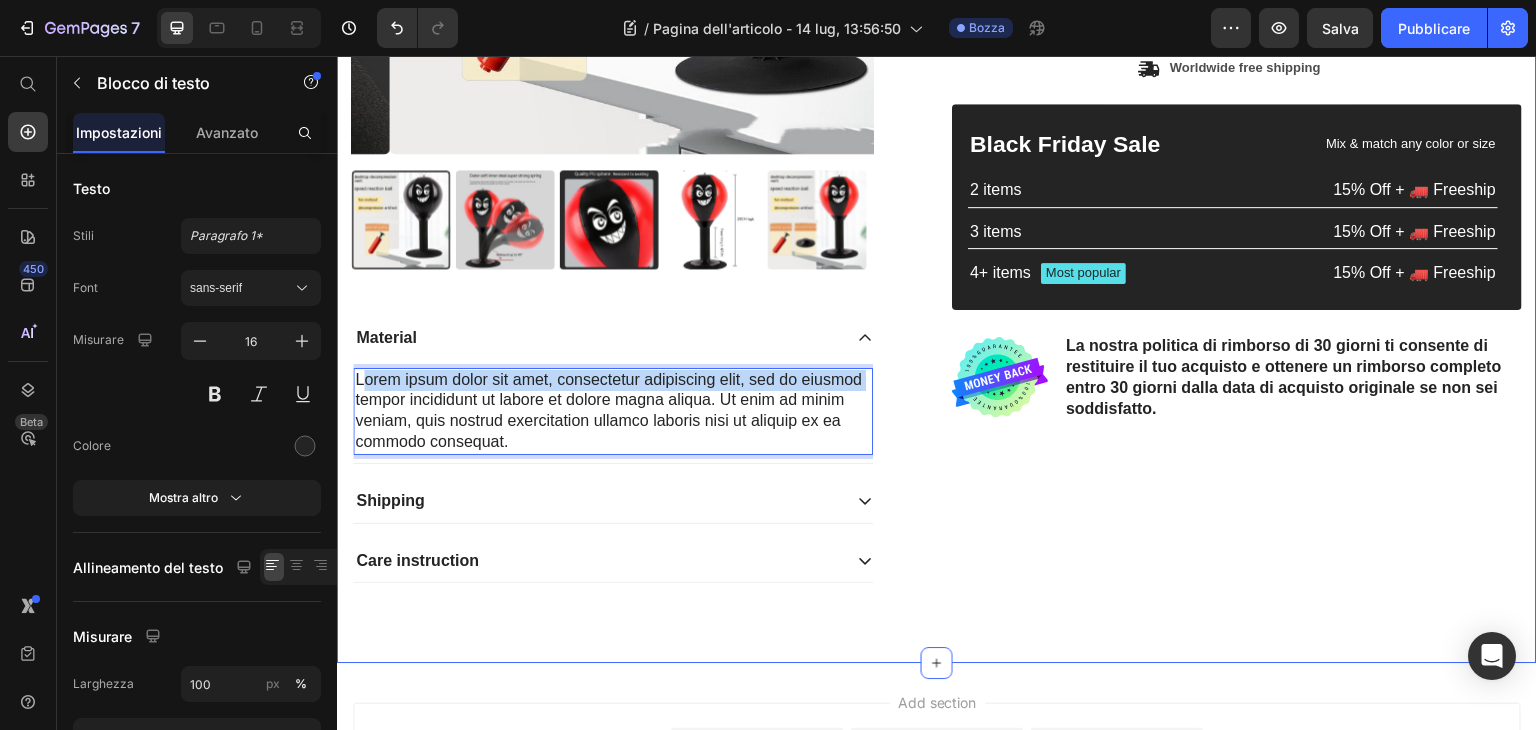 drag, startPoint x: 364, startPoint y: 370, endPoint x: 348, endPoint y: 382, distance: 20 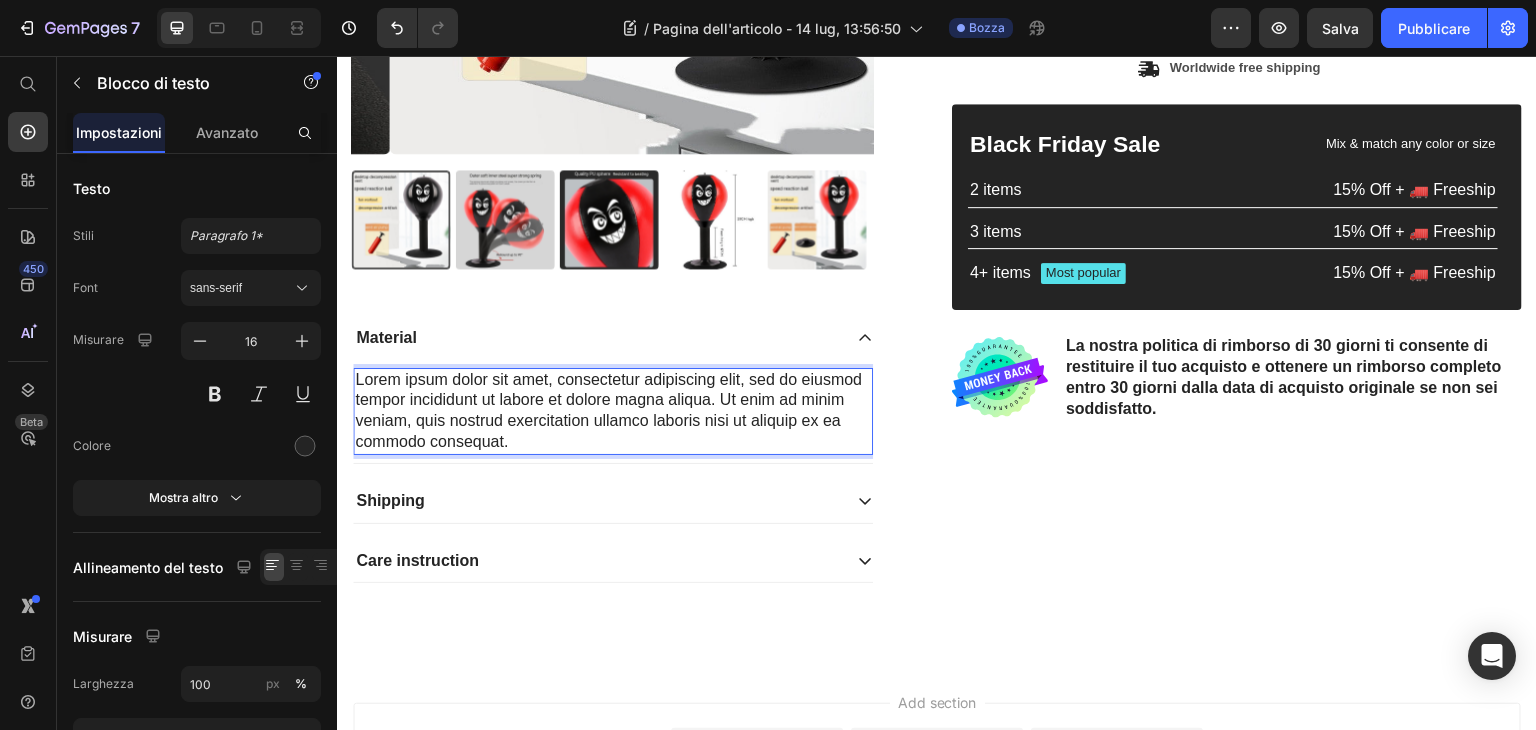click on "Lorem ipsum dolor sit amet, consectetur adipiscing elit, sed do eiusmod tempor incididunt ut labore et dolore magna aliqua. Ut enim ad minim veniam, quis nostrud exercitation ullamco laboris nisi ut aliquip ex ea commodo consequat." at bounding box center [613, 411] 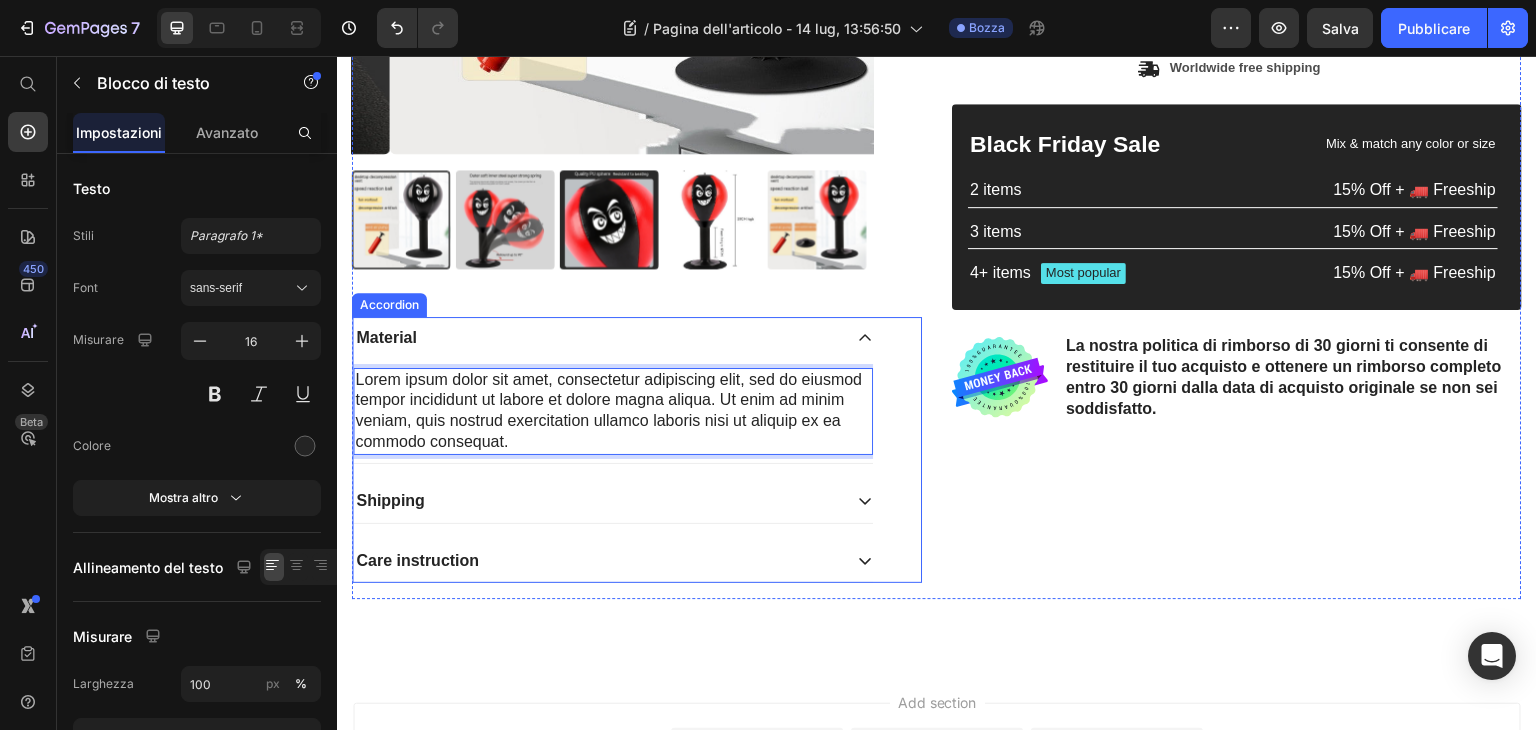 click on "Shipping" at bounding box center [613, 501] 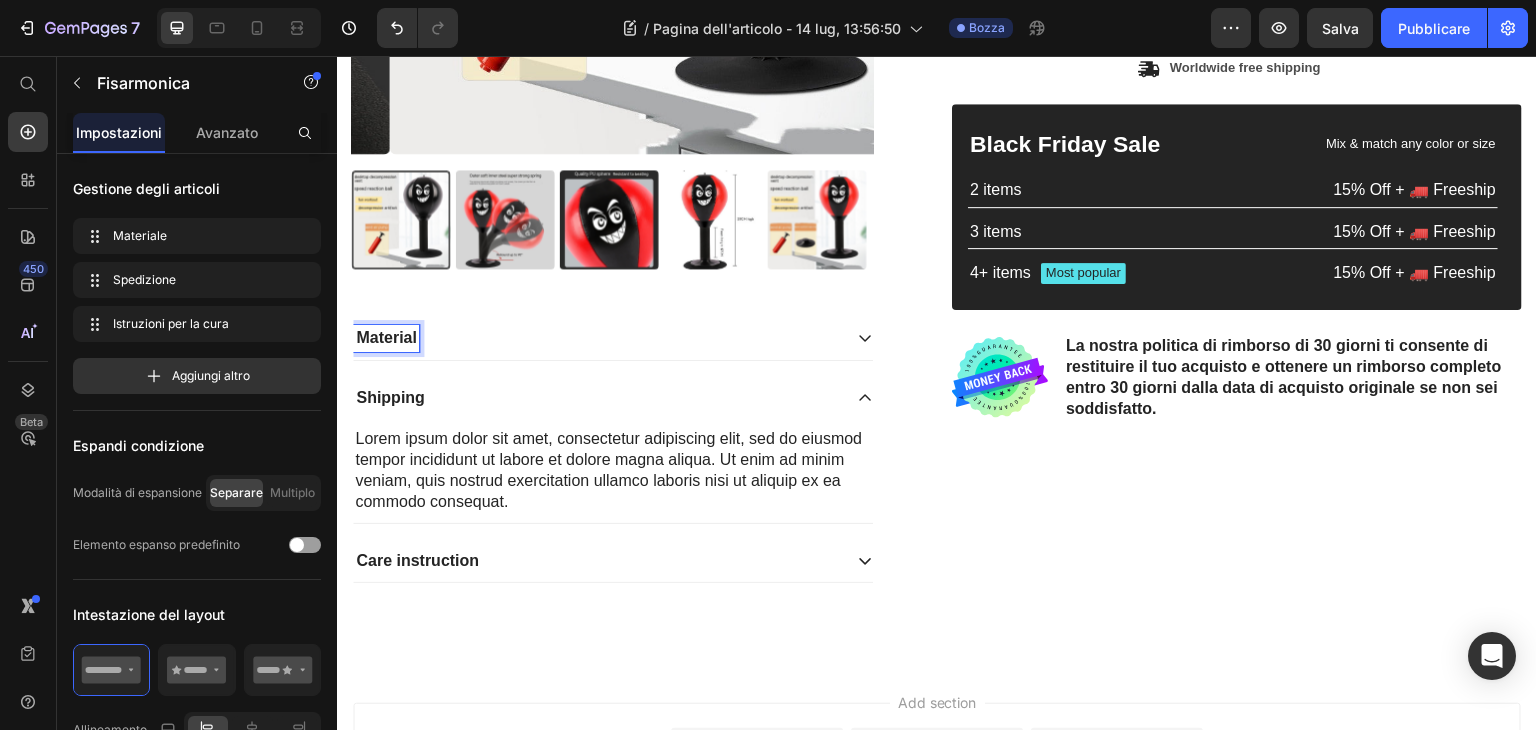 click on "Material" at bounding box center (386, 338) 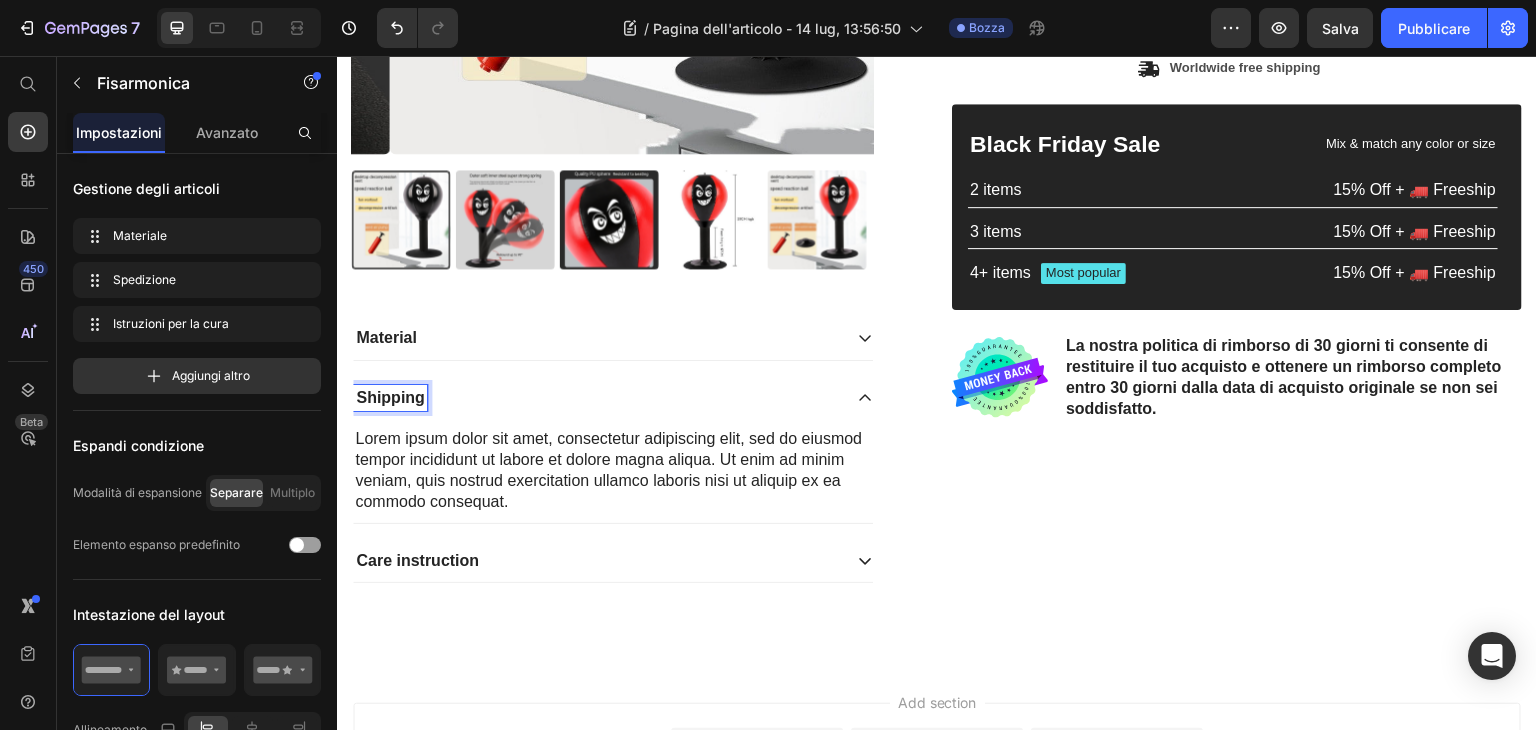 click on "Shipping" at bounding box center (390, 398) 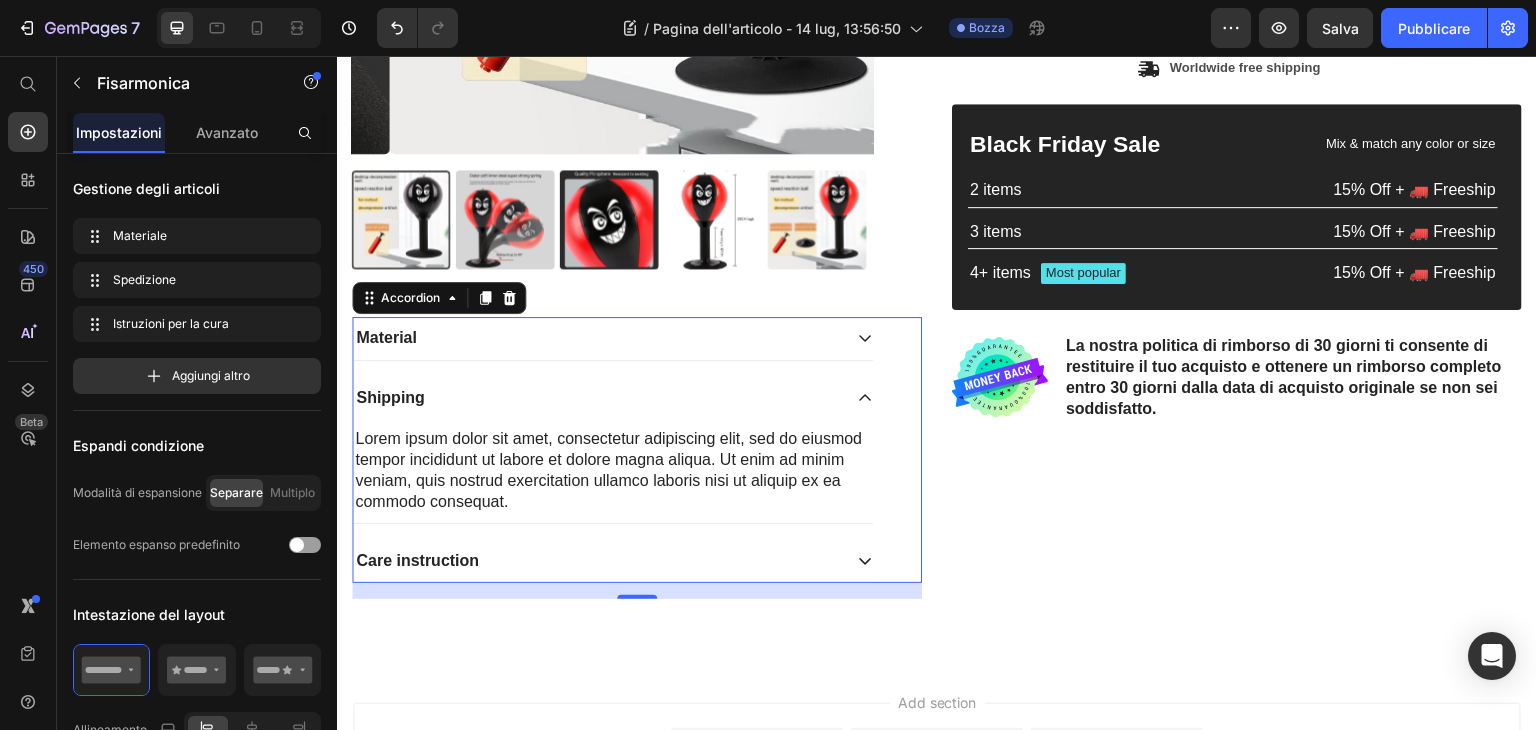 click on "Material" at bounding box center [597, 338] 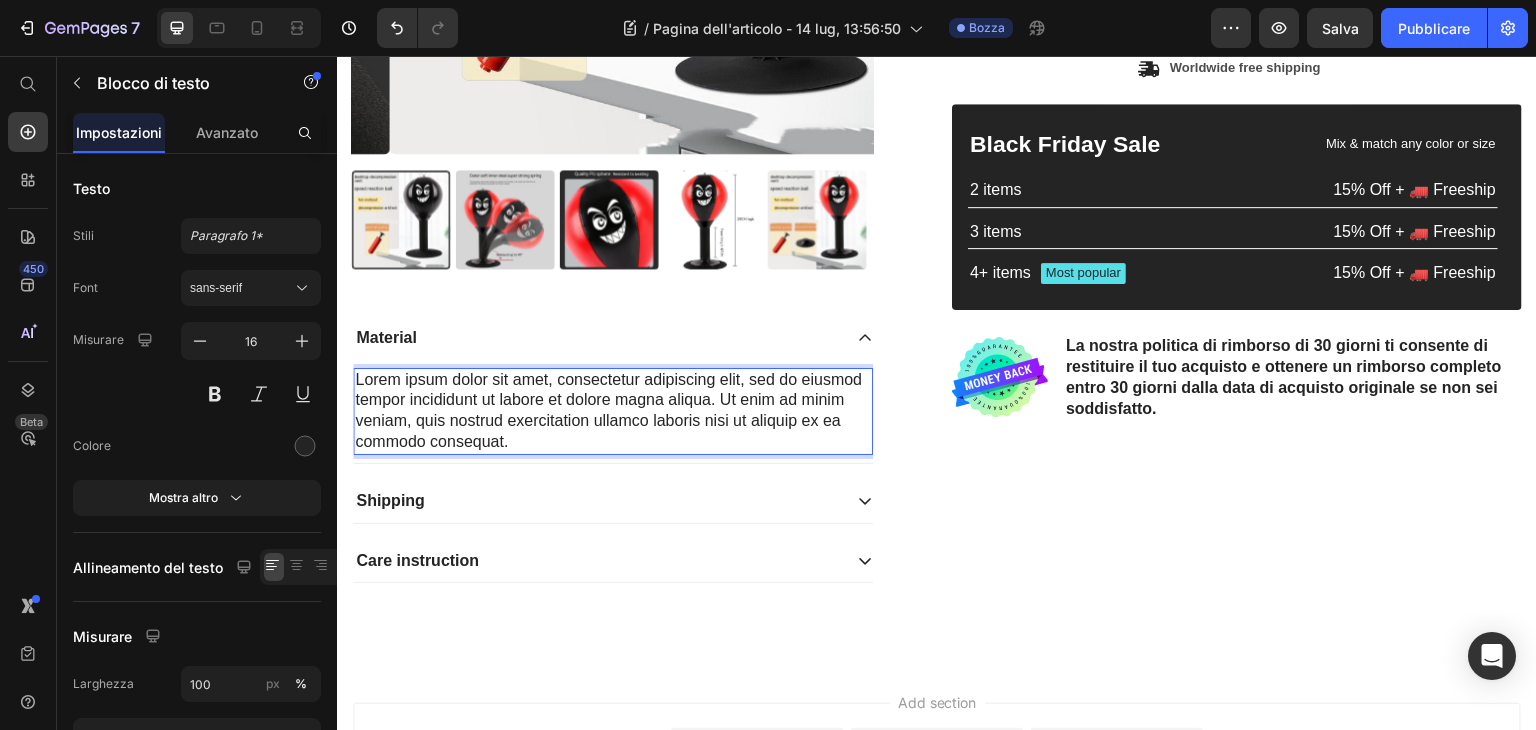 drag, startPoint x: 512, startPoint y: 434, endPoint x: 527, endPoint y: 445, distance: 18.601076 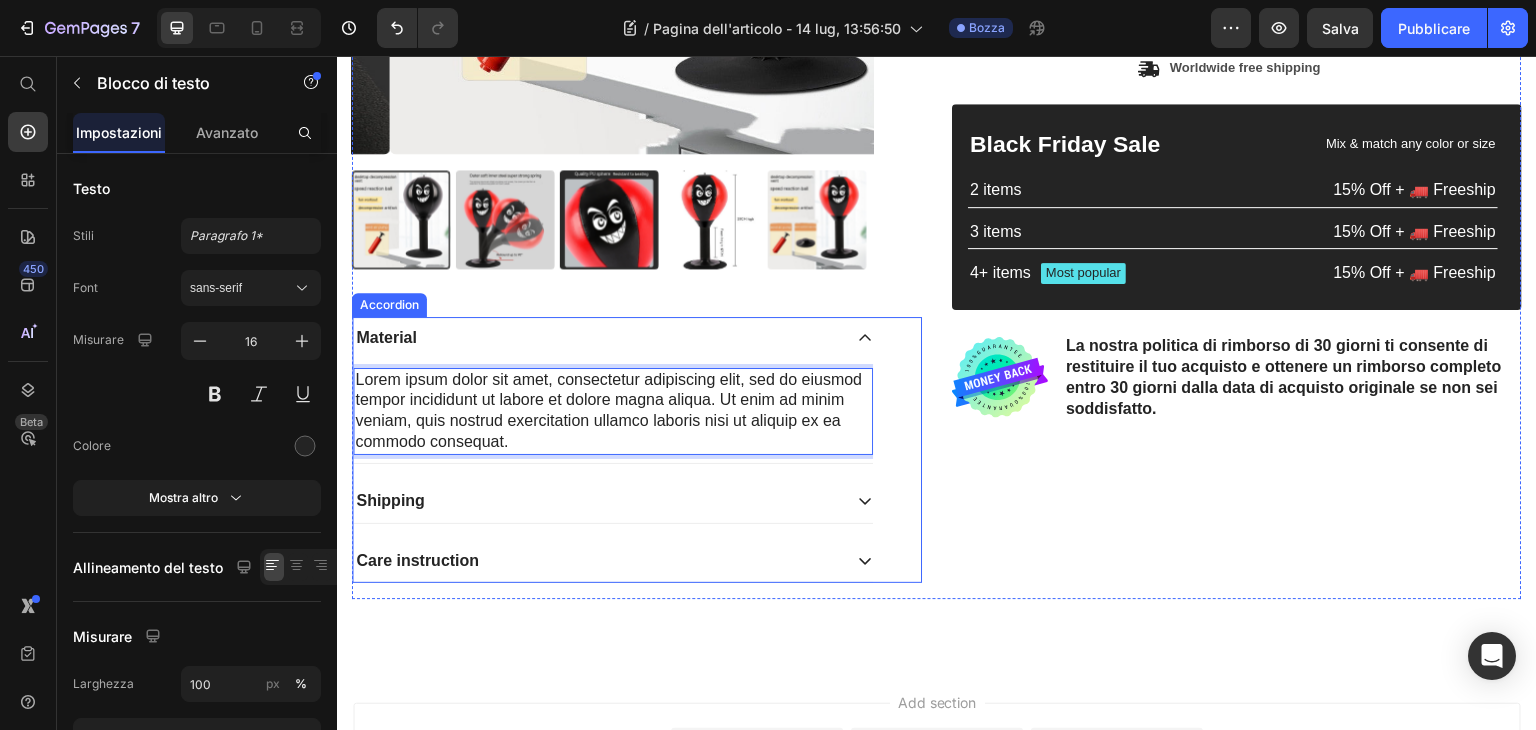 click on "Shipping" at bounding box center [613, 501] 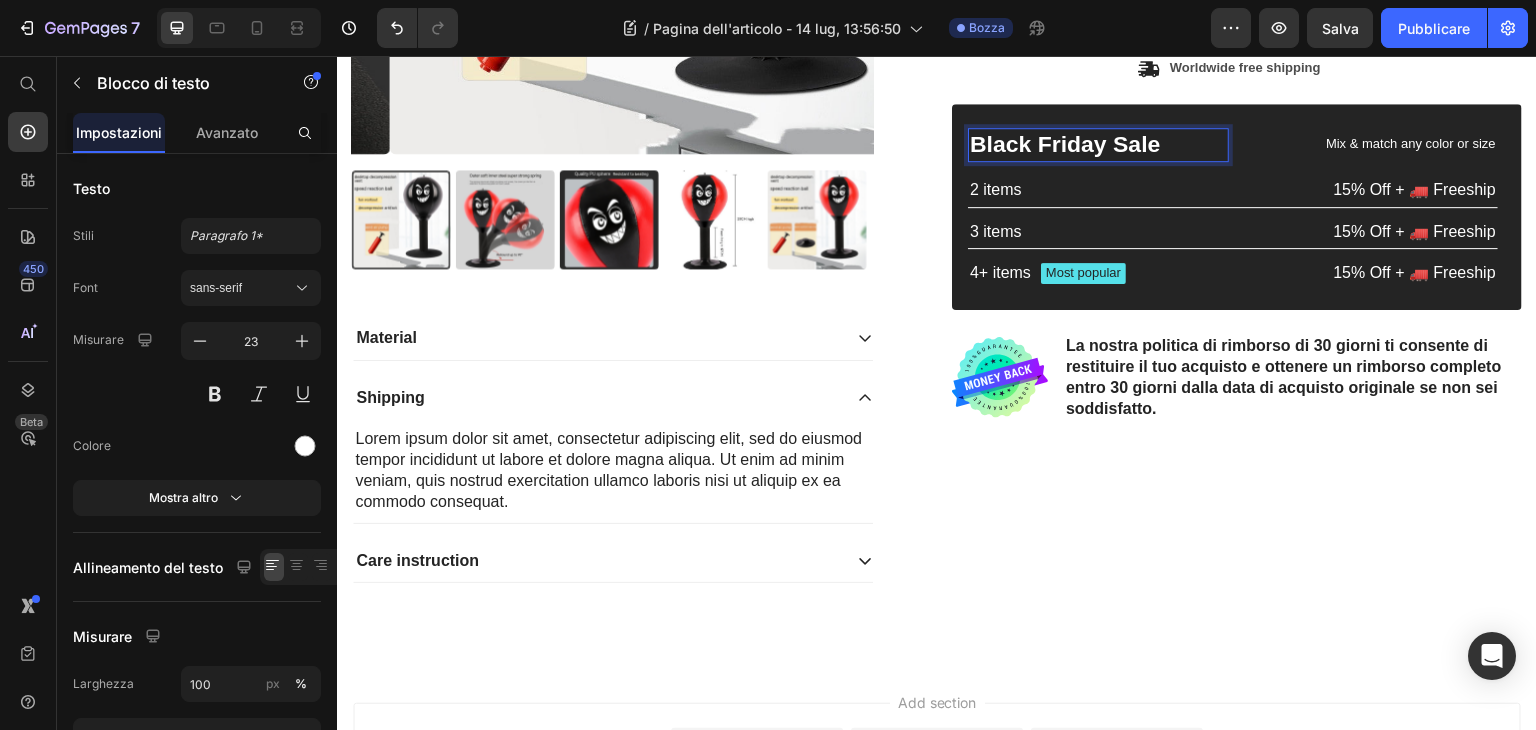 click on "Black Friday Sale" at bounding box center [1098, 145] 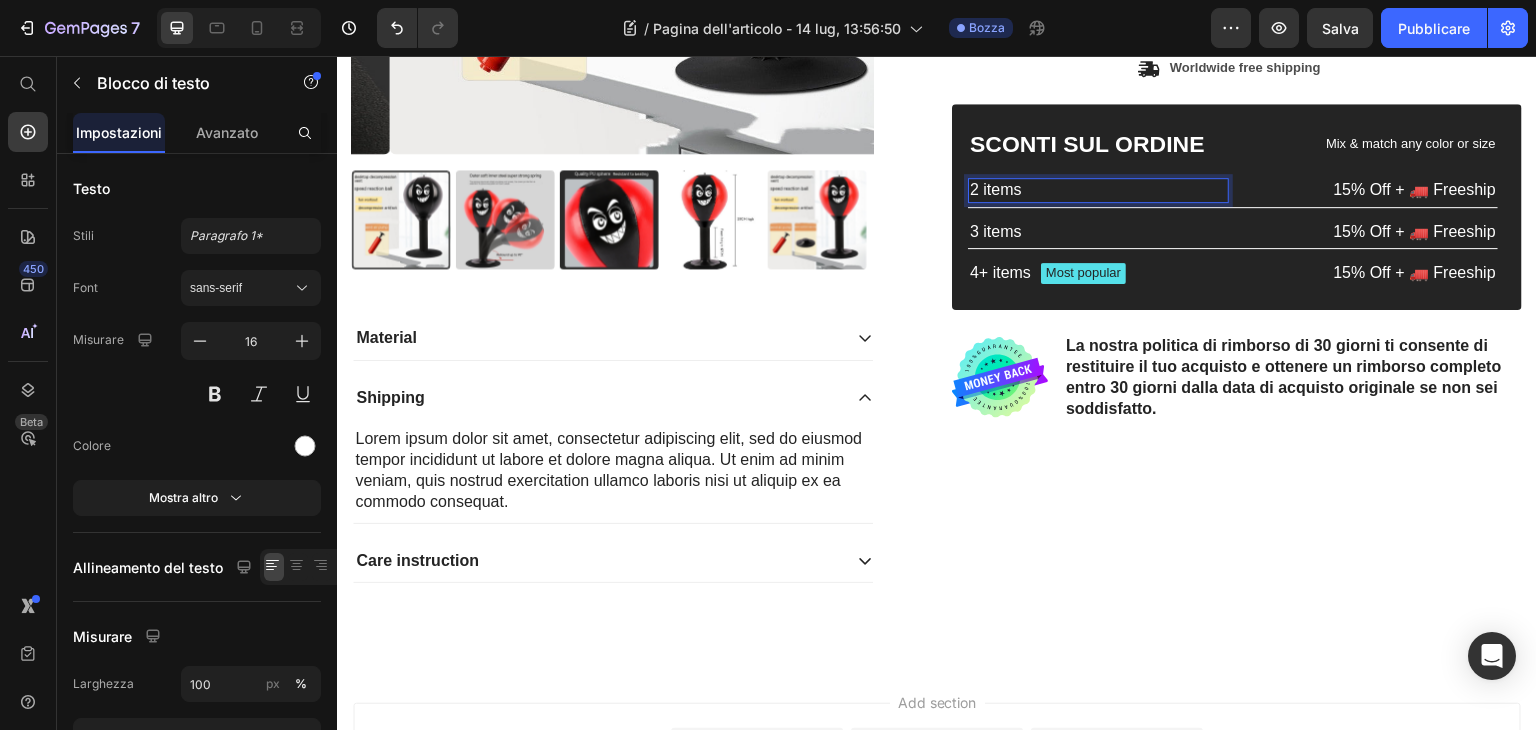 click on "2 items" at bounding box center [1098, 190] 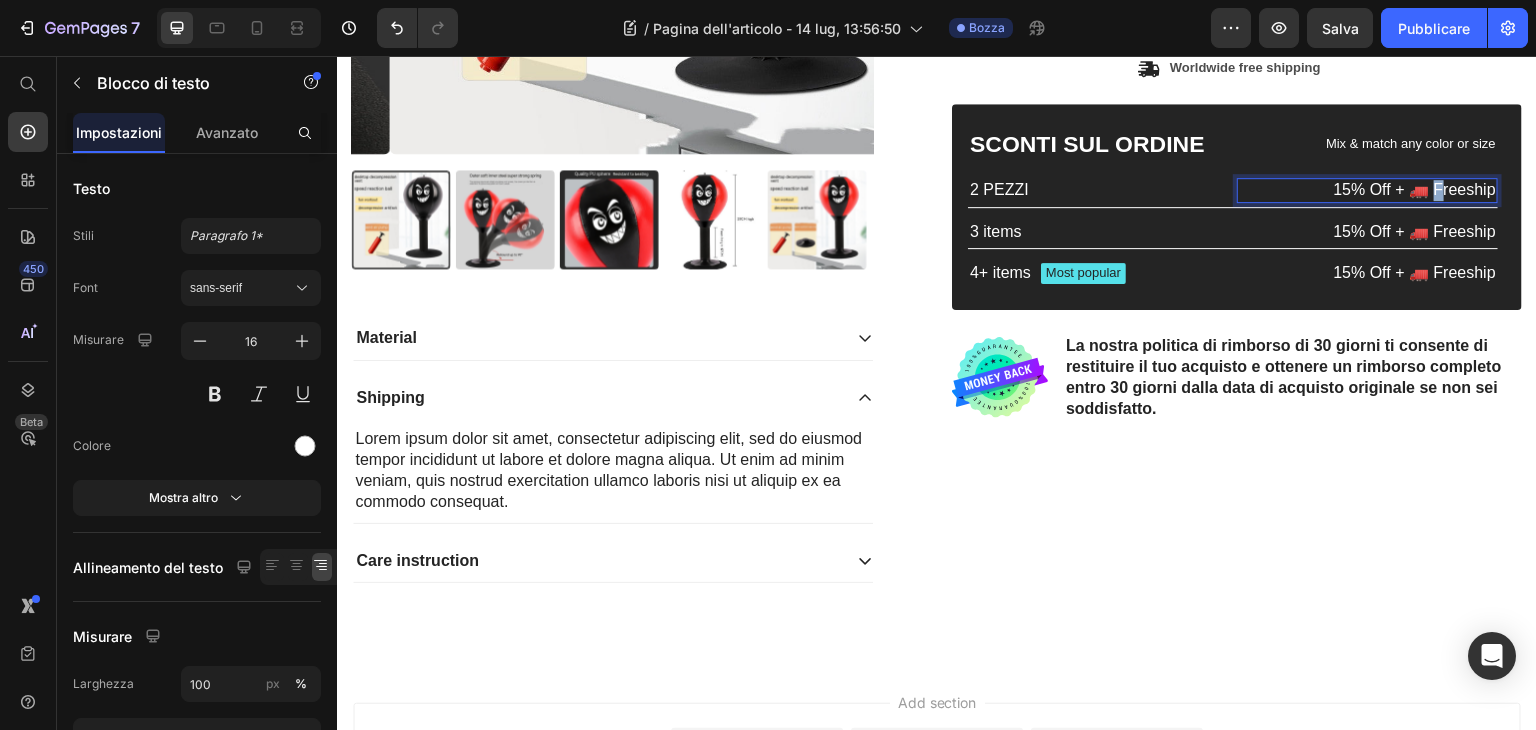 click on "15% Off + 🚛 Freeship" at bounding box center (1367, 190) 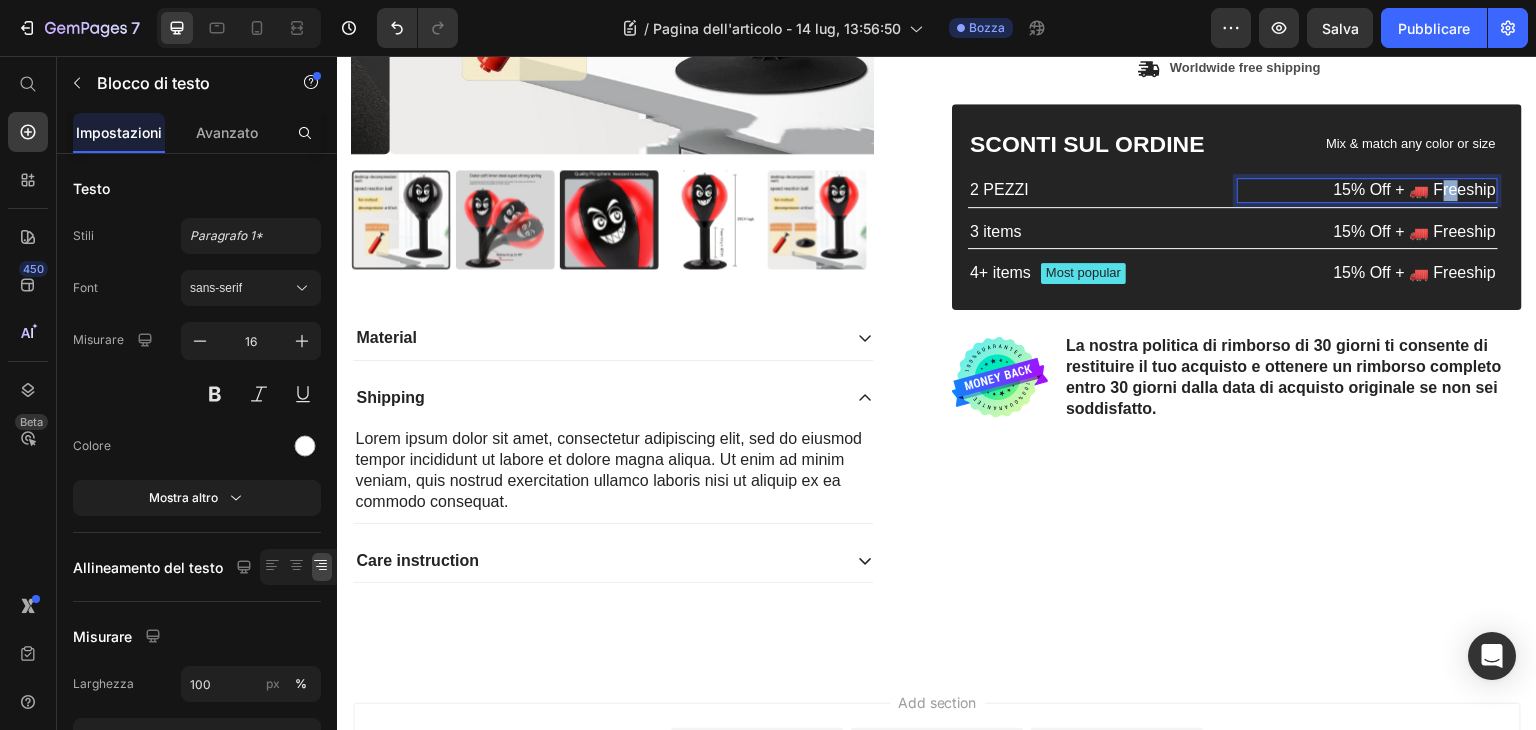 drag, startPoint x: 1424, startPoint y: 193, endPoint x: 1444, endPoint y: 189, distance: 20.396078 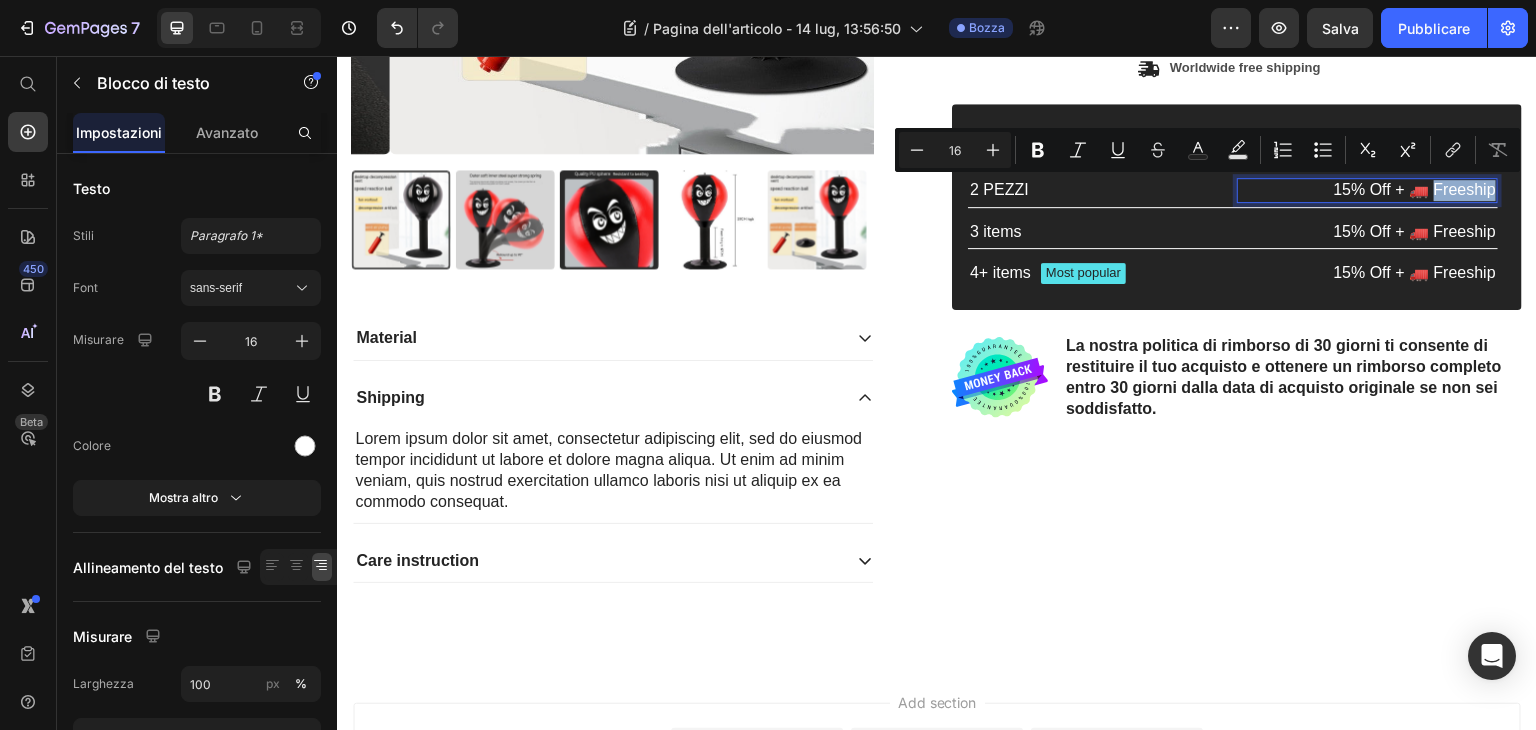 drag, startPoint x: 1419, startPoint y: 189, endPoint x: 1475, endPoint y: 192, distance: 56.0803 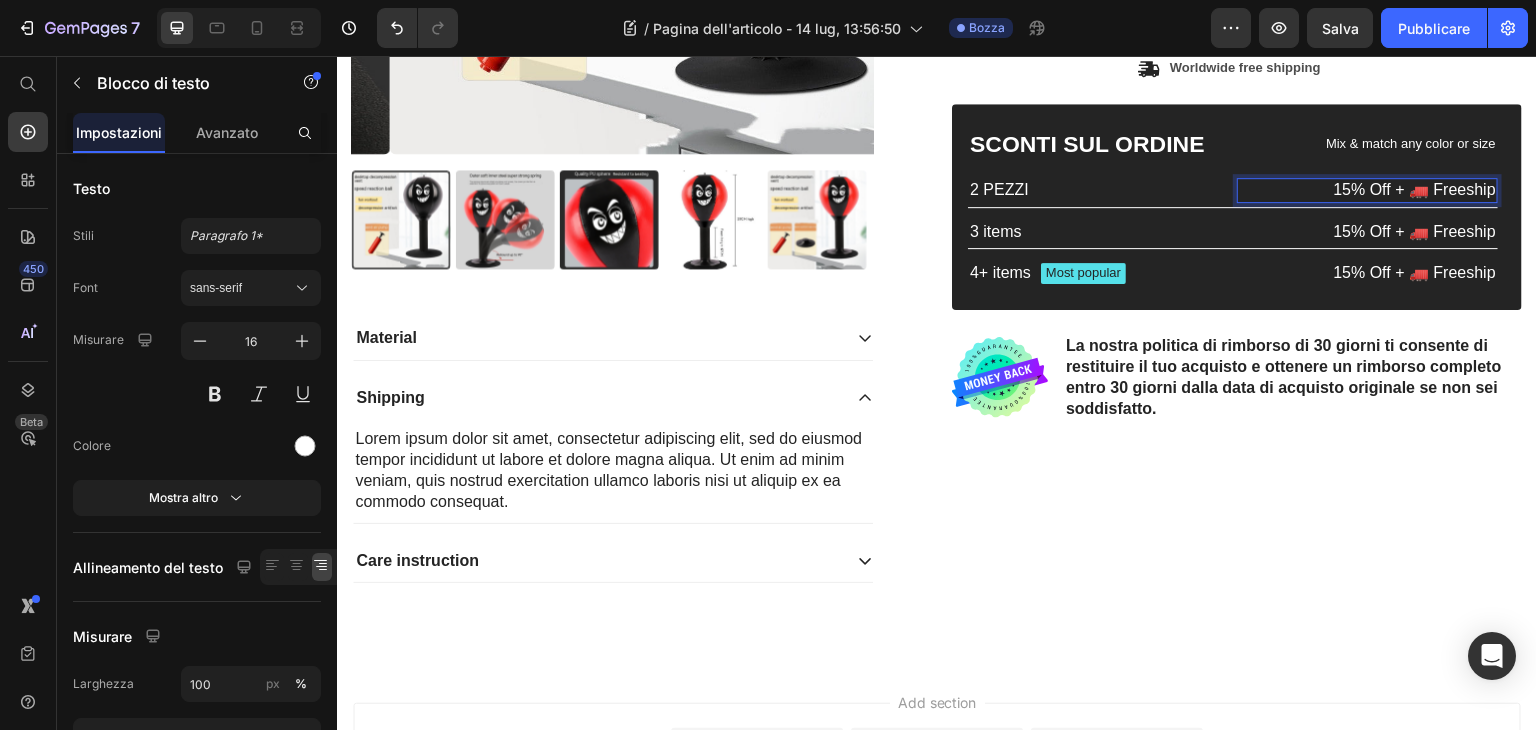 click on "15% Off + 🚛 Freeship" at bounding box center [1367, 190] 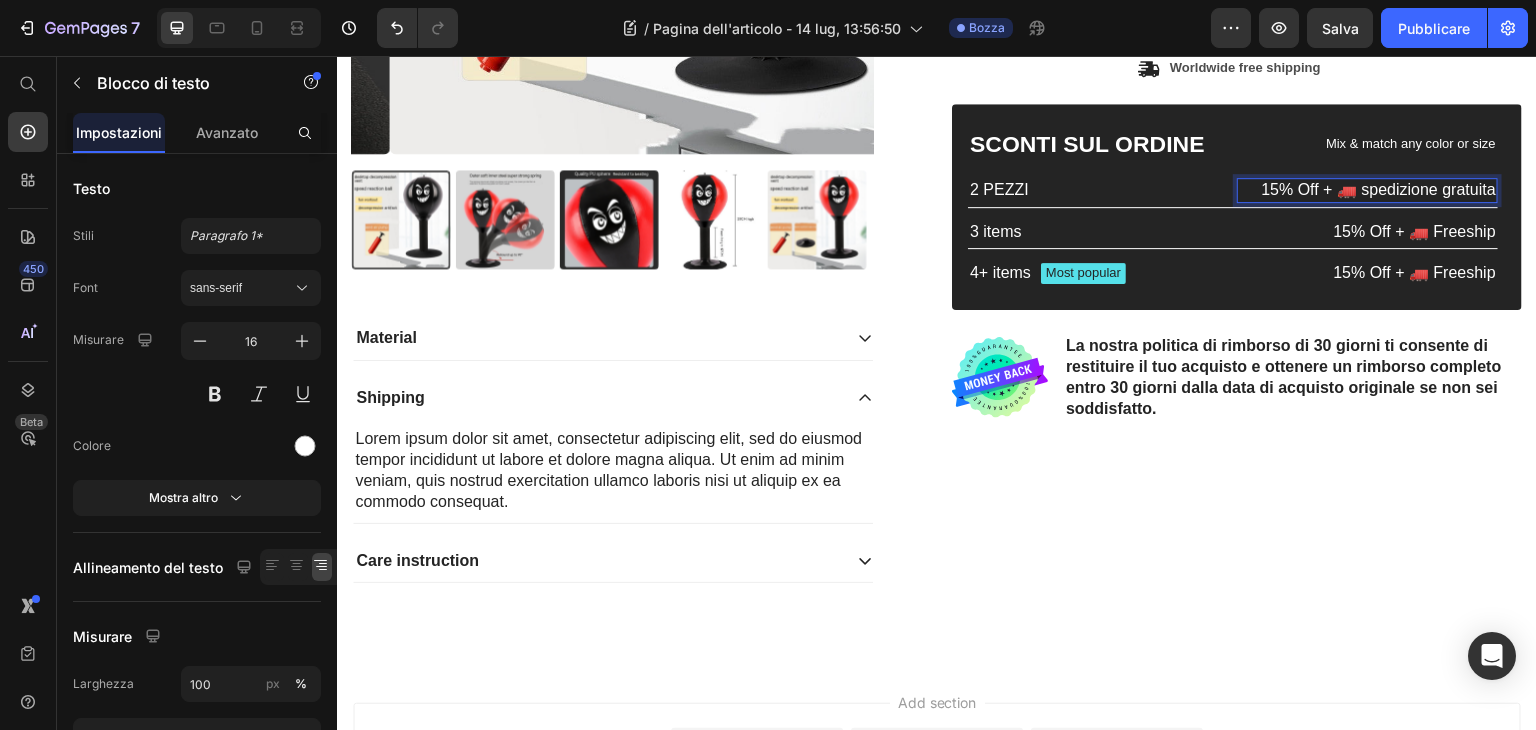 type 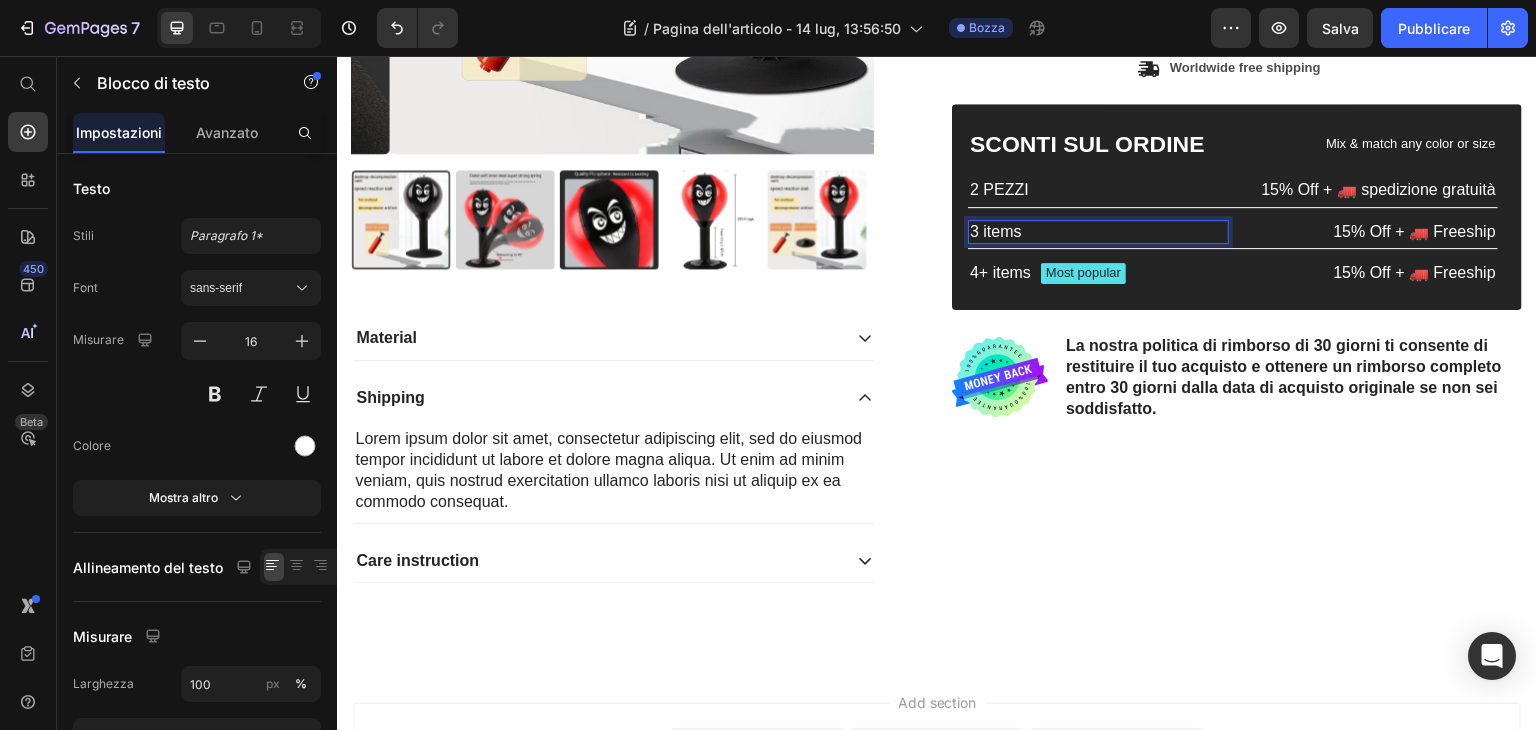 click on "3 items" at bounding box center (1098, 232) 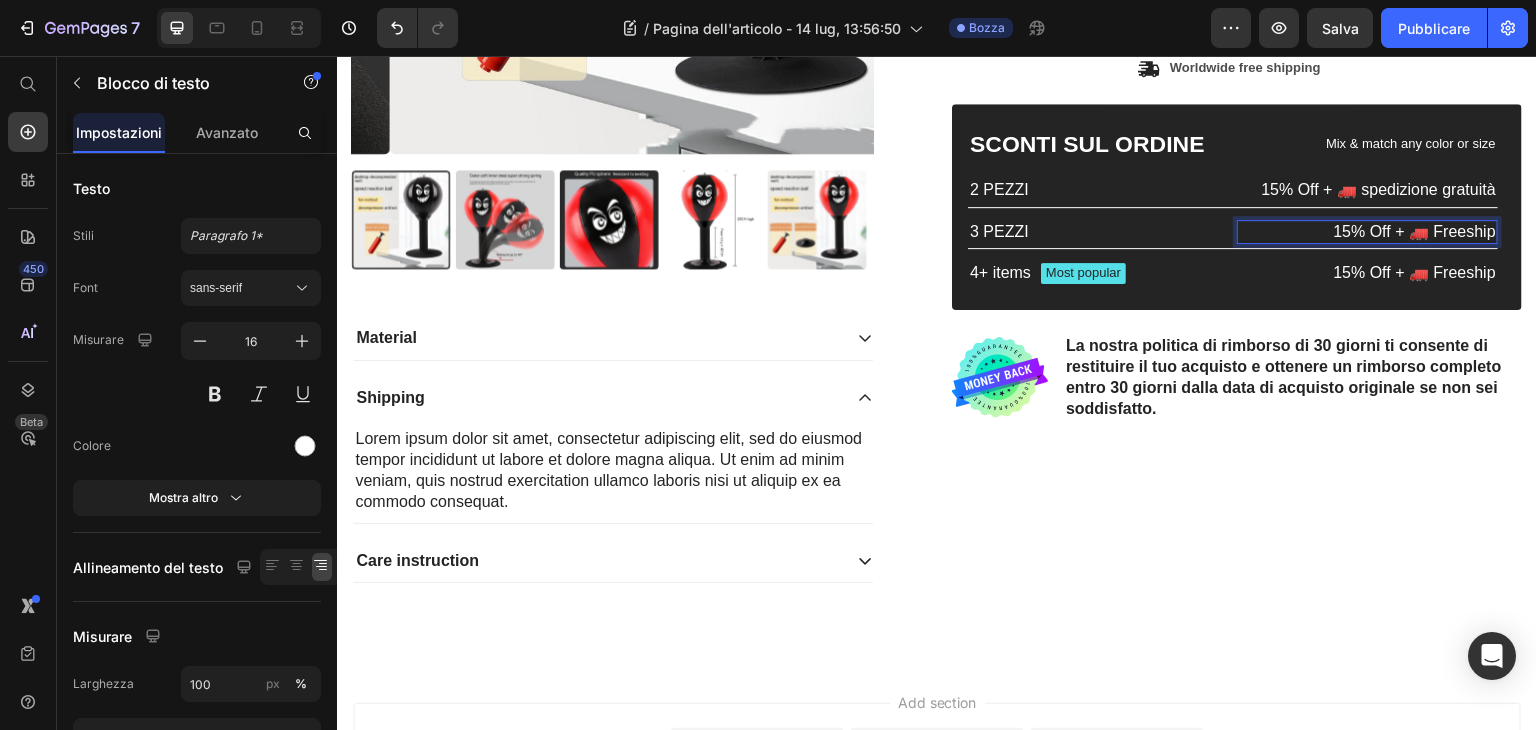click on "15% Off + 🚛 Freeship" at bounding box center (1367, 232) 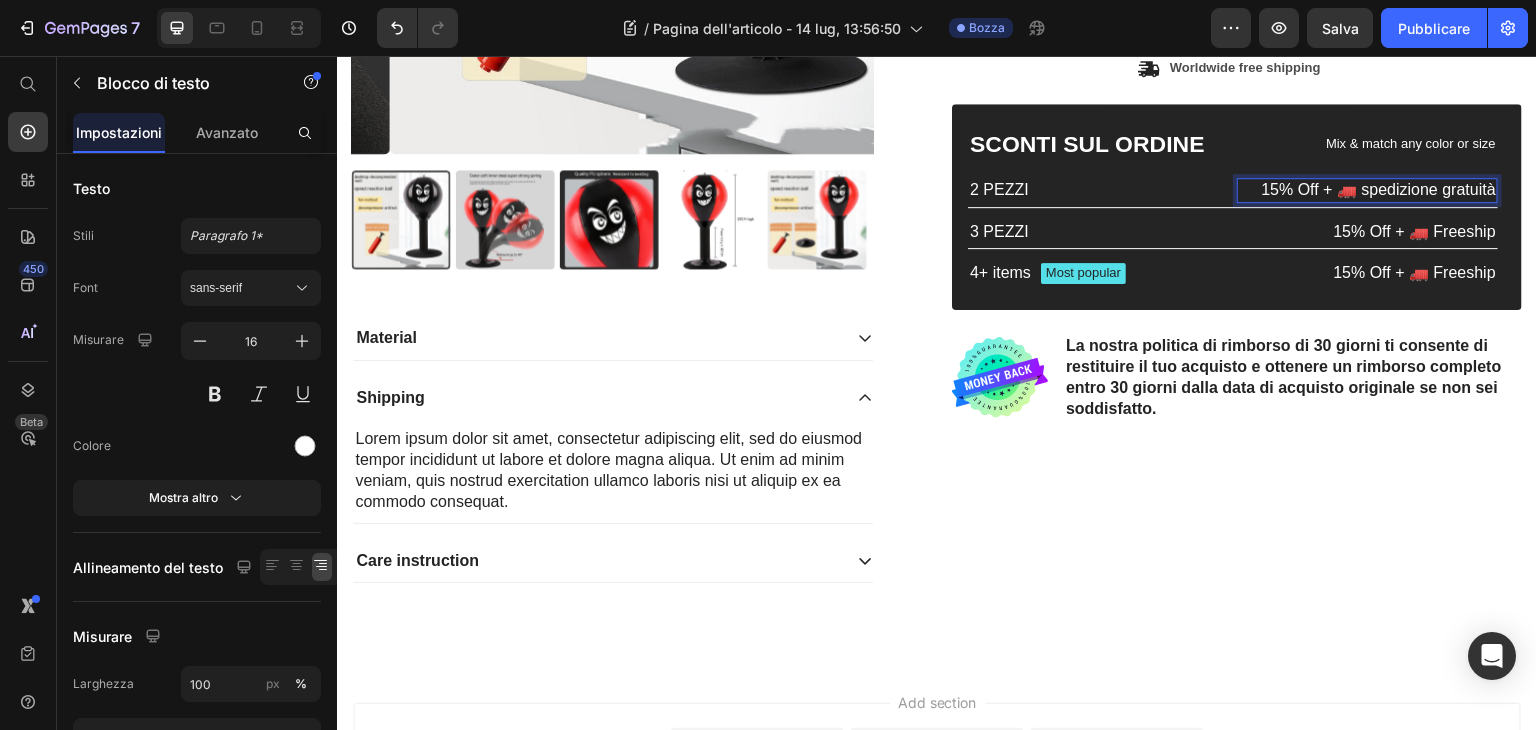 drag, startPoint x: 1345, startPoint y: 193, endPoint x: 1476, endPoint y: 188, distance: 131.09538 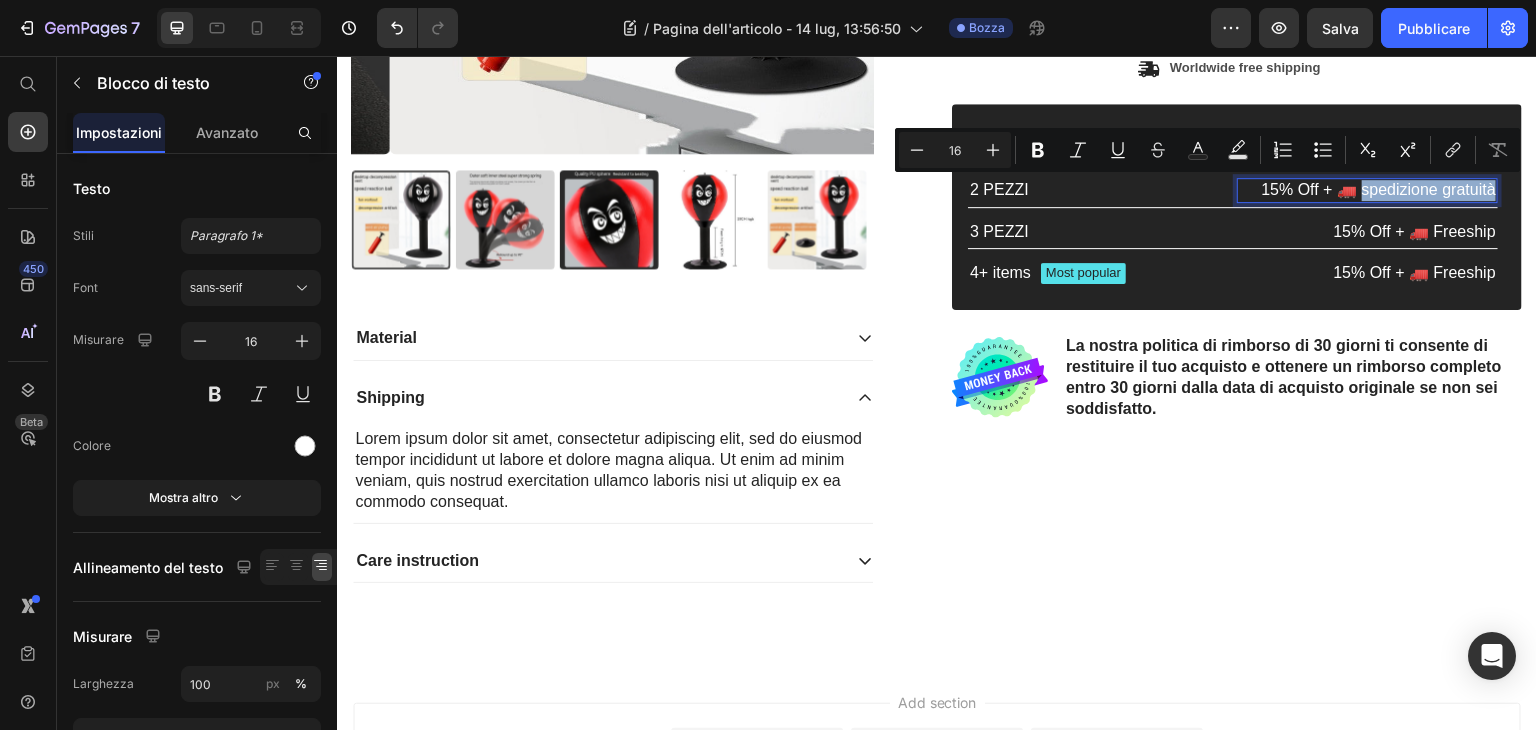 drag, startPoint x: 1475, startPoint y: 188, endPoint x: 1340, endPoint y: 187, distance: 135.00371 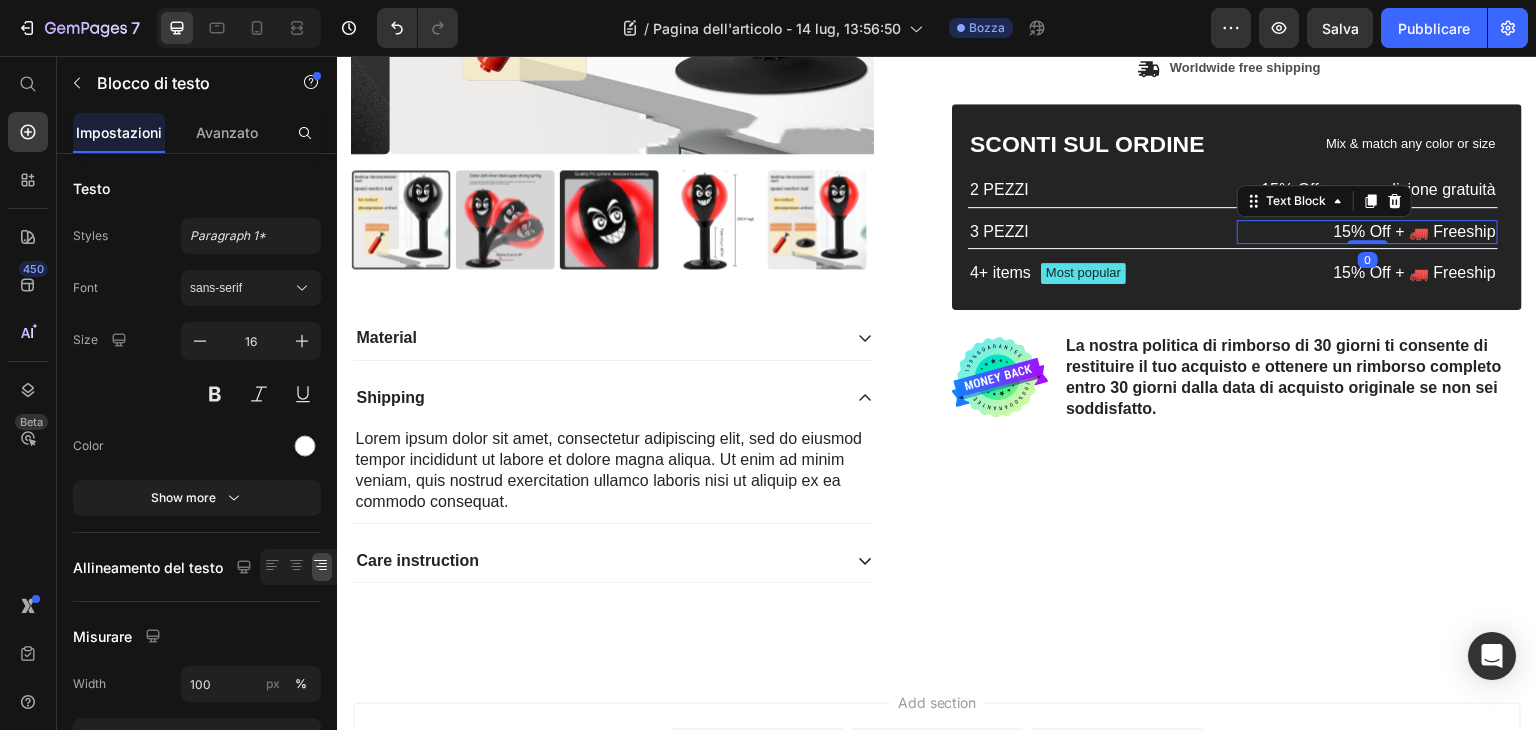 click on "15% Off + 🚛 Freeship" at bounding box center [1367, 232] 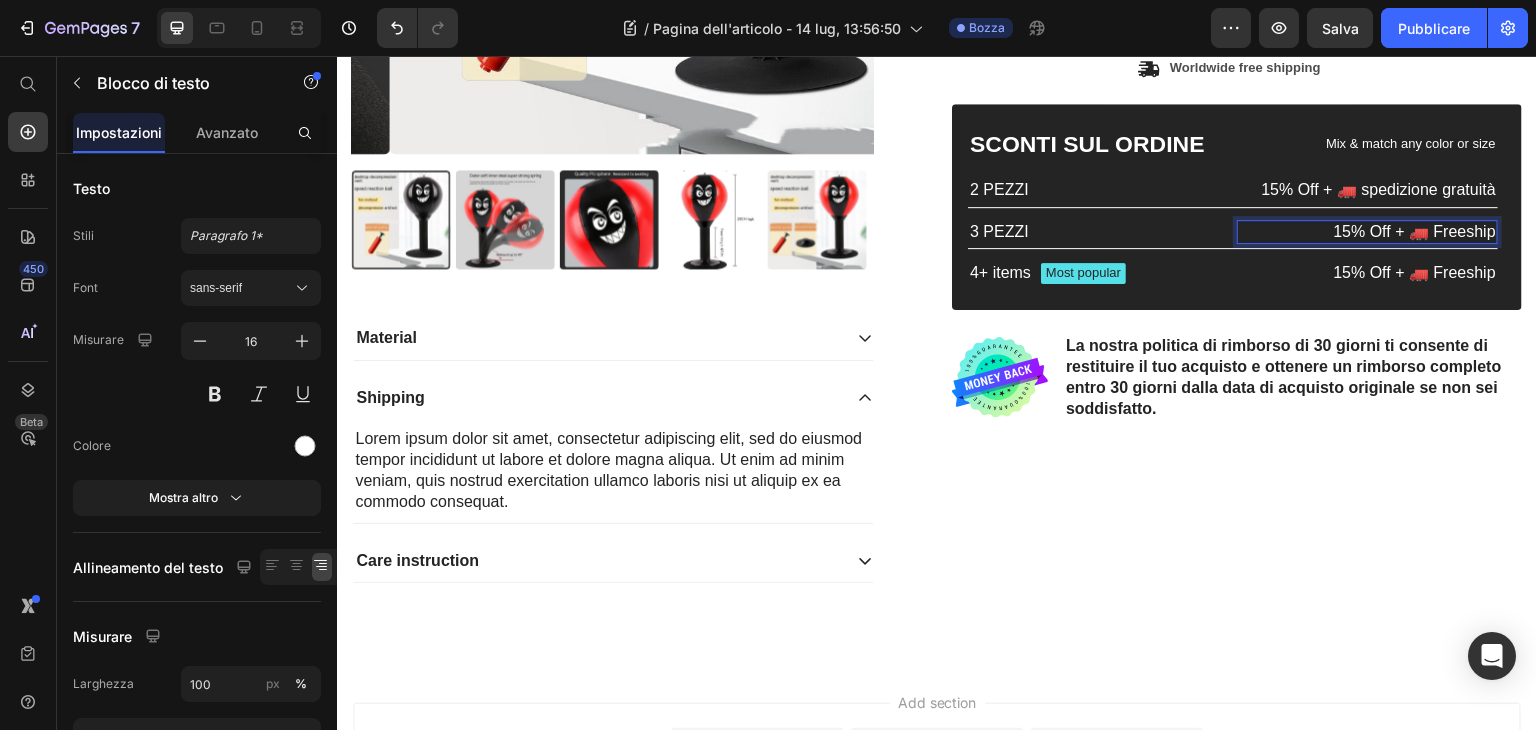 click on "15% Off + 🚛 Freeship" at bounding box center [1367, 232] 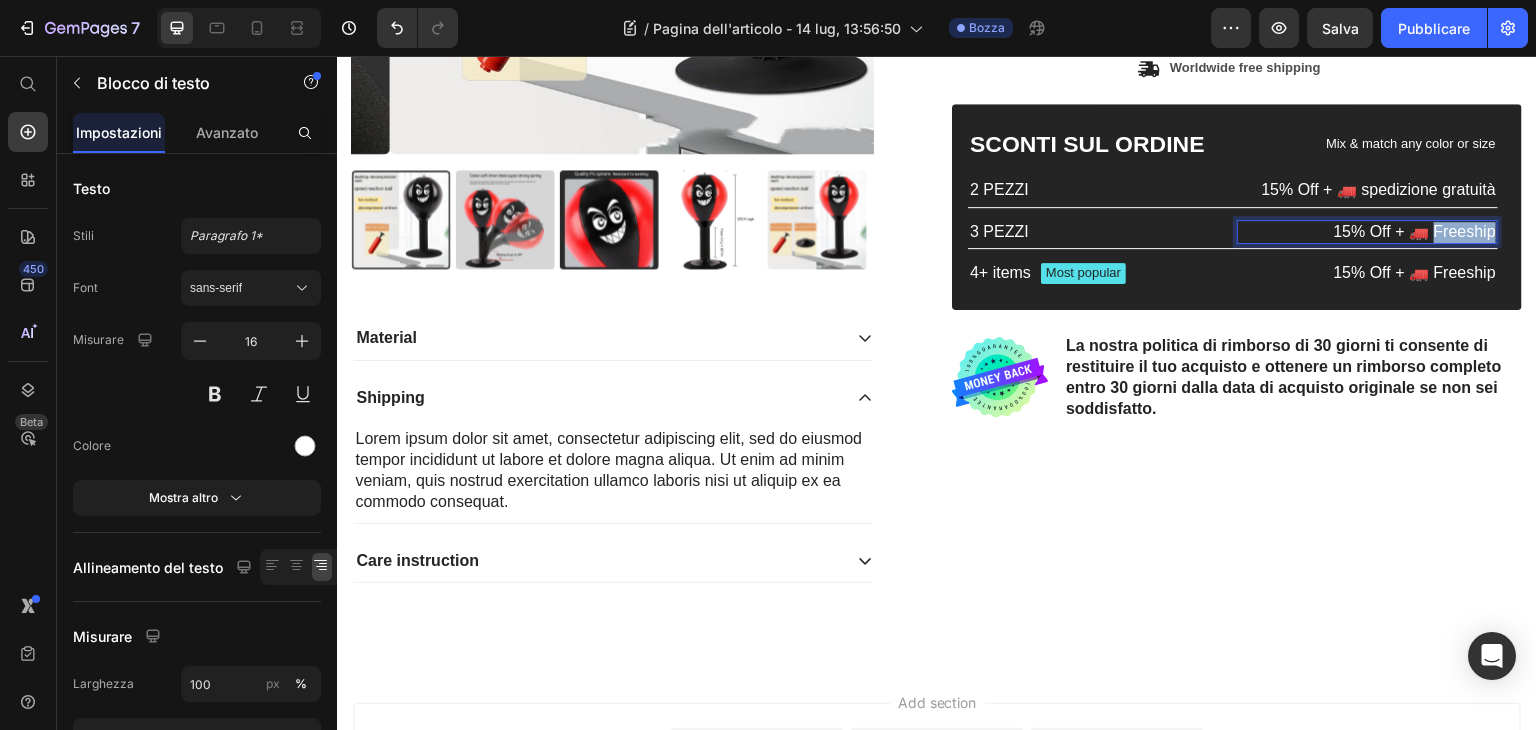 drag, startPoint x: 1421, startPoint y: 234, endPoint x: 1486, endPoint y: 241, distance: 65.37584 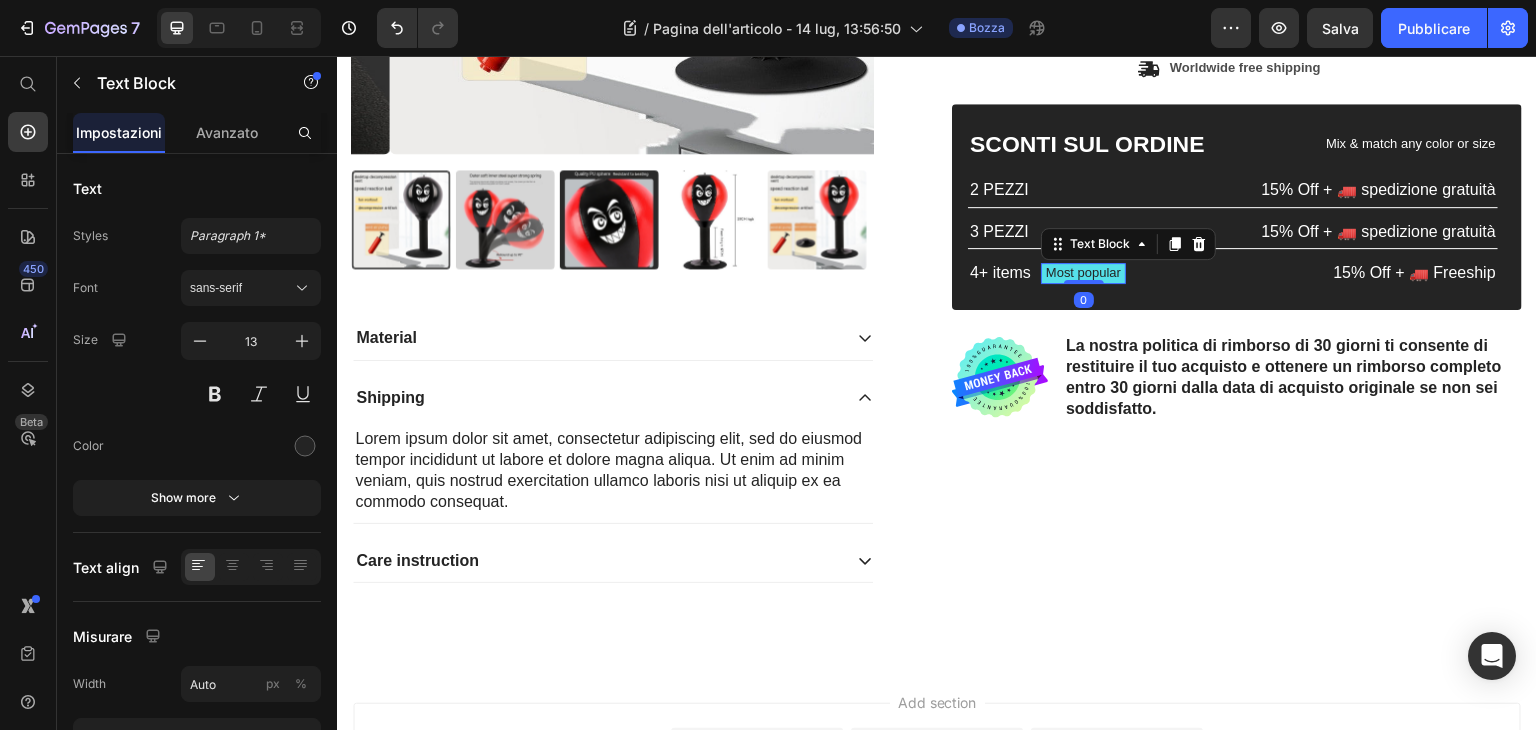 click on "Most popular" at bounding box center (1083, 273) 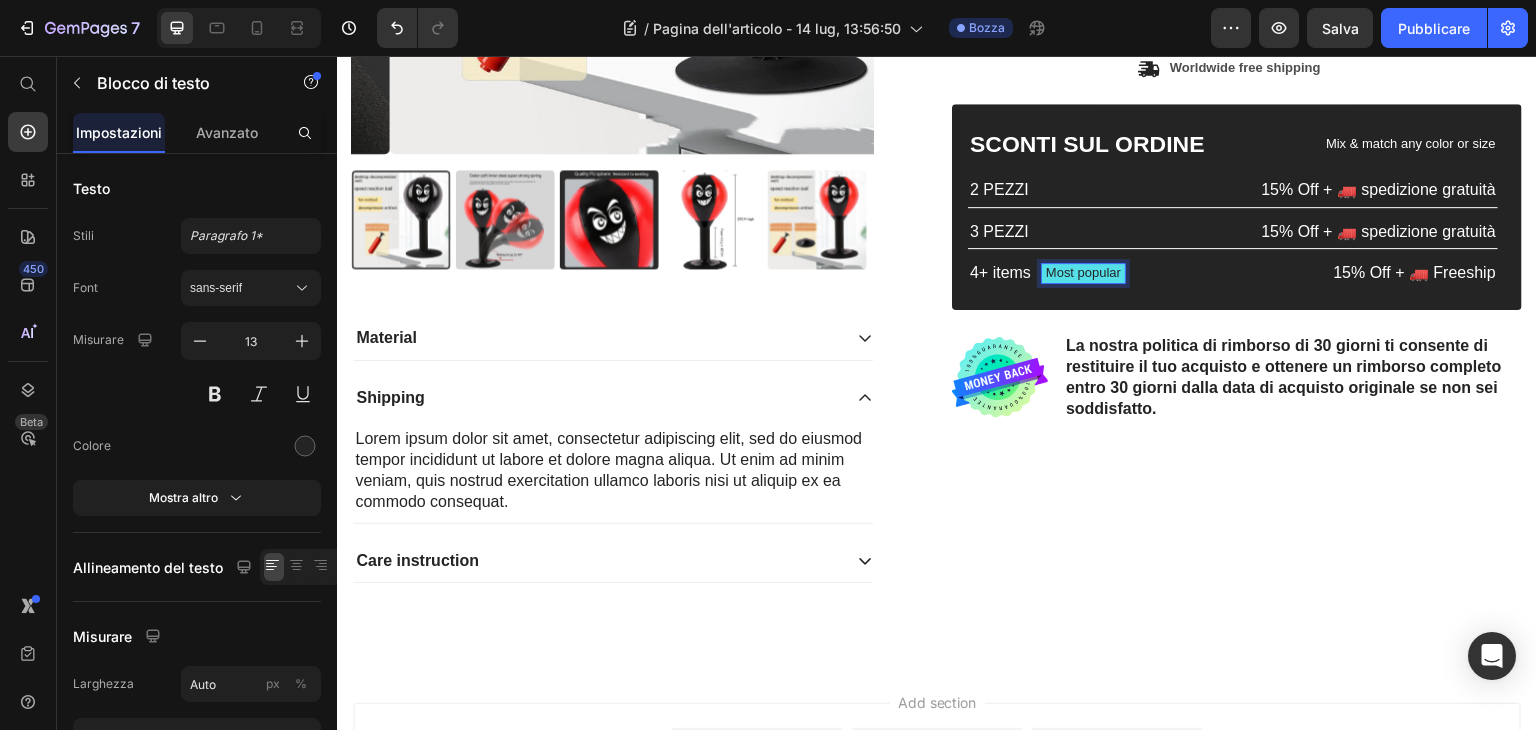 scroll, scrollTop: 543, scrollLeft: 0, axis: vertical 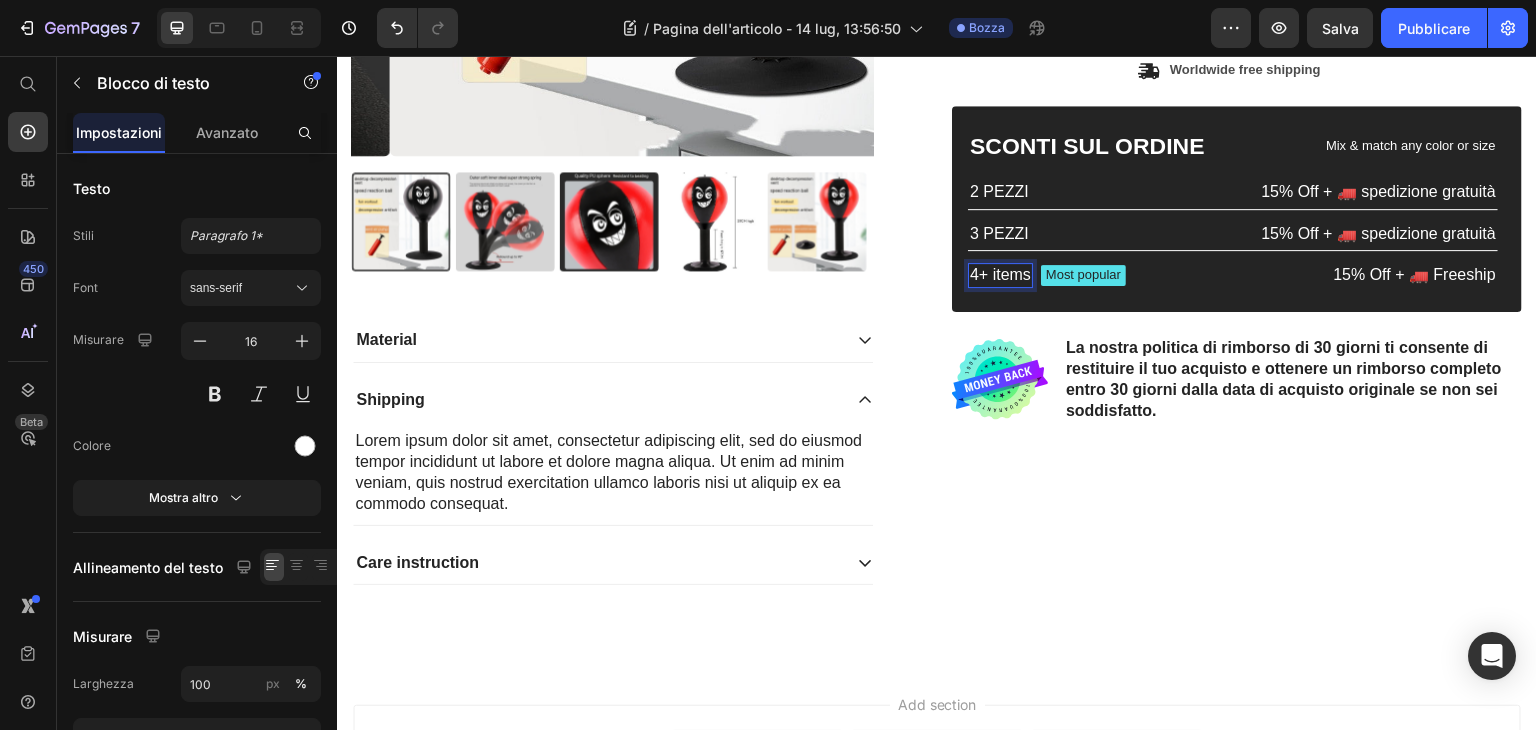 click on "4+ items" at bounding box center [1000, 275] 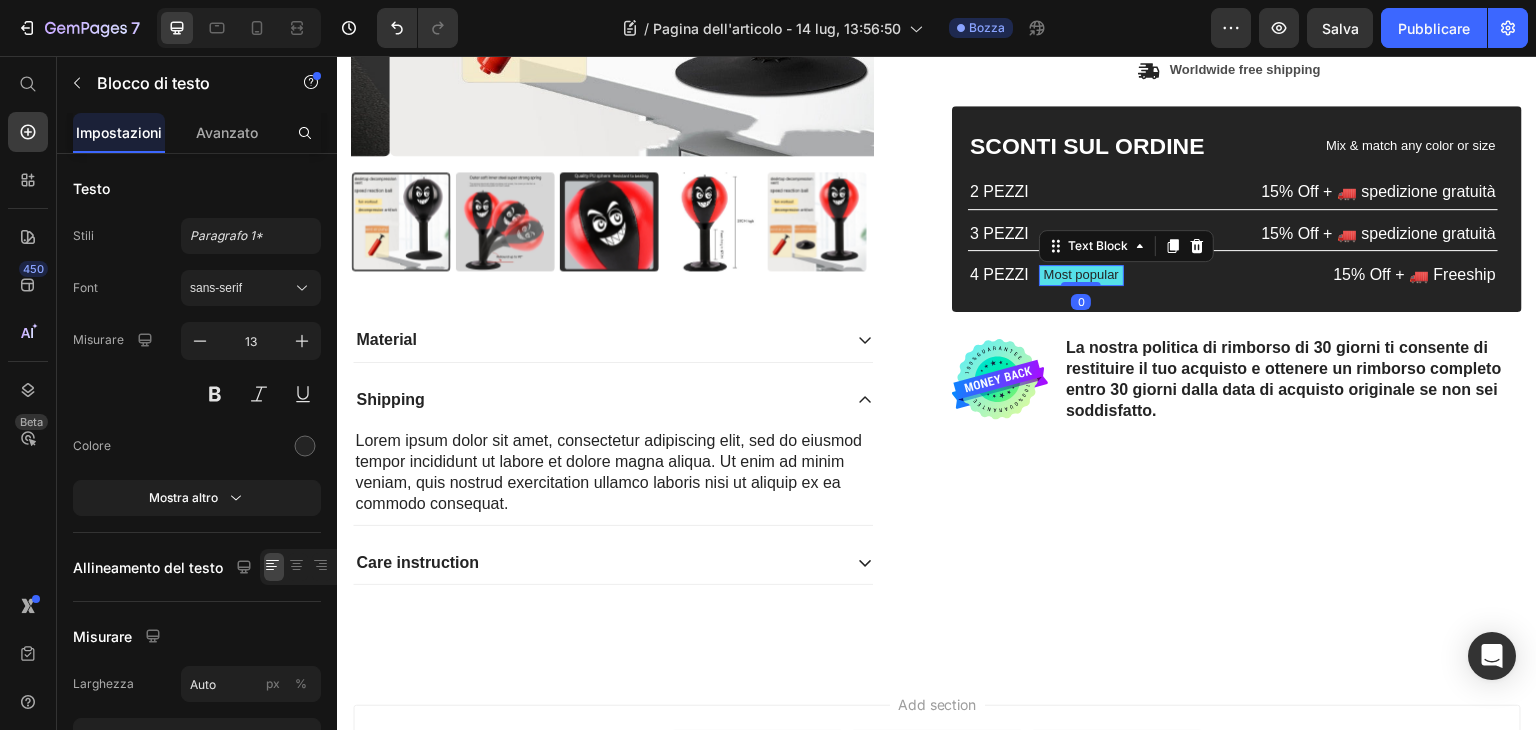 click on "Most popular" at bounding box center [1081, 275] 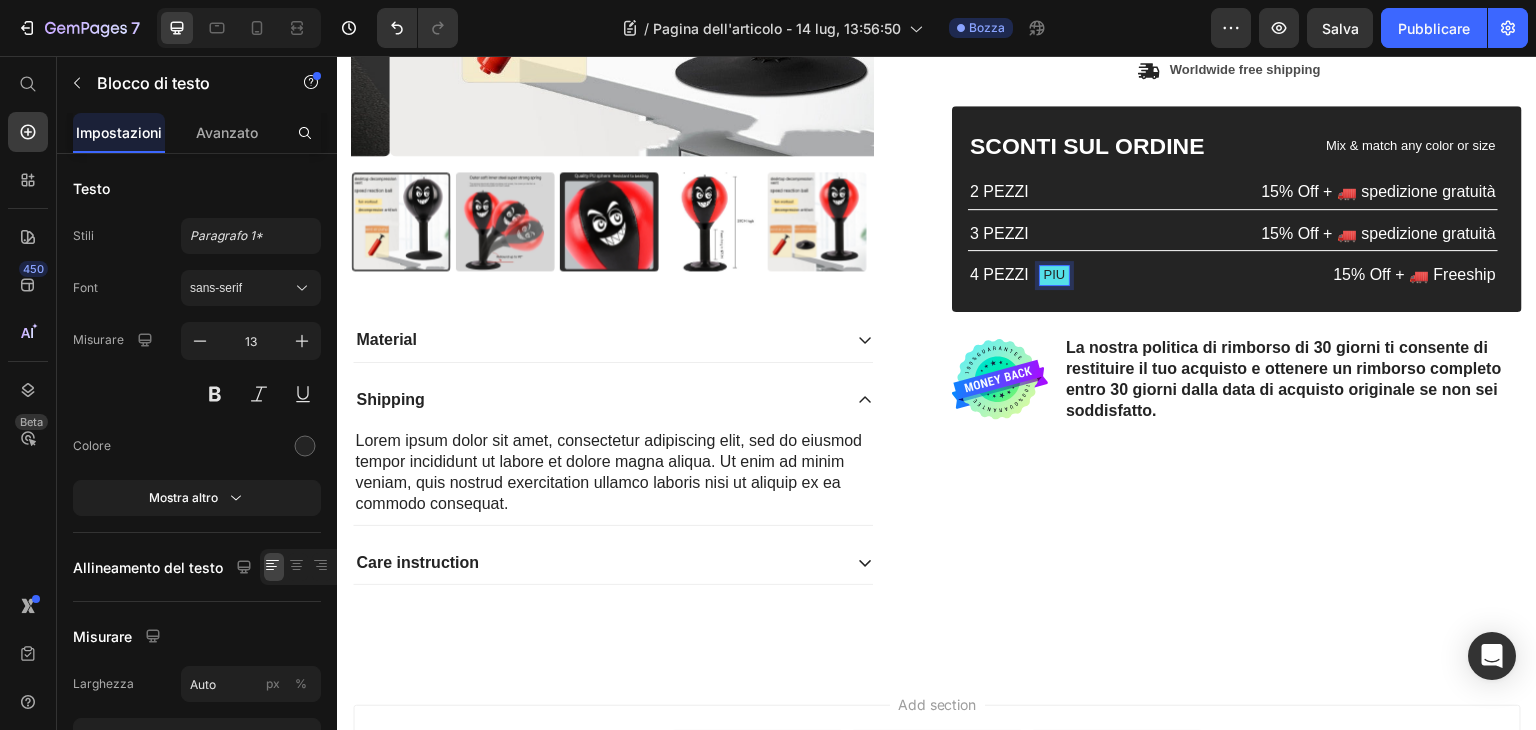 type 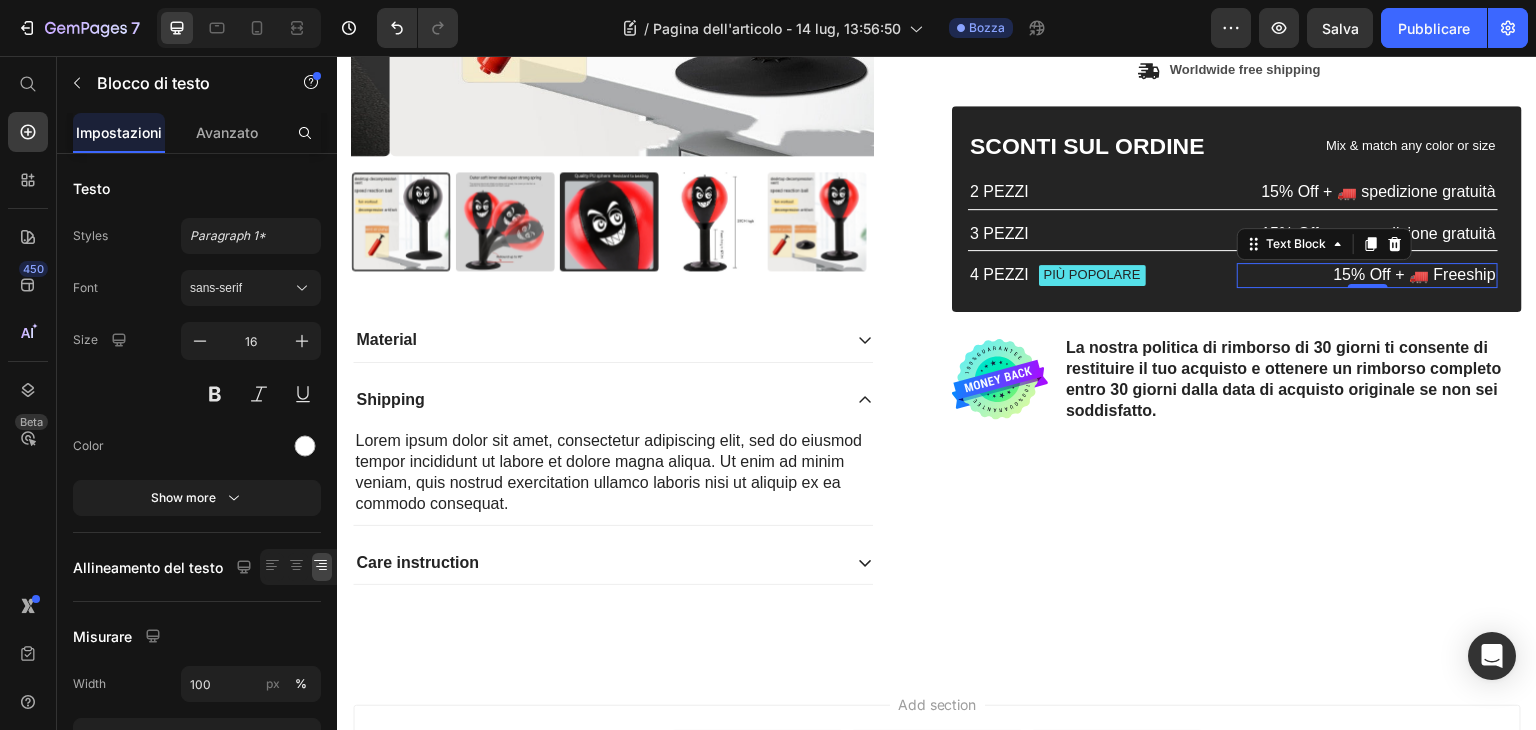 click on "15% Off + 🚛 Freeship" at bounding box center (1367, 275) 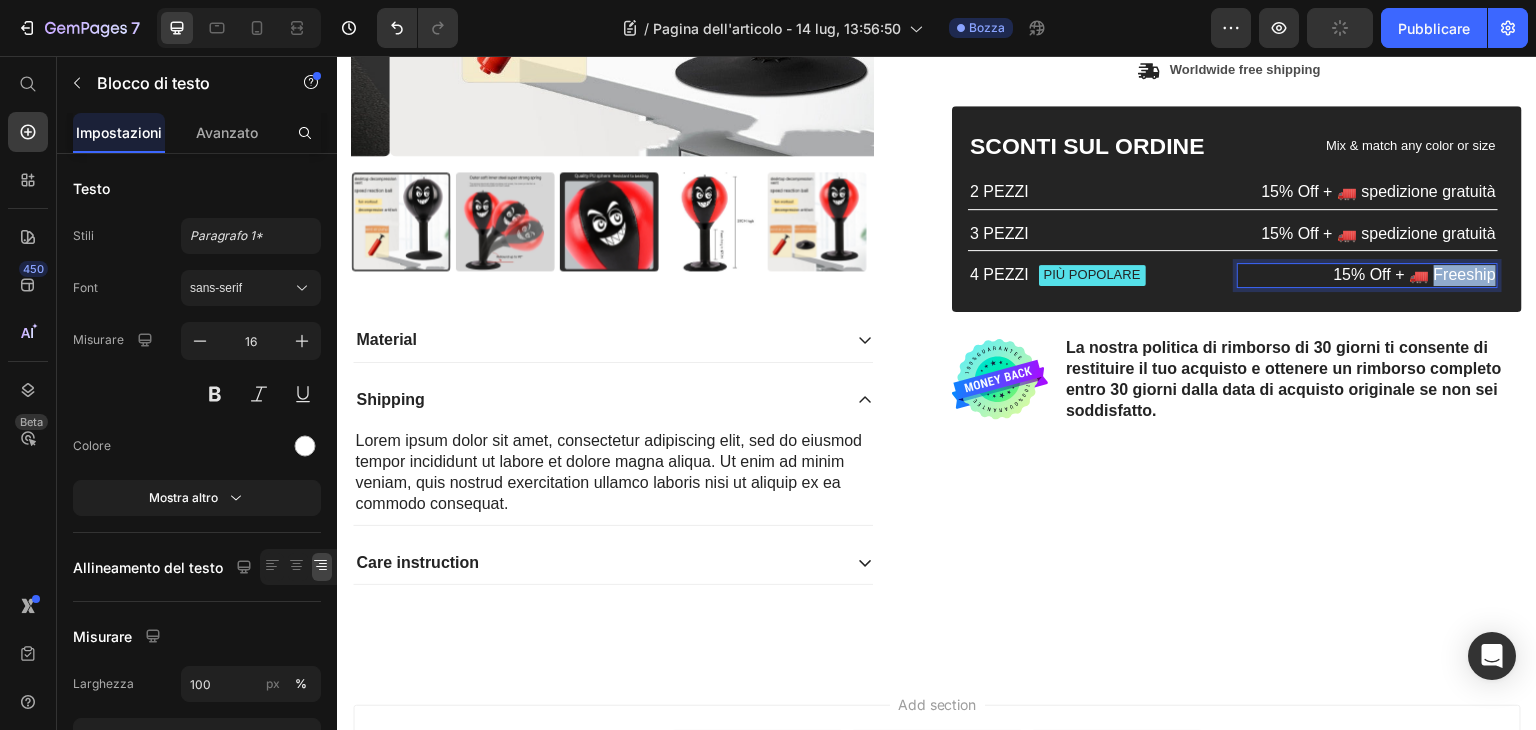 click on "15% Off + 🚛 Freeship" at bounding box center (1367, 275) 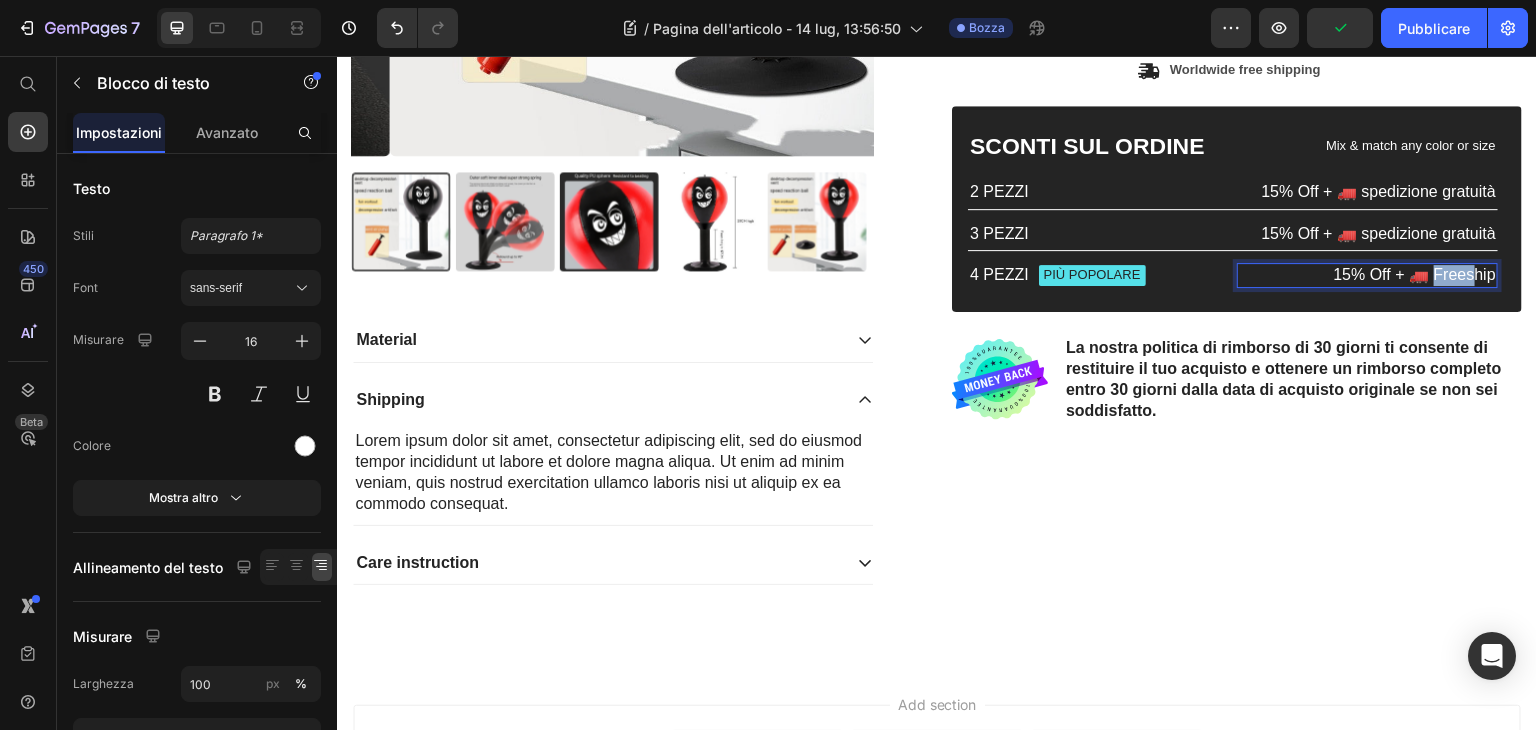 click on "15% Off + 🚛 Freeship" at bounding box center [1367, 275] 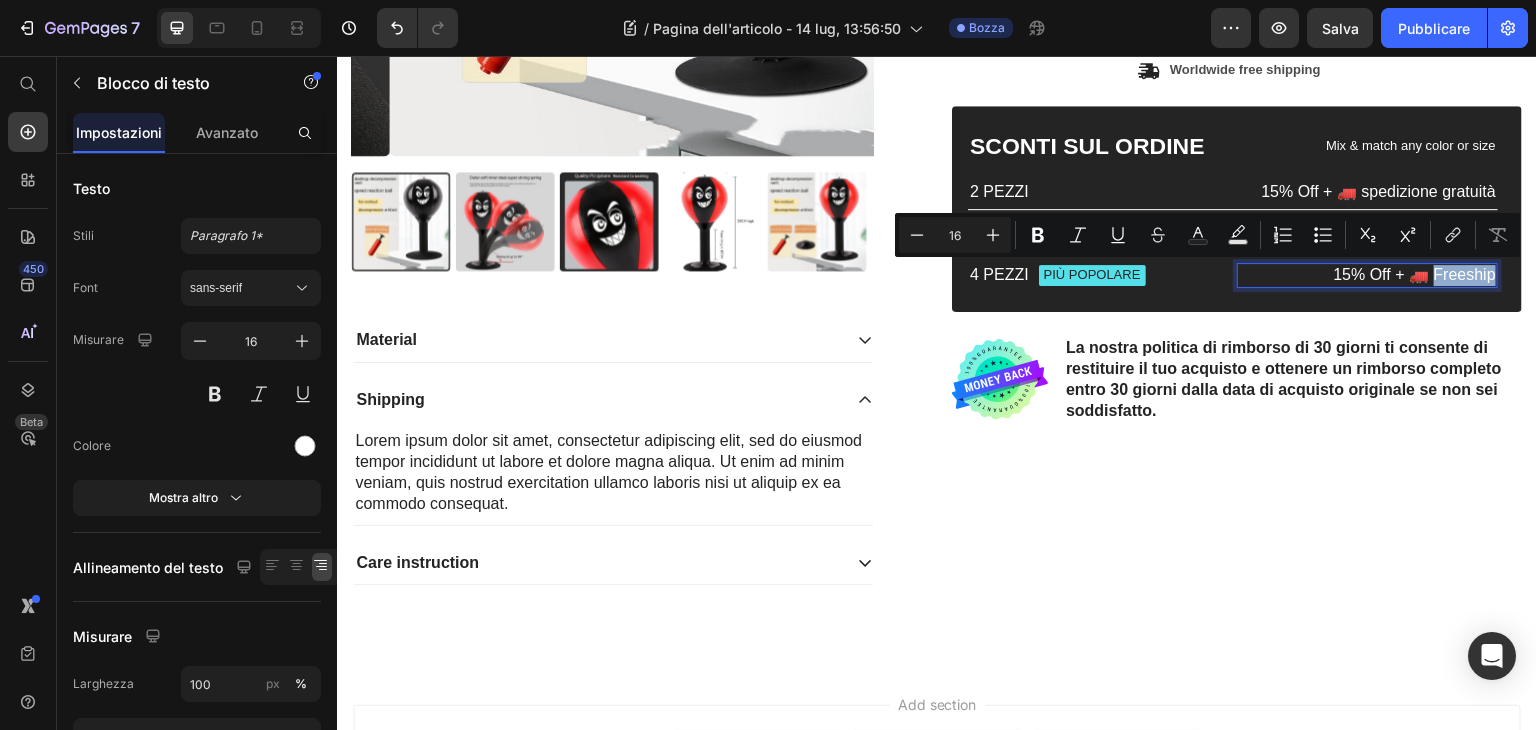 drag, startPoint x: 1424, startPoint y: 276, endPoint x: 1442, endPoint y: 278, distance: 18.110771 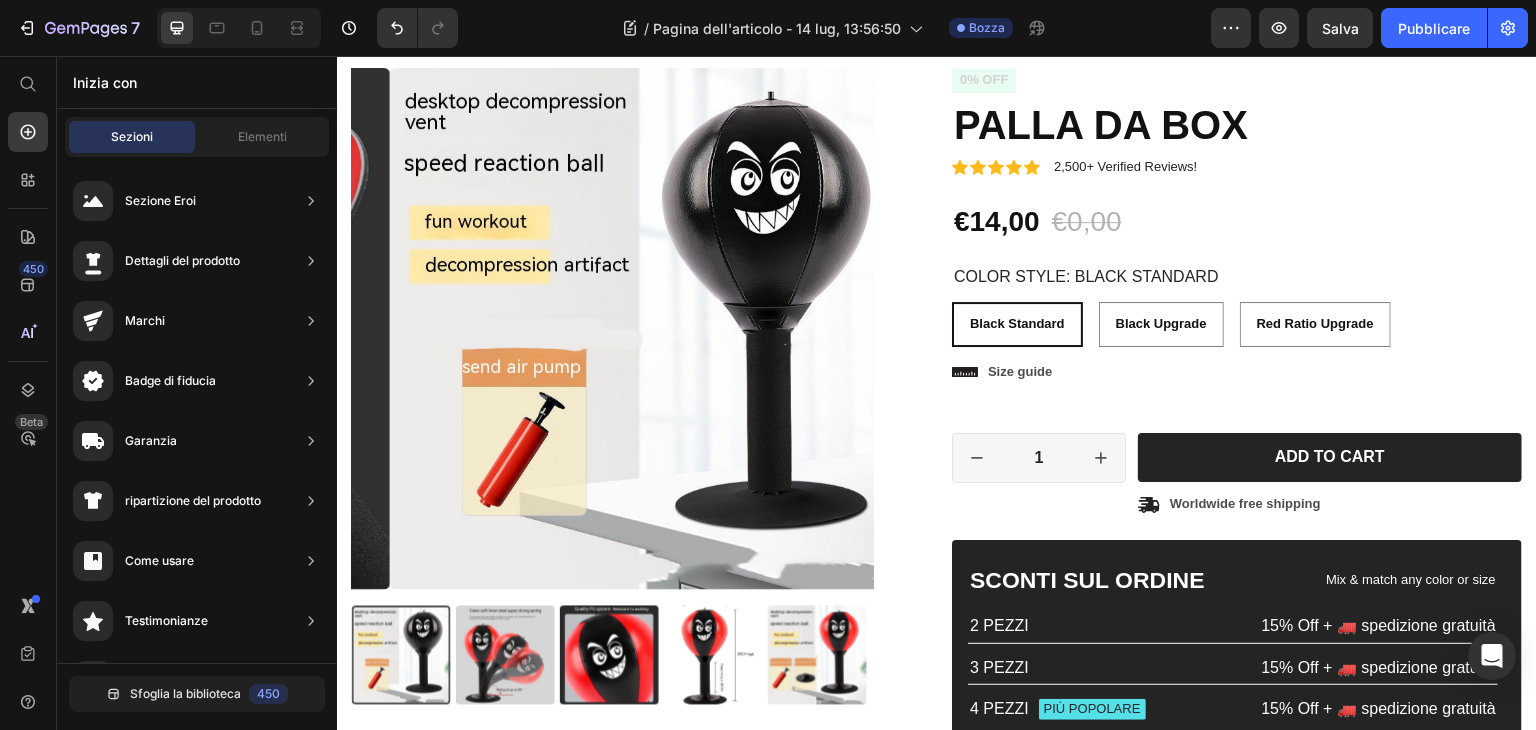 scroll, scrollTop: 108, scrollLeft: 0, axis: vertical 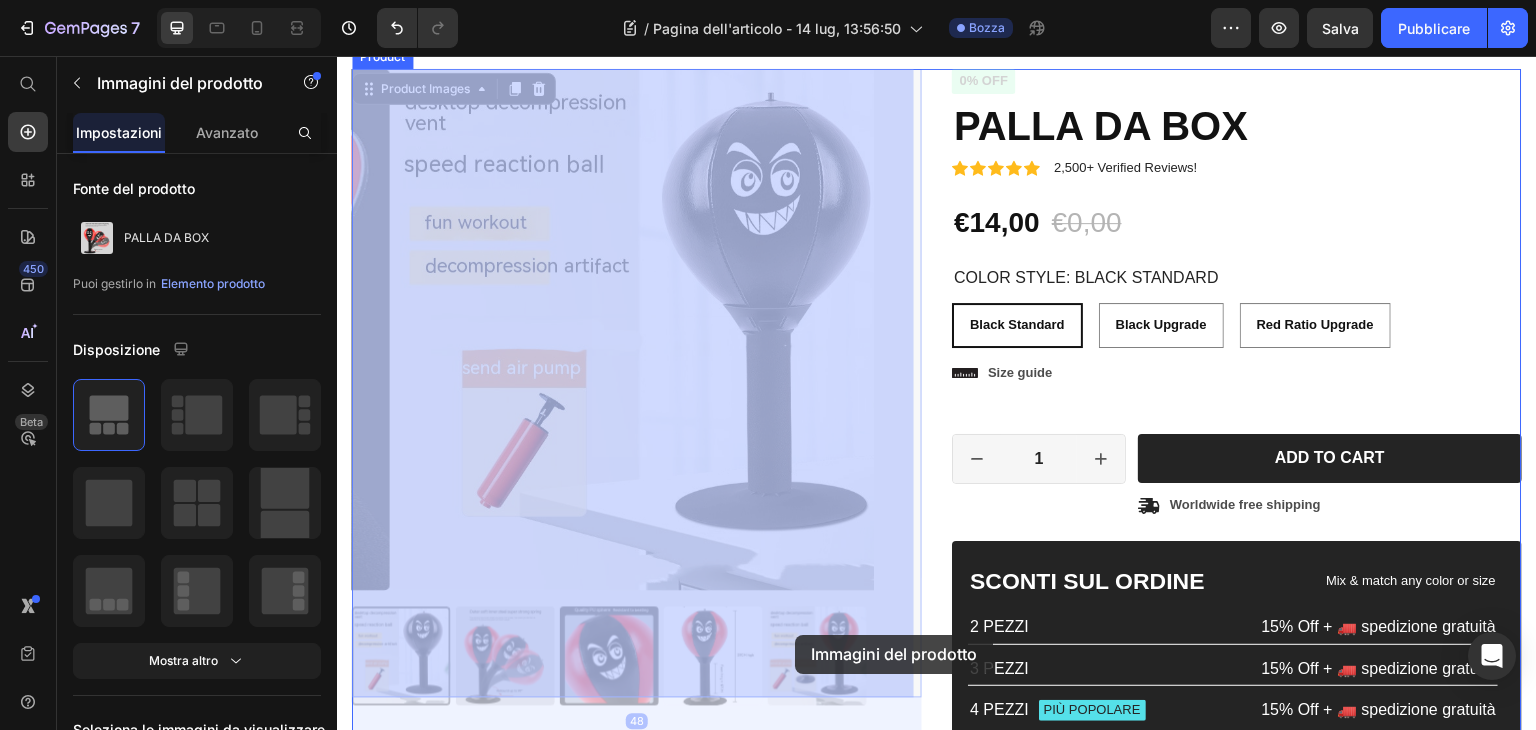 drag, startPoint x: 823, startPoint y: 650, endPoint x: 795, endPoint y: 635, distance: 31.764761 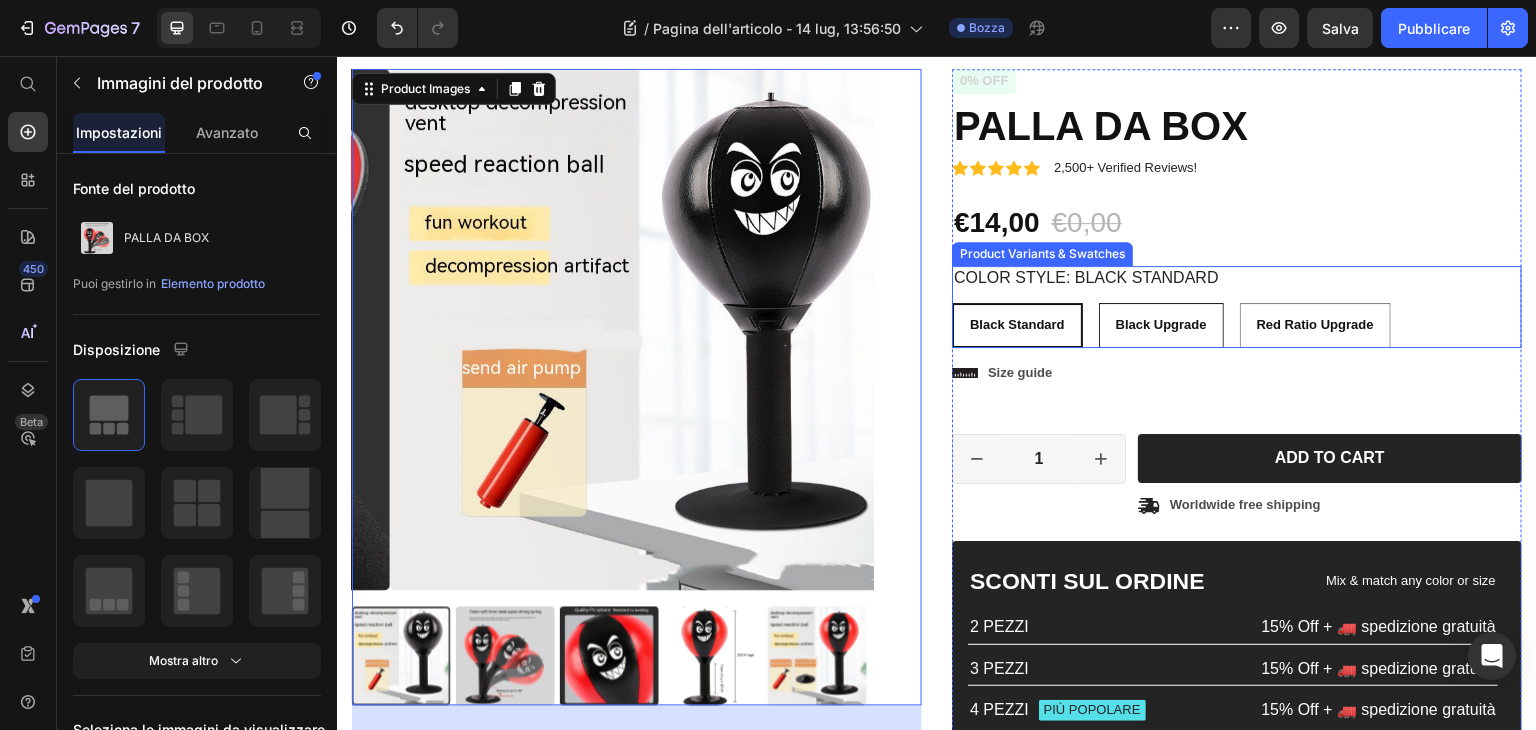 click on "Black Upgrade" at bounding box center [1161, 325] 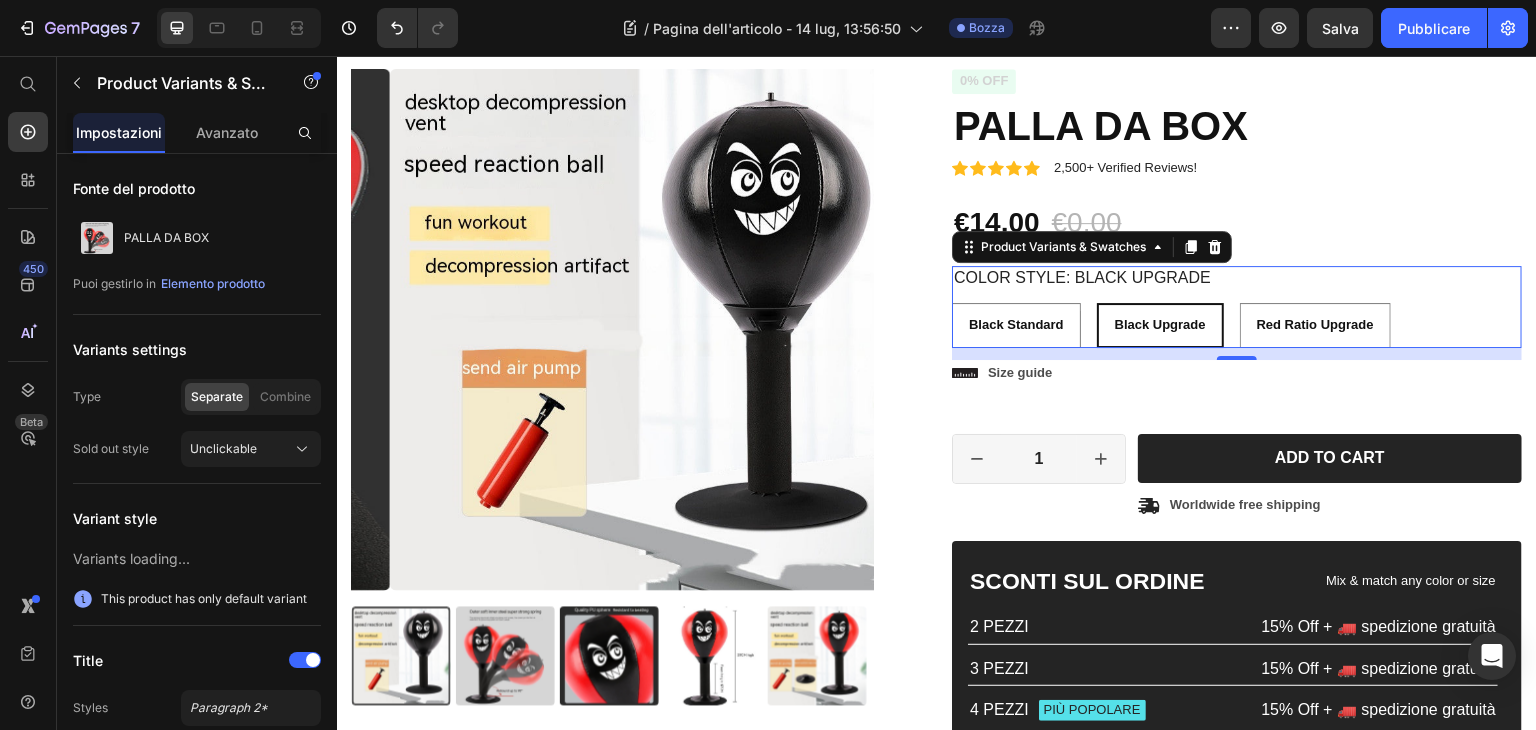 radio on "false" 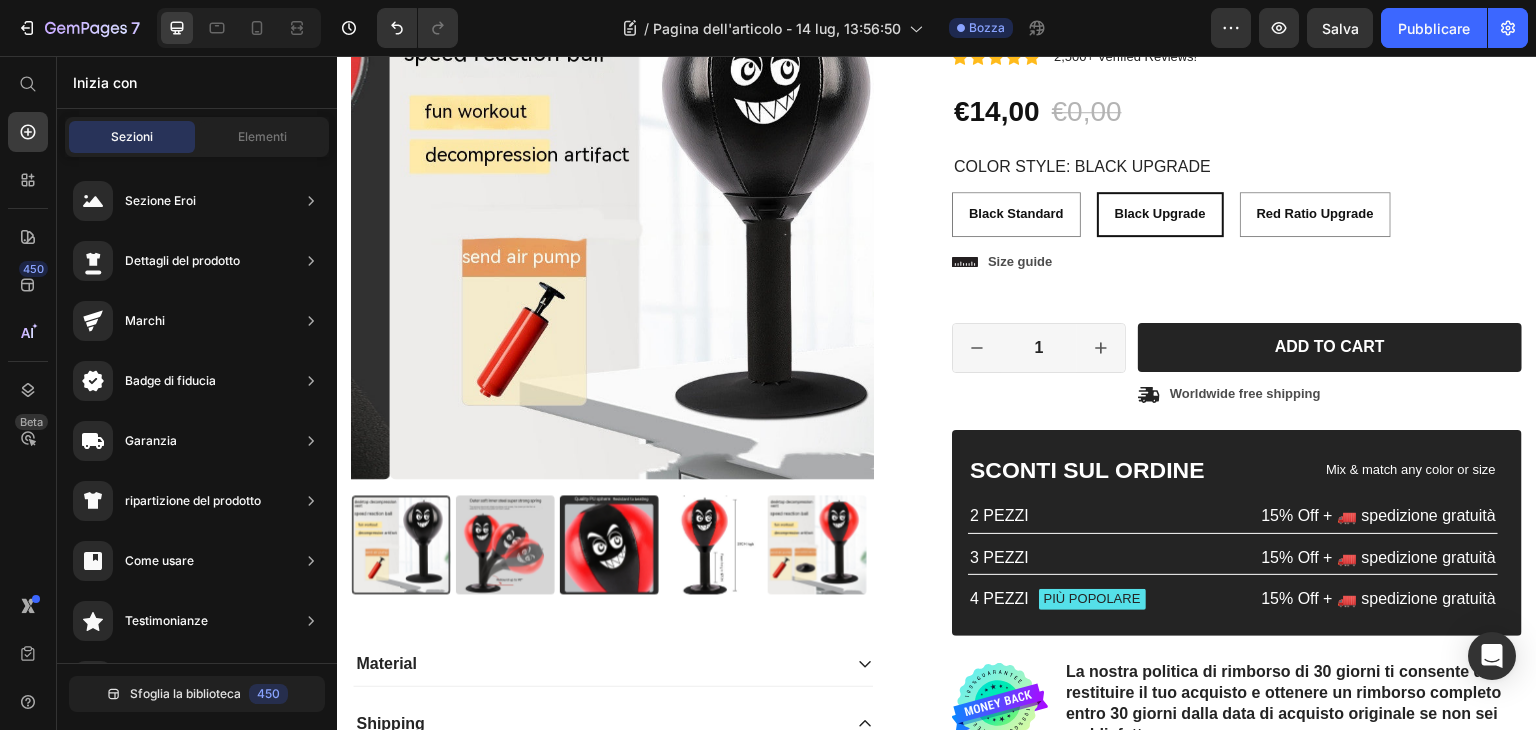 scroll, scrollTop: 240, scrollLeft: 0, axis: vertical 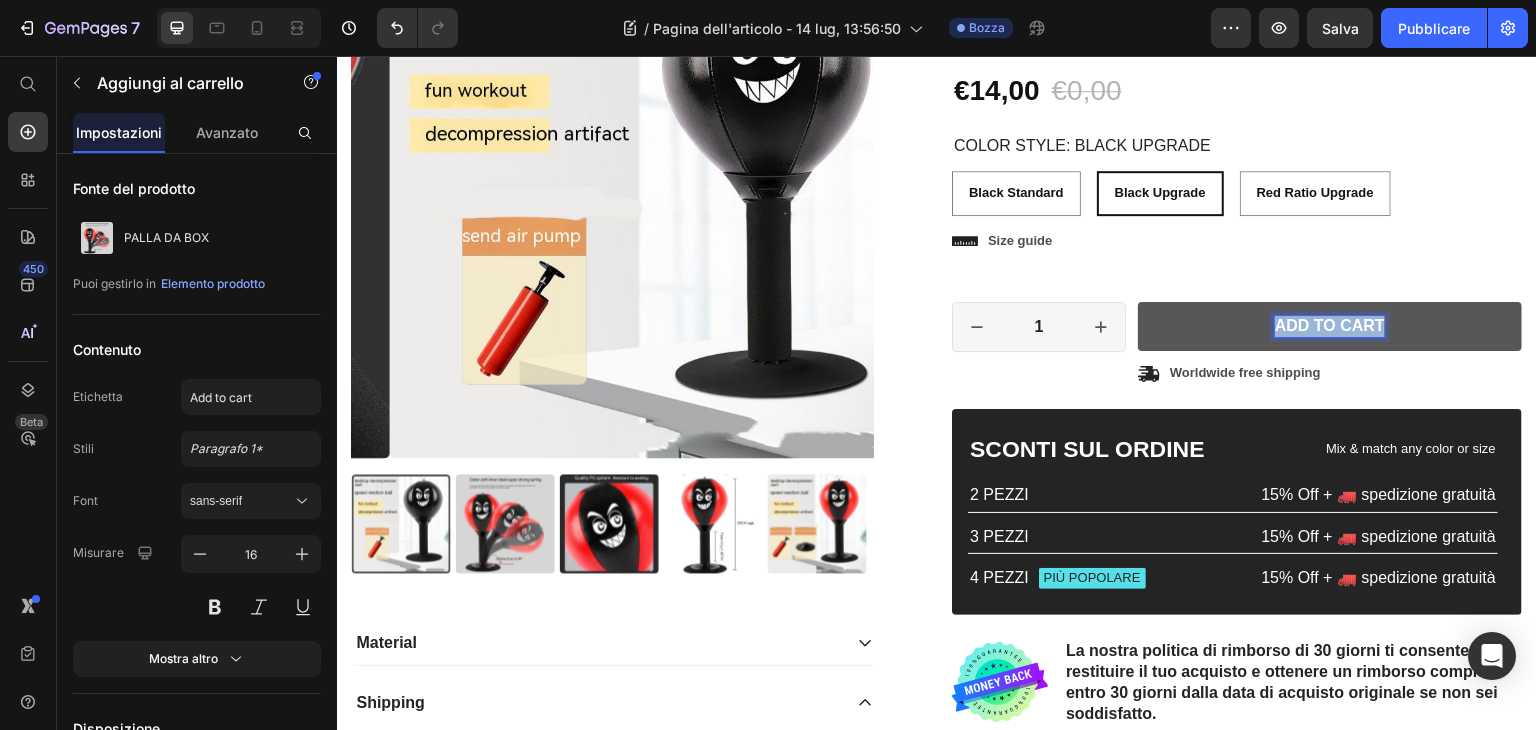 drag, startPoint x: 1266, startPoint y: 325, endPoint x: 1372, endPoint y: 331, distance: 106.16968 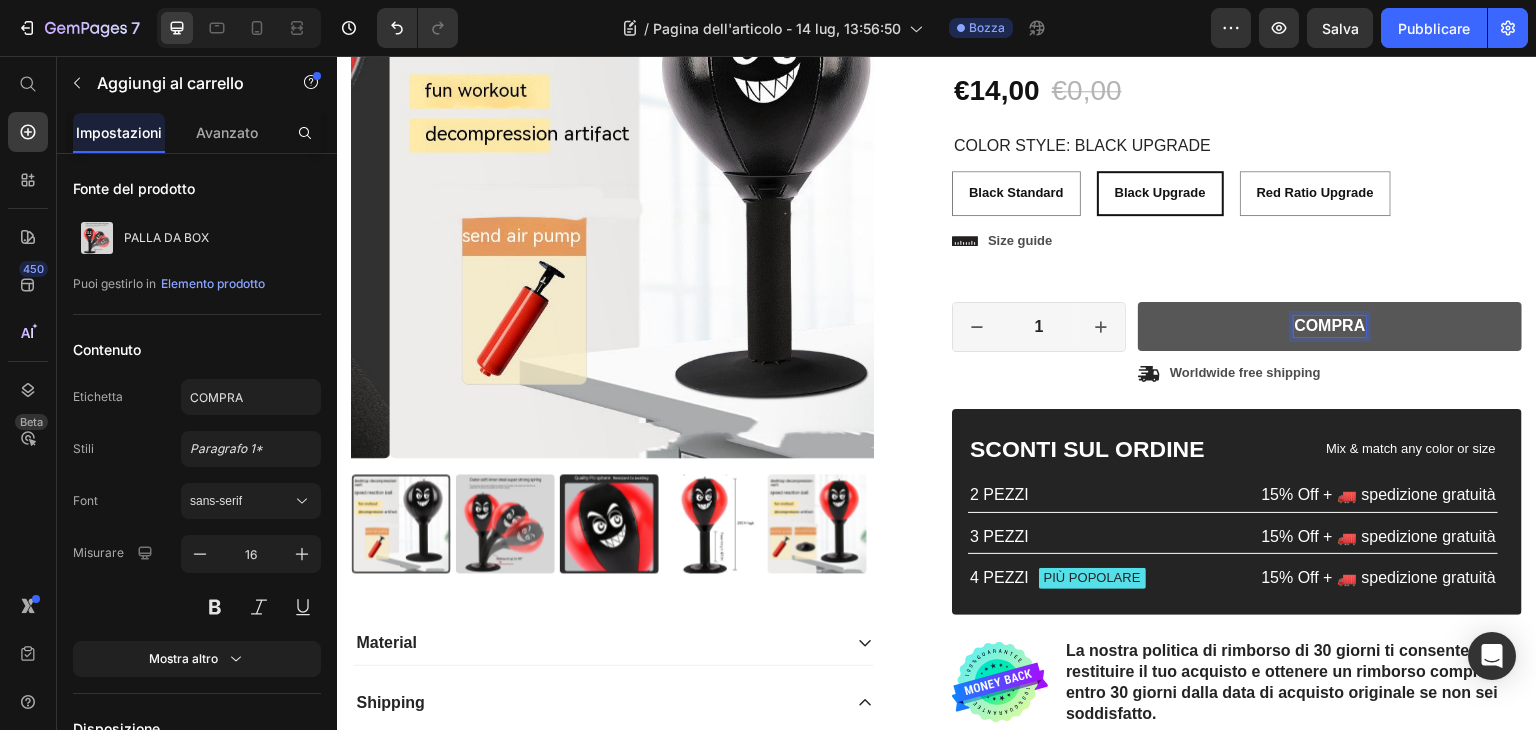 click on "COMPRA" at bounding box center [1330, 326] 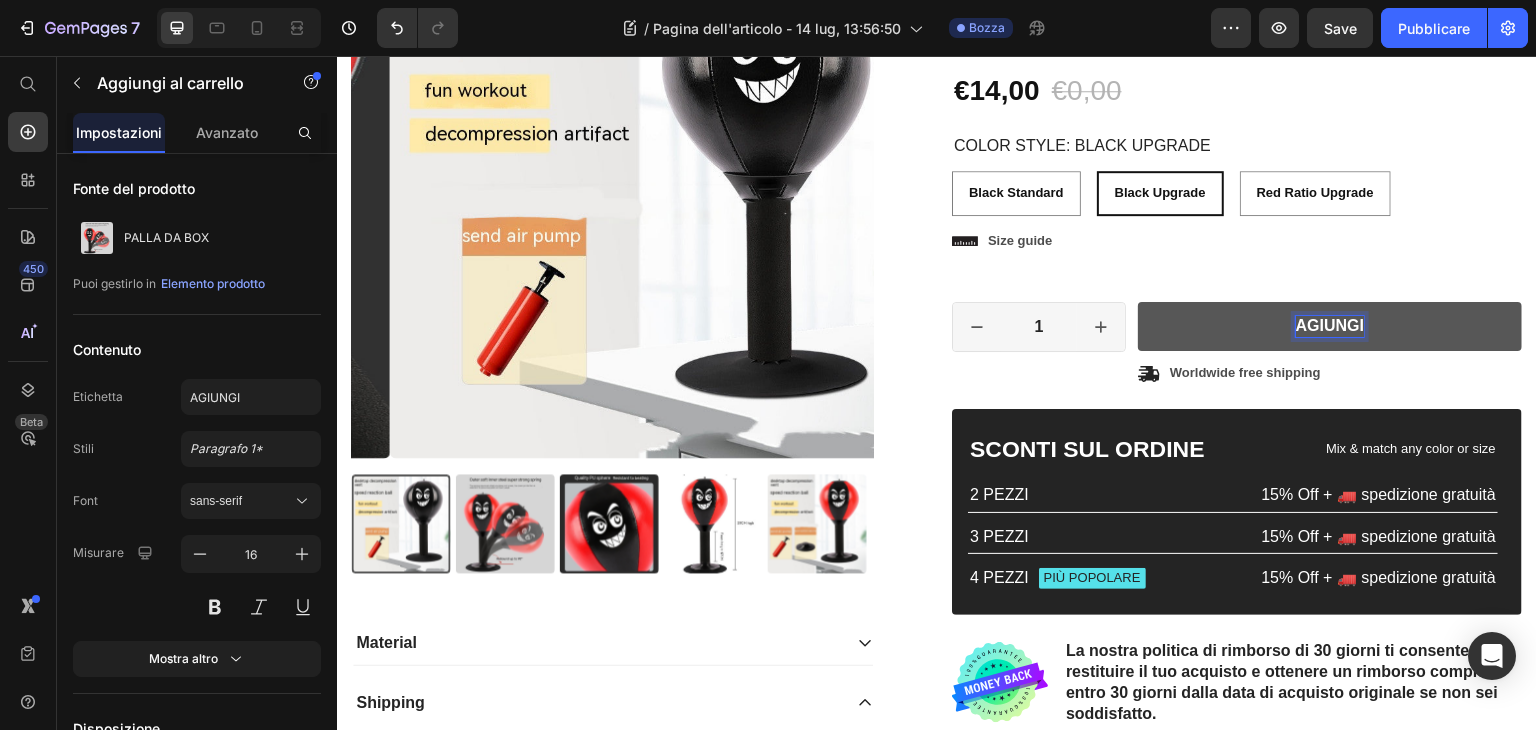 click on "AGIUNGI" at bounding box center [1330, 326] 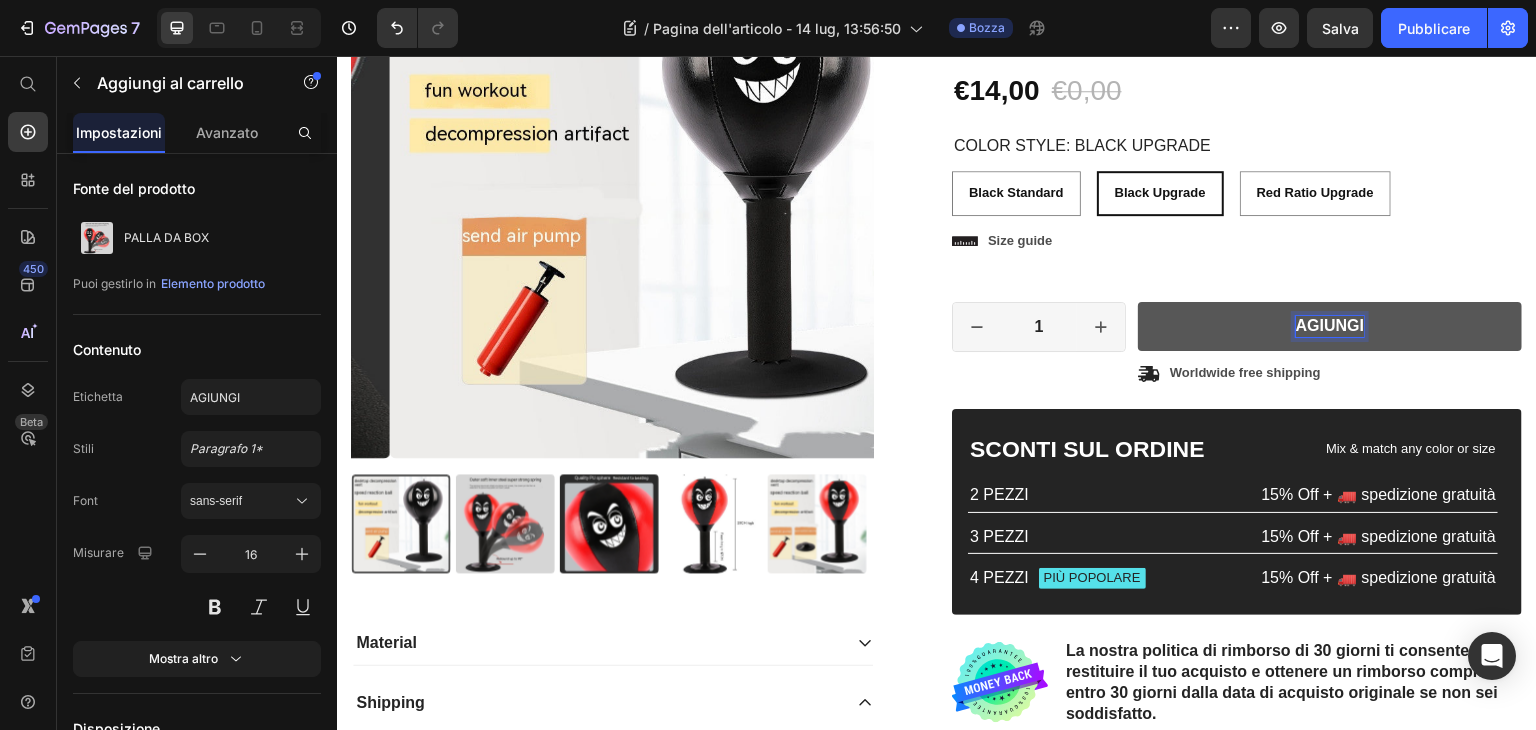 type 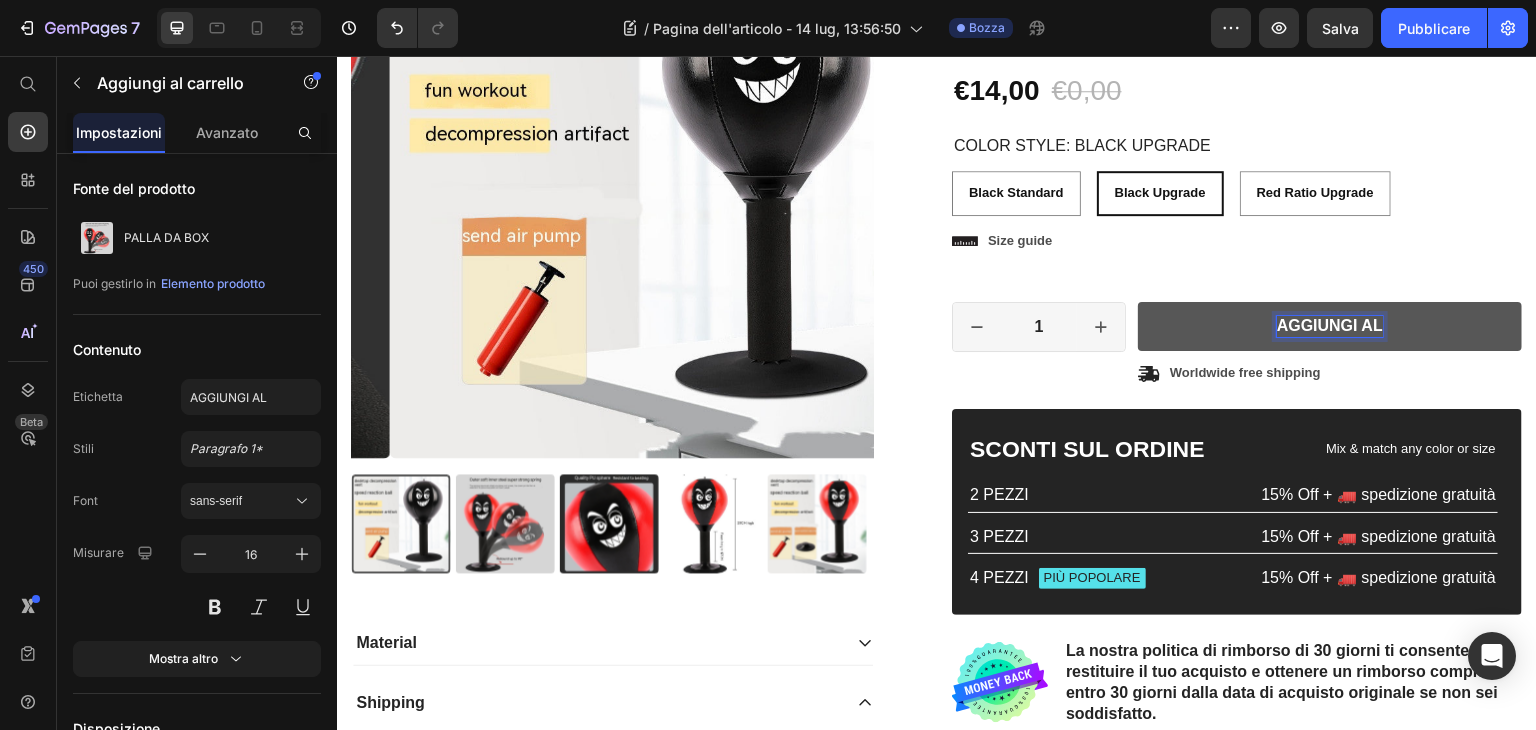 click on "AGGIUNGI AL" at bounding box center [1330, 326] 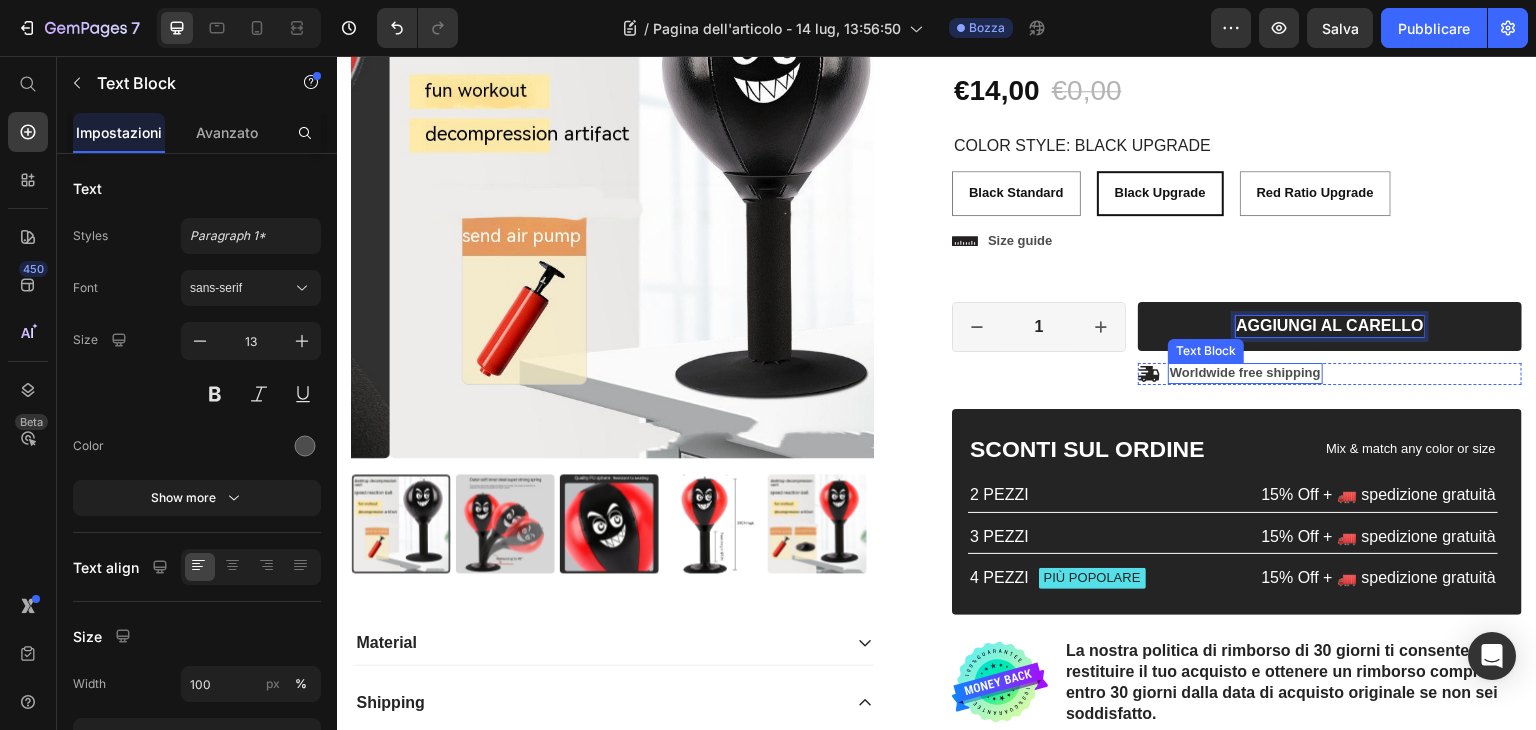 click on "Worldwide free shipping" at bounding box center [1245, 373] 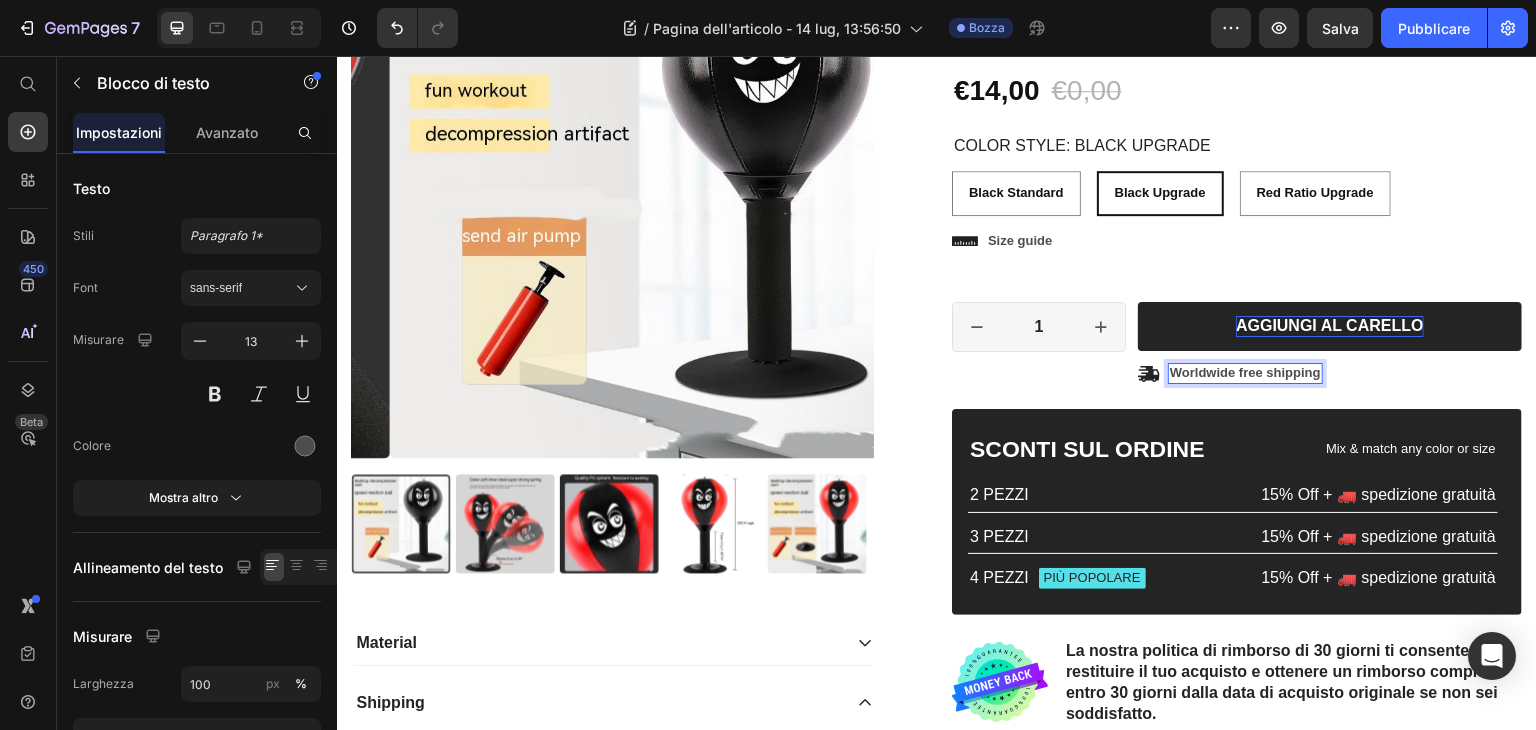 scroll, scrollTop: 240, scrollLeft: 0, axis: vertical 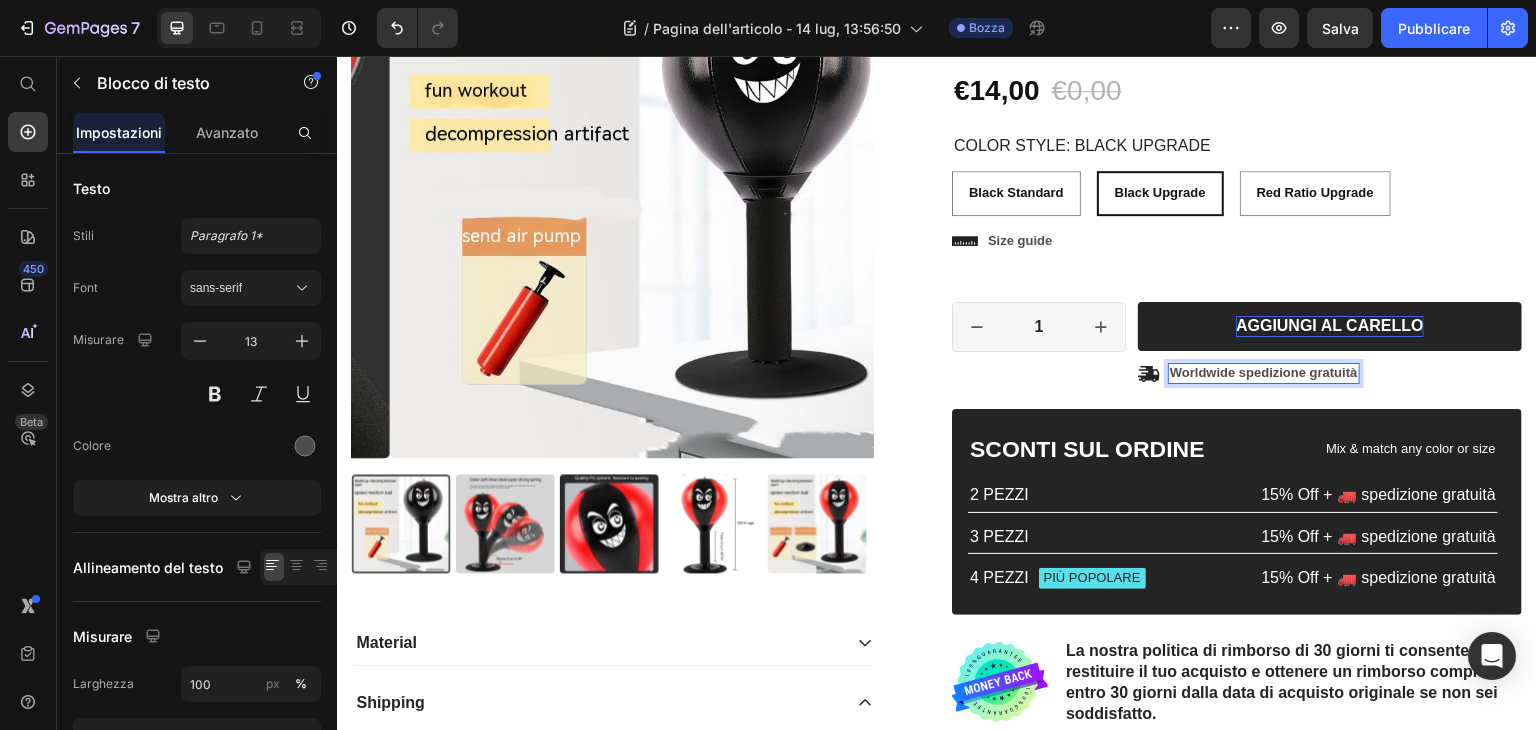 click on "Worldwide spedizione gratuità" at bounding box center (1264, 373) 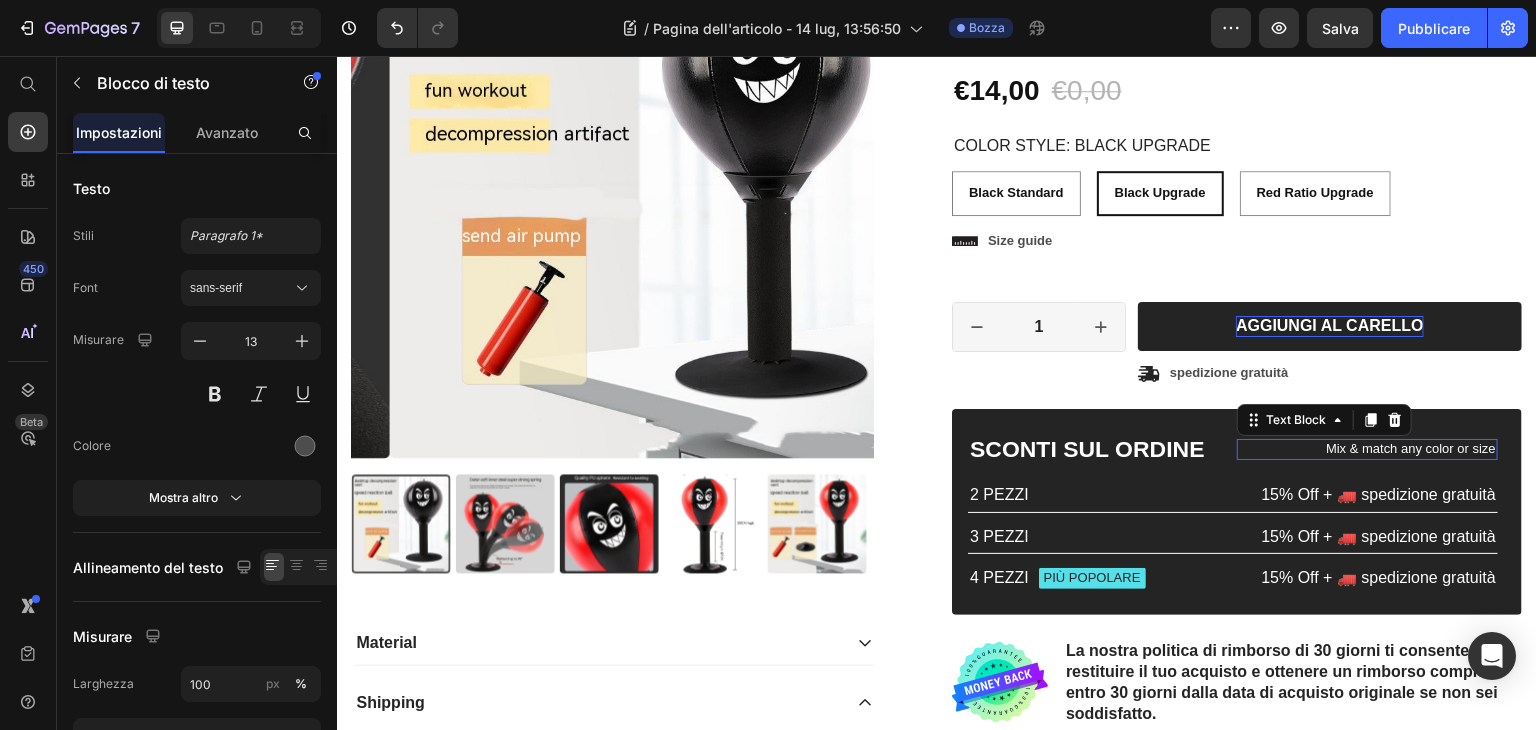 click on "Mix & match any color or size" at bounding box center [1367, 449] 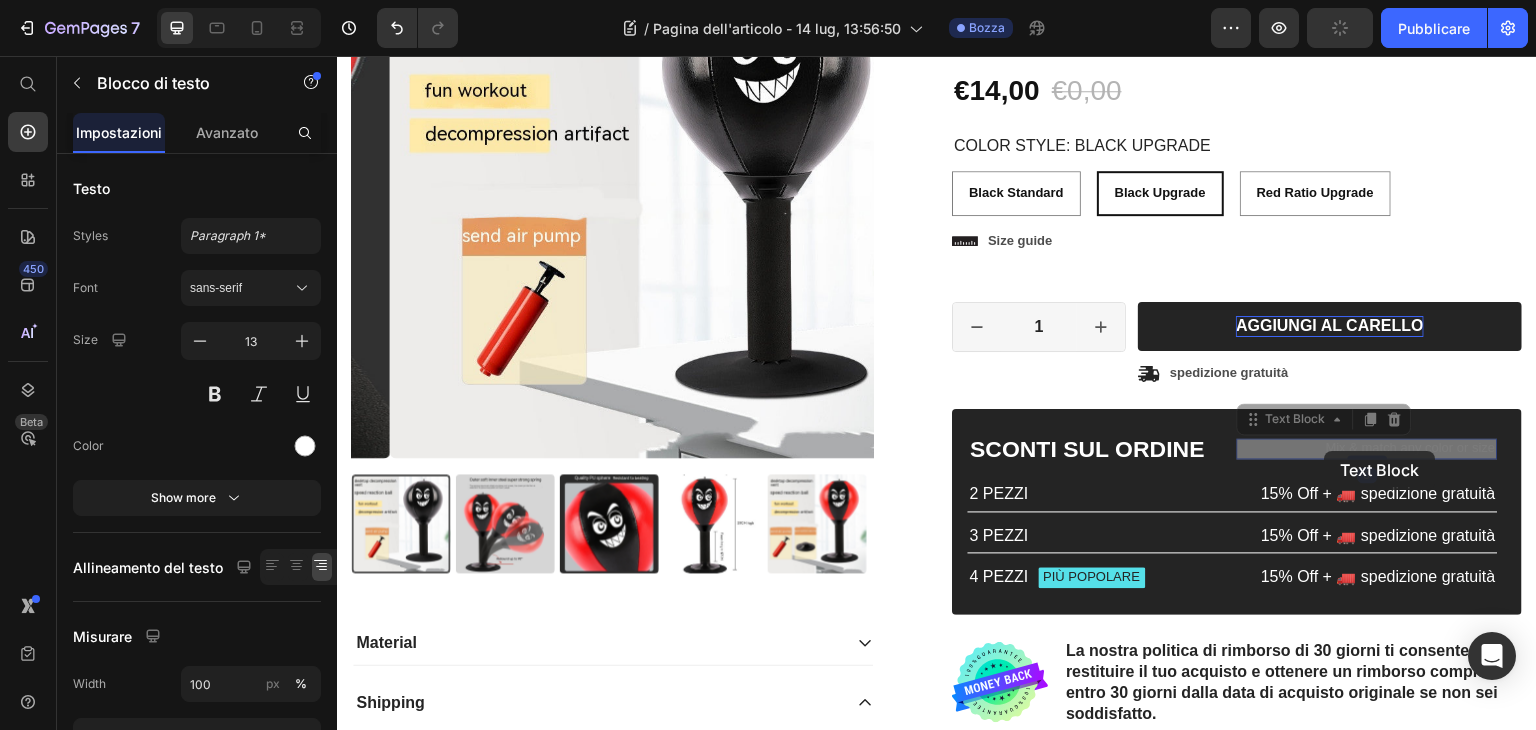 scroll, scrollTop: 233, scrollLeft: 0, axis: vertical 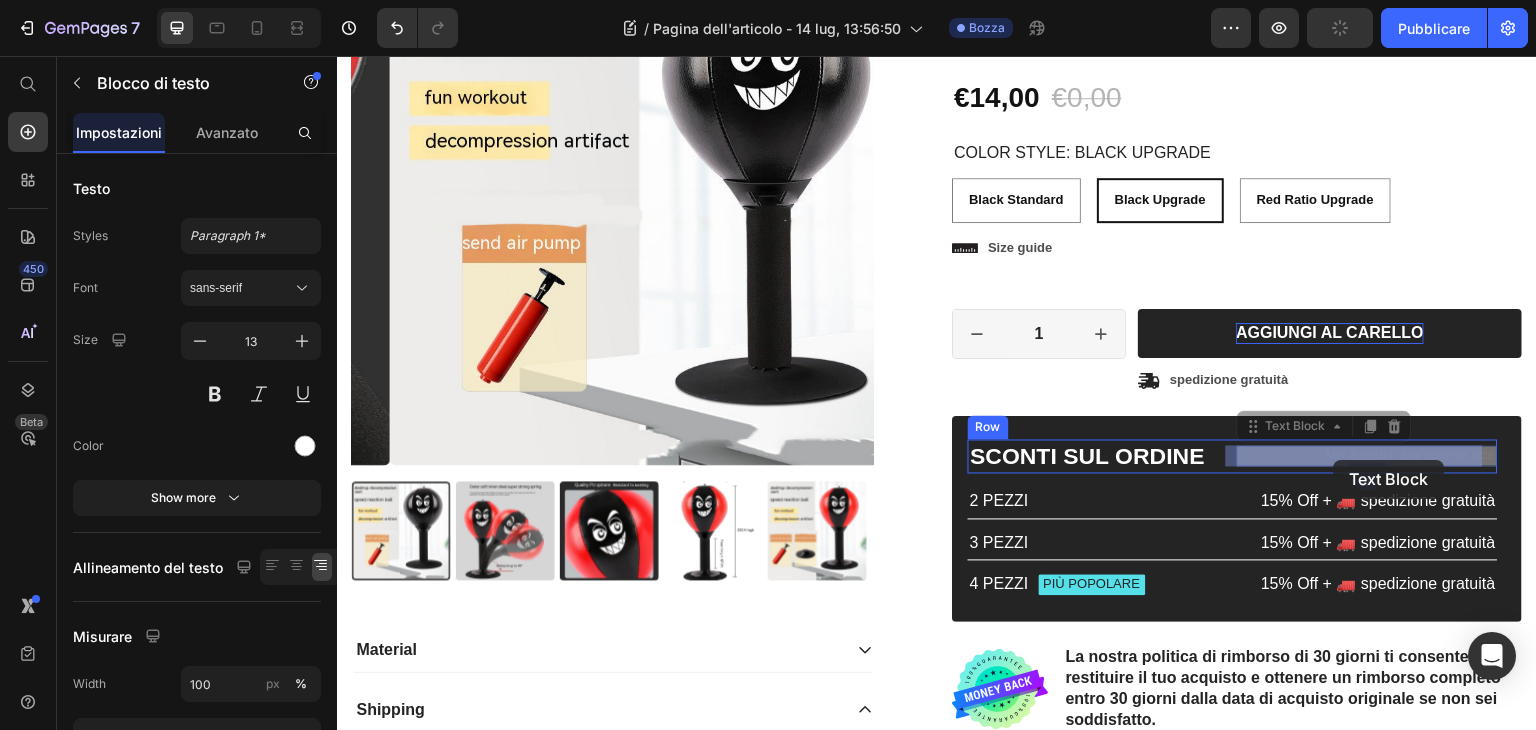 drag, startPoint x: 1309, startPoint y: 451, endPoint x: 1332, endPoint y: 460, distance: 24.698177 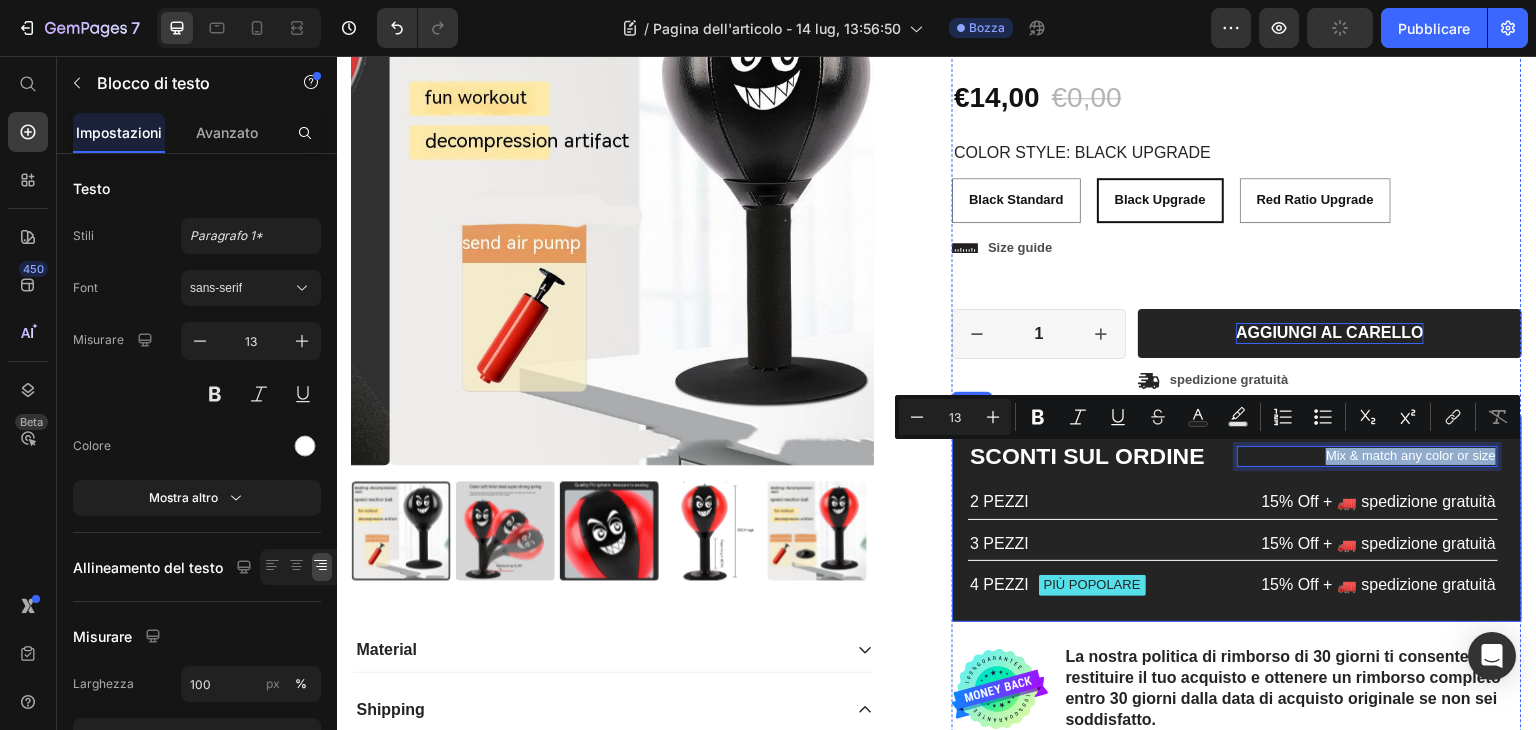 drag, startPoint x: 1309, startPoint y: 457, endPoint x: 1484, endPoint y: 430, distance: 177.0706 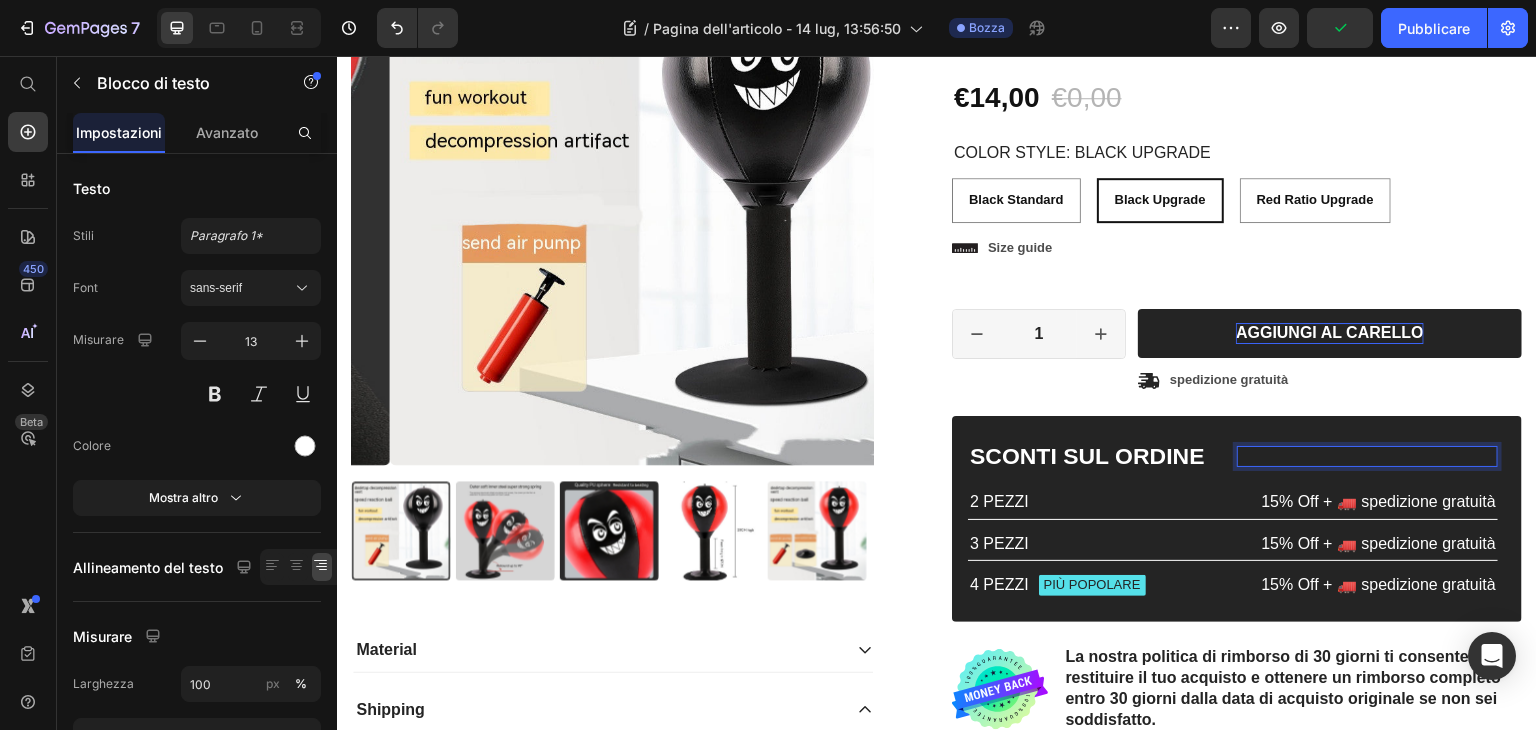 scroll, scrollTop: 225, scrollLeft: 0, axis: vertical 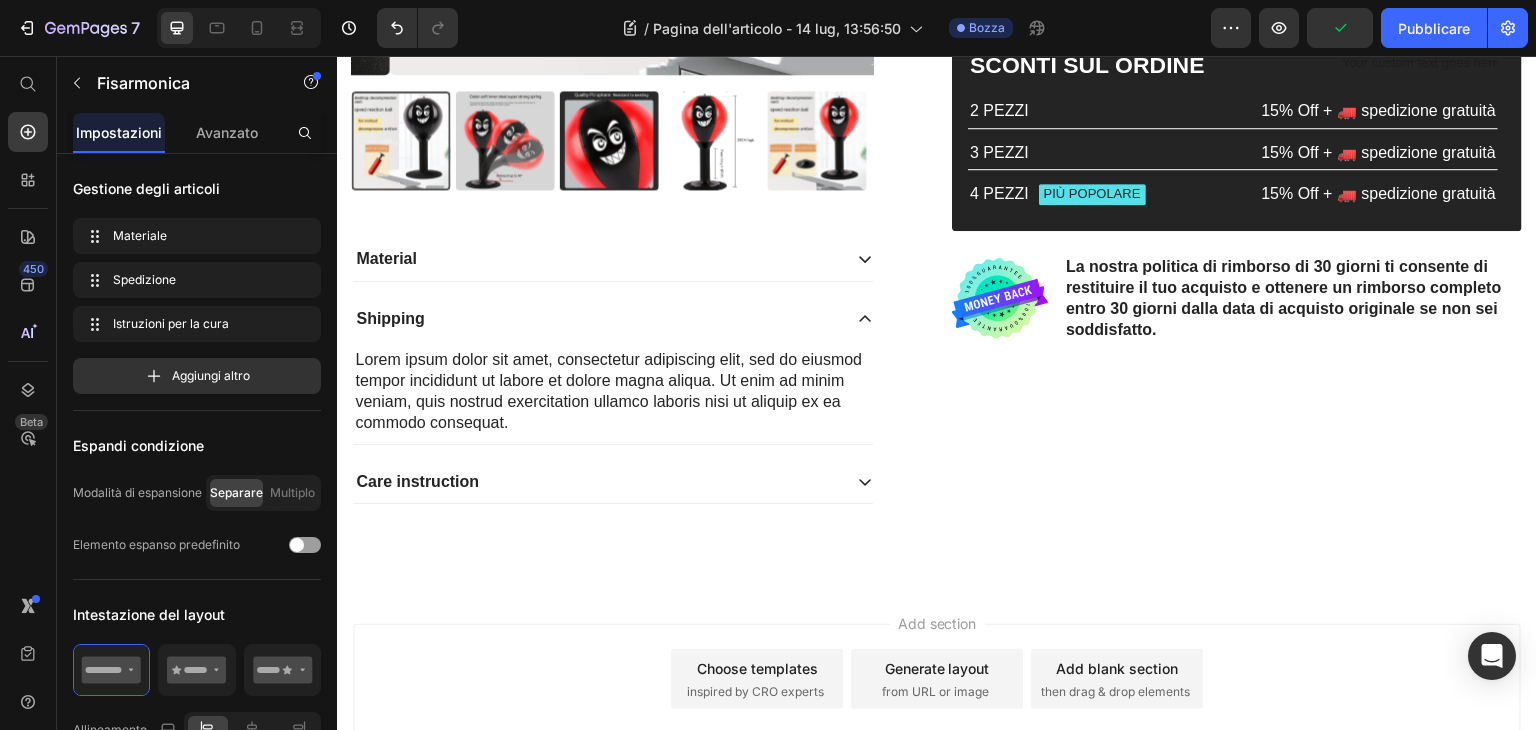 click 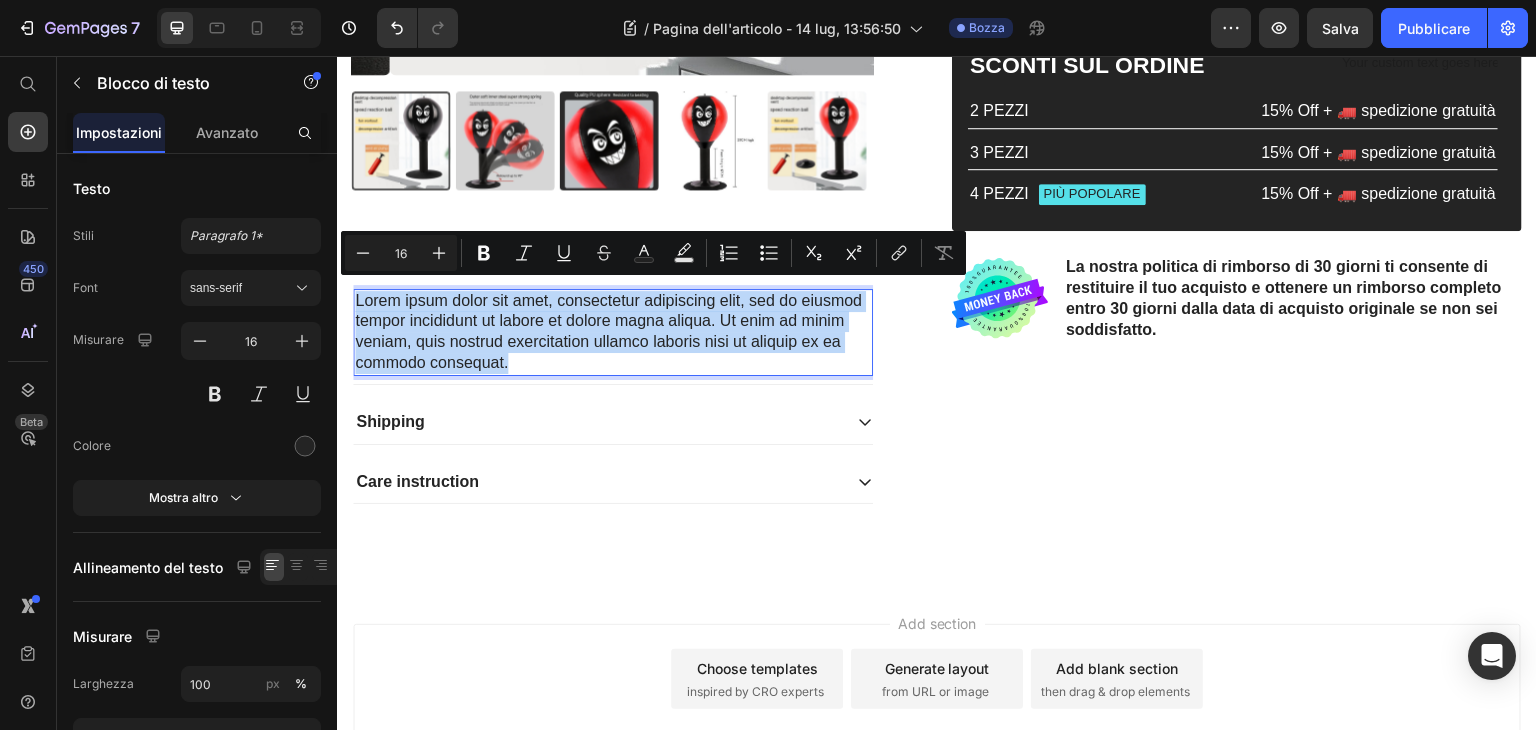 drag, startPoint x: 356, startPoint y: 293, endPoint x: 523, endPoint y: 356, distance: 178.4881 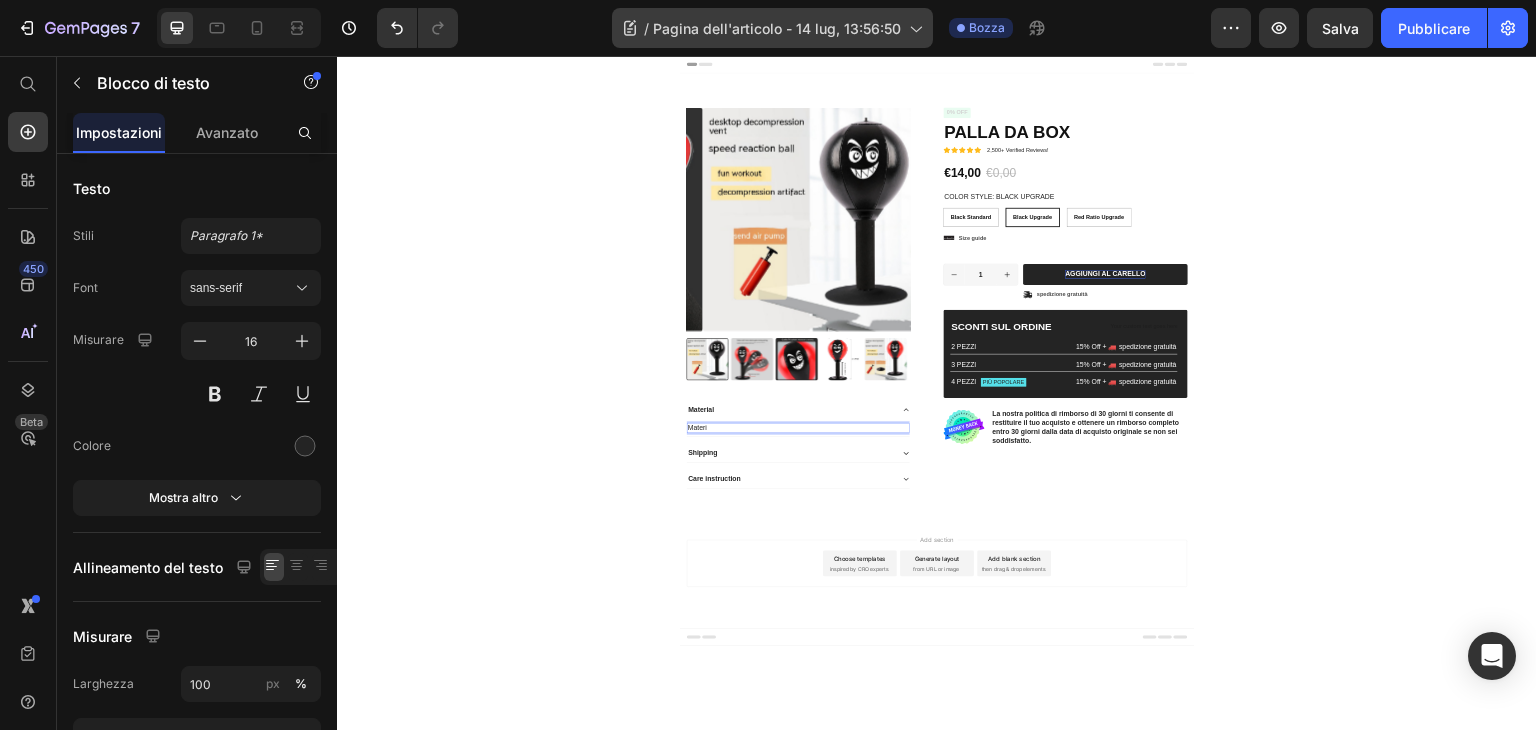 scroll, scrollTop: 0, scrollLeft: 0, axis: both 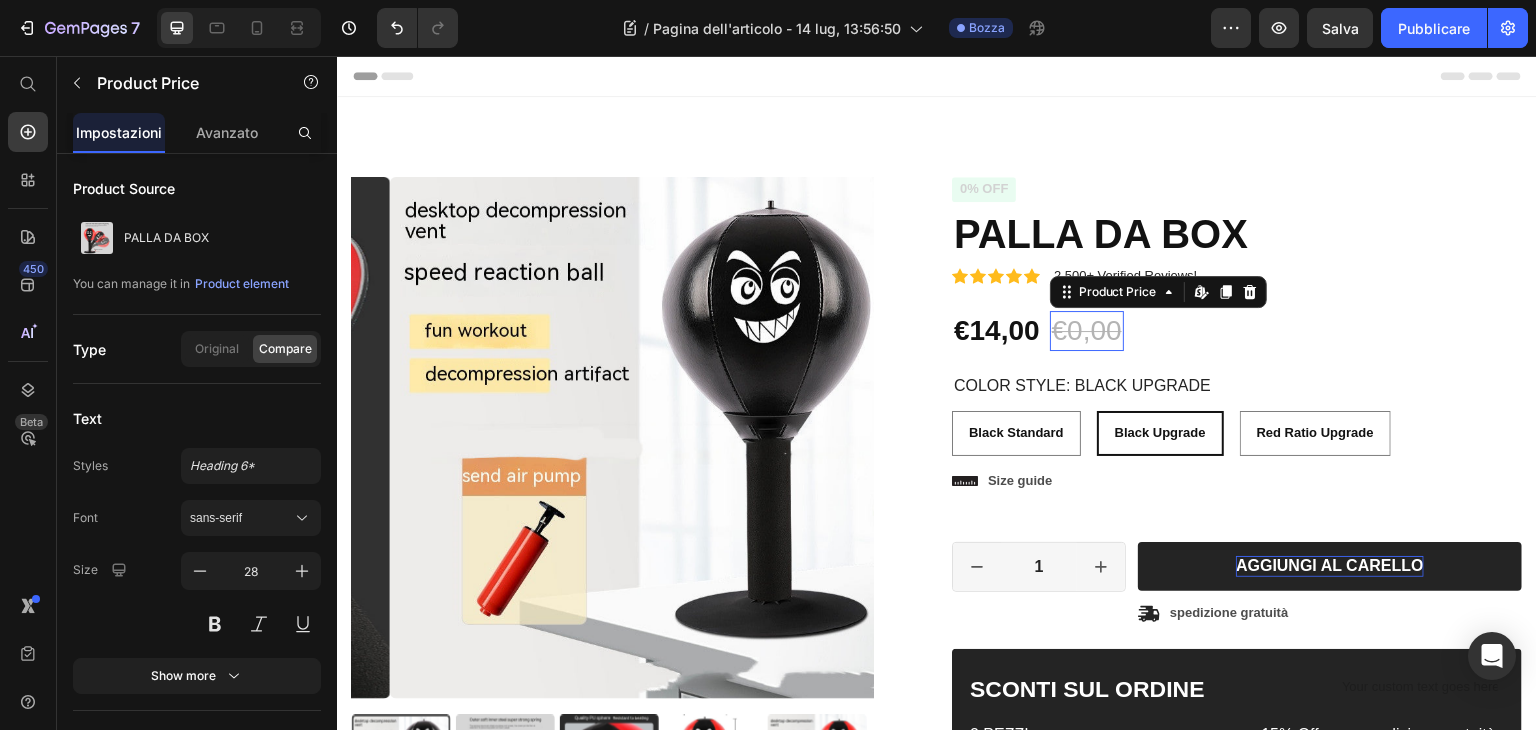 click on "€0,00" at bounding box center [1087, 331] 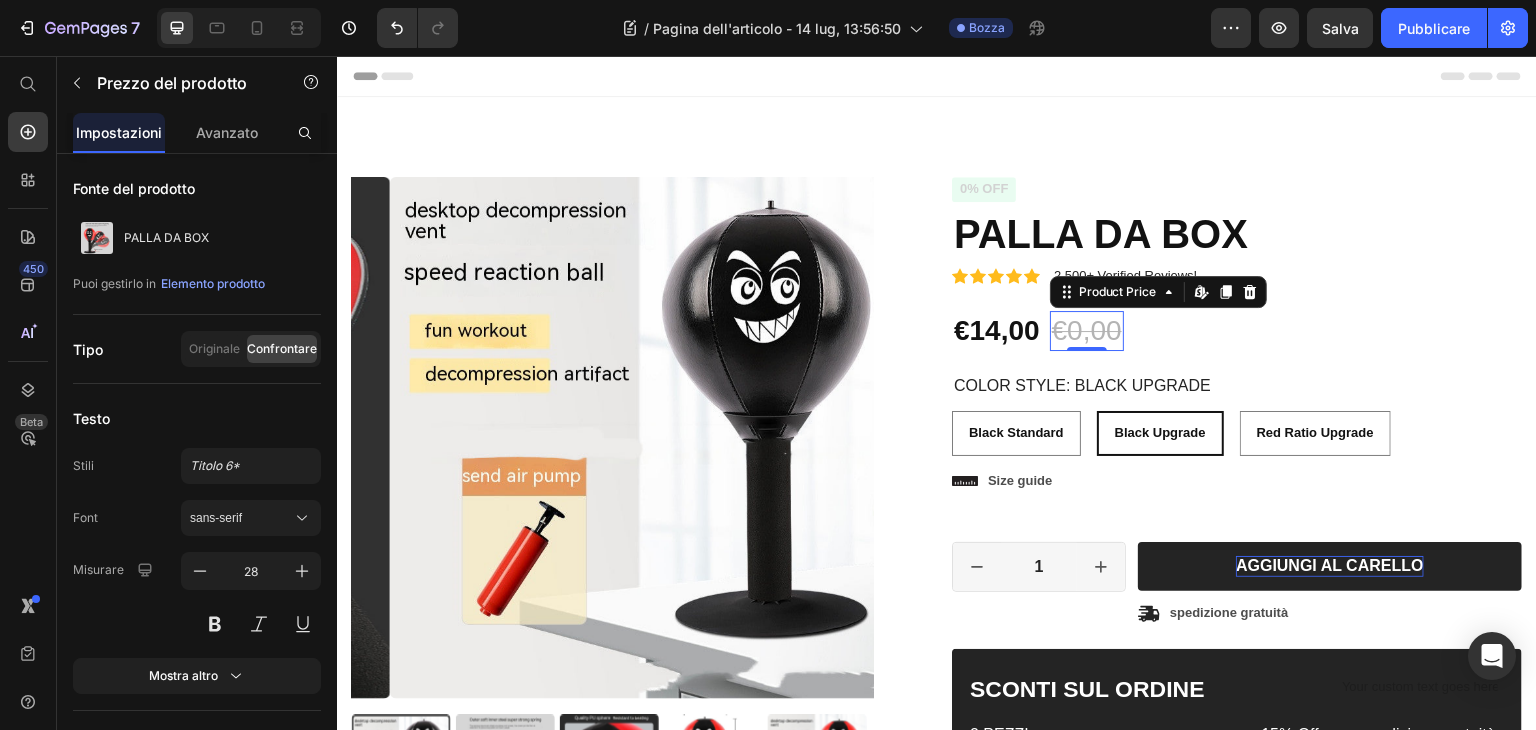 click on "€0,00" at bounding box center (1087, 331) 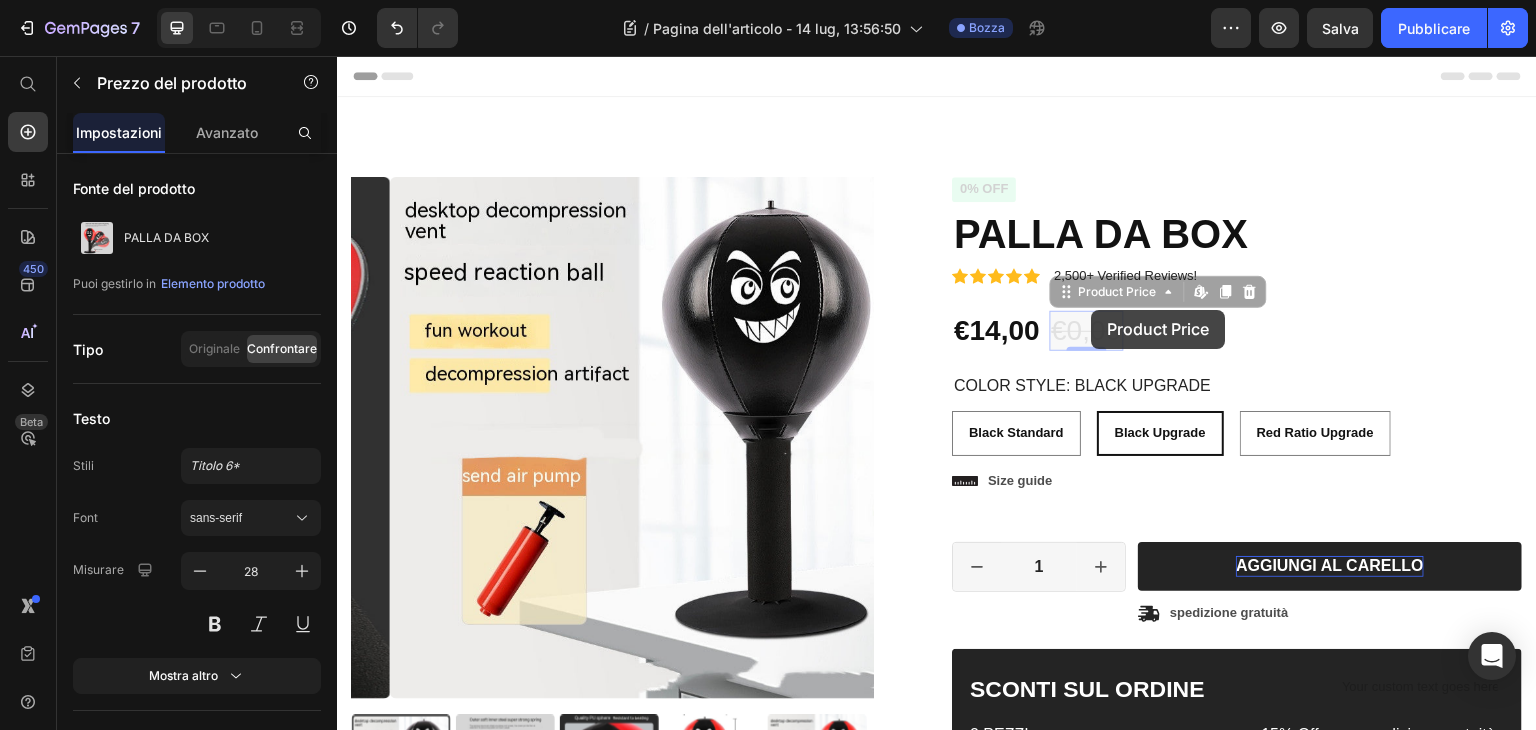 drag, startPoint x: 1092, startPoint y: 310, endPoint x: 1121, endPoint y: 331, distance: 35.805027 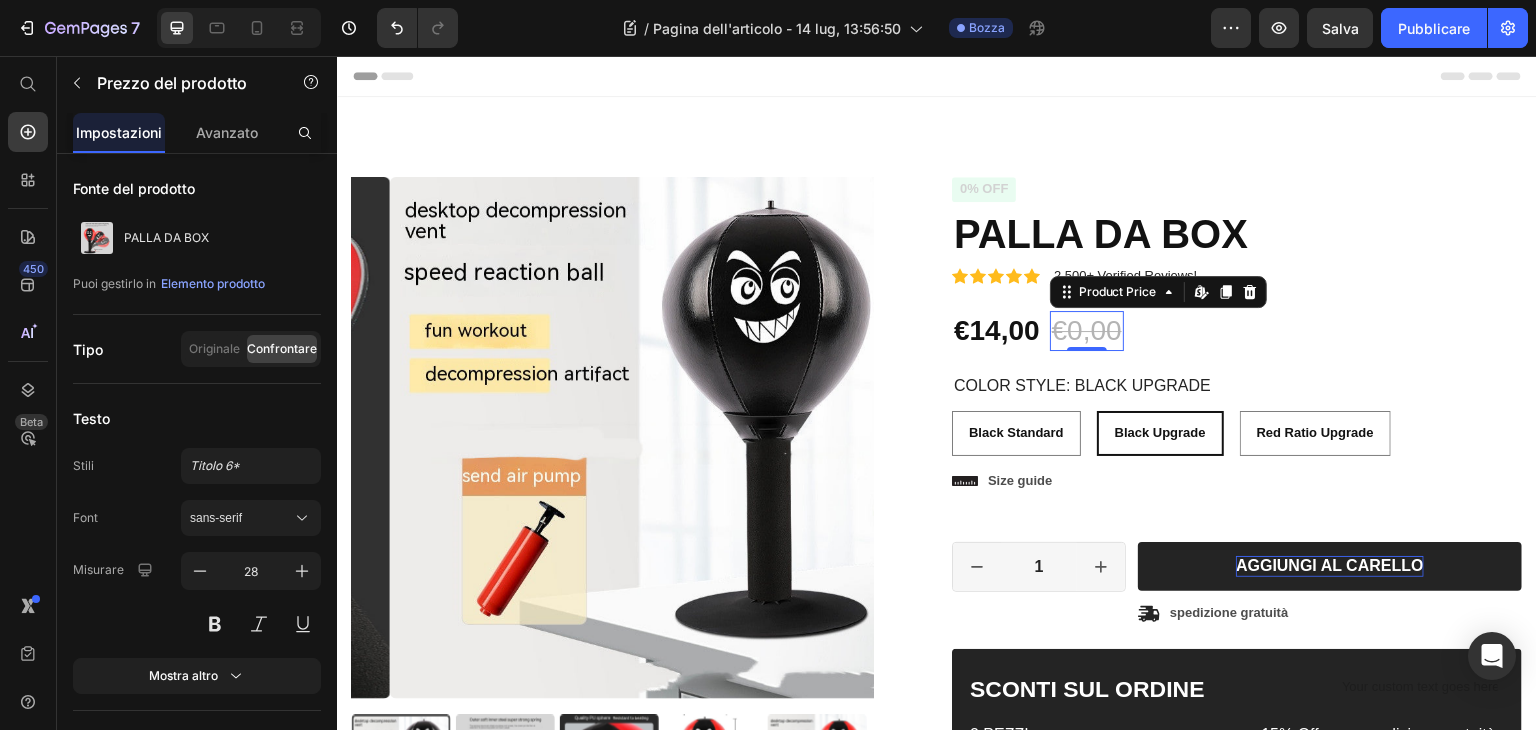 click on "€0,00" at bounding box center [1087, 331] 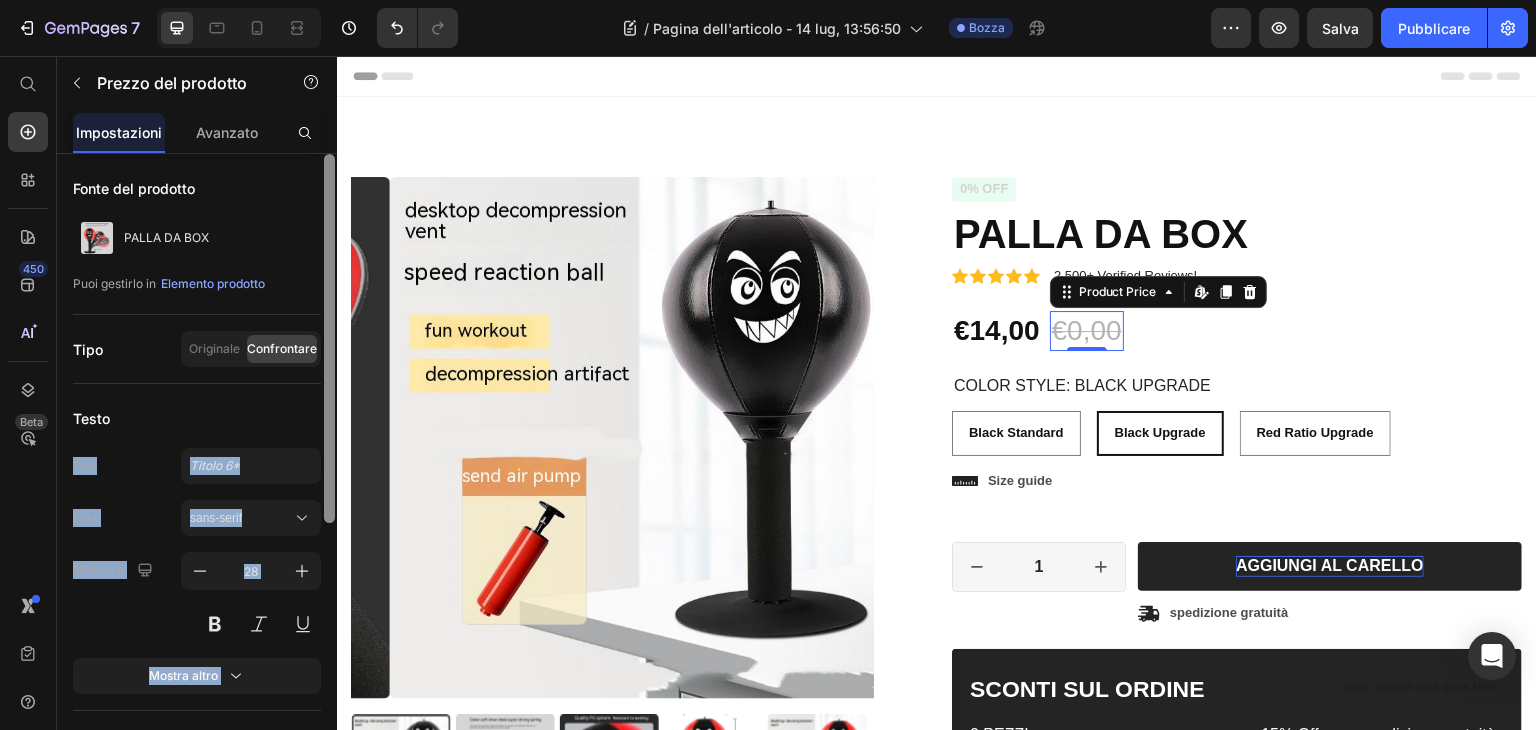 drag, startPoint x: 320, startPoint y: 398, endPoint x: 331, endPoint y: 421, distance: 25.495098 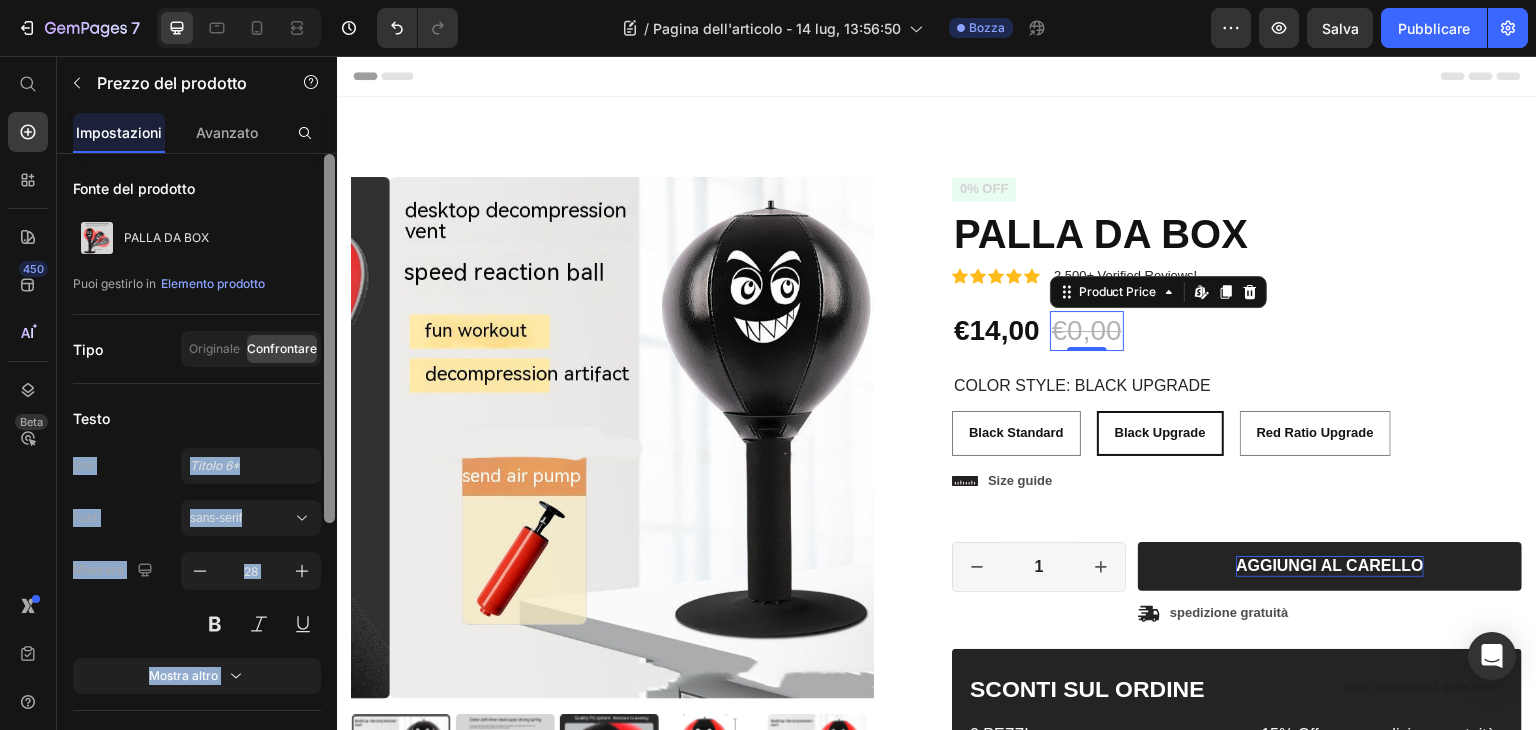 scroll, scrollTop: 13, scrollLeft: 0, axis: vertical 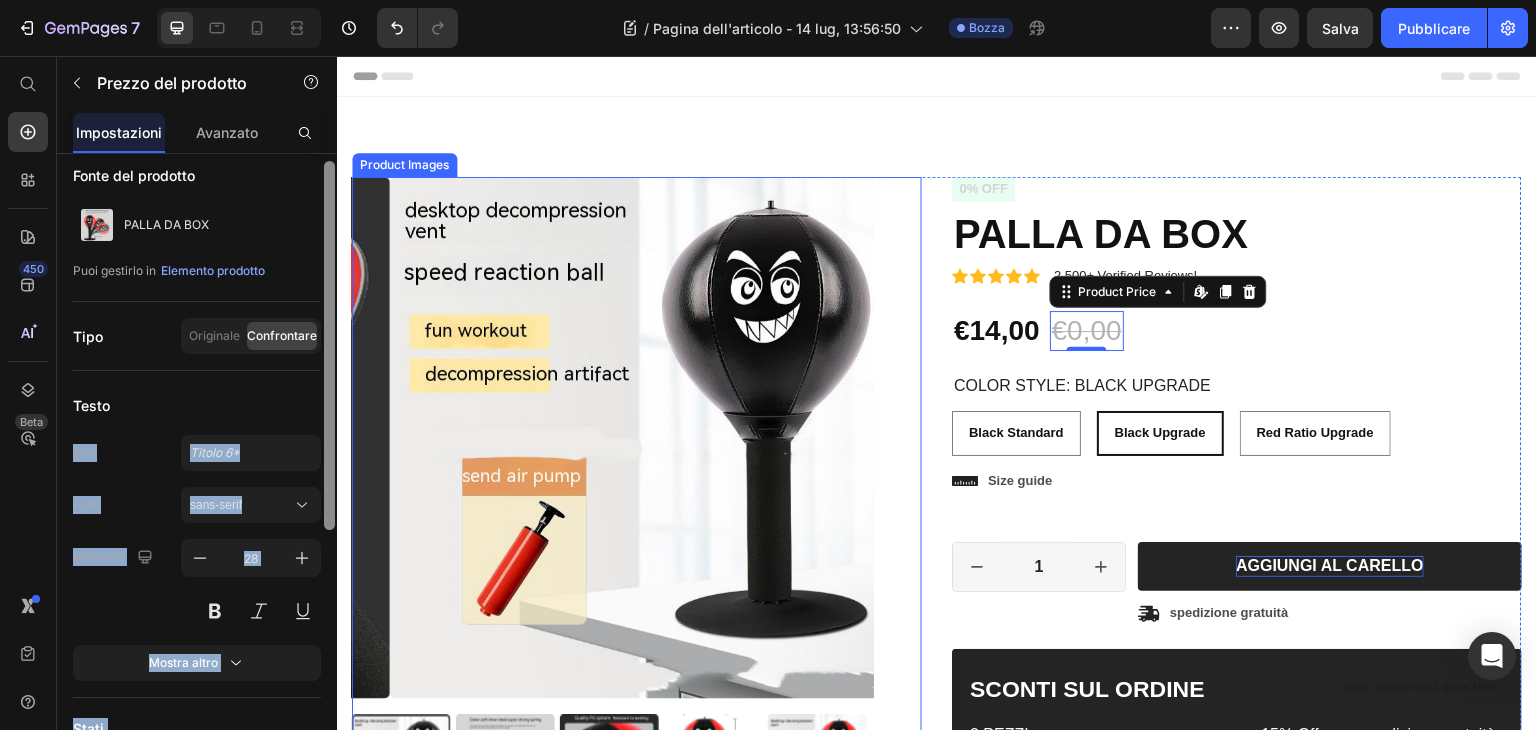 drag, startPoint x: 668, startPoint y: 477, endPoint x: 351, endPoint y: 580, distance: 333.31366 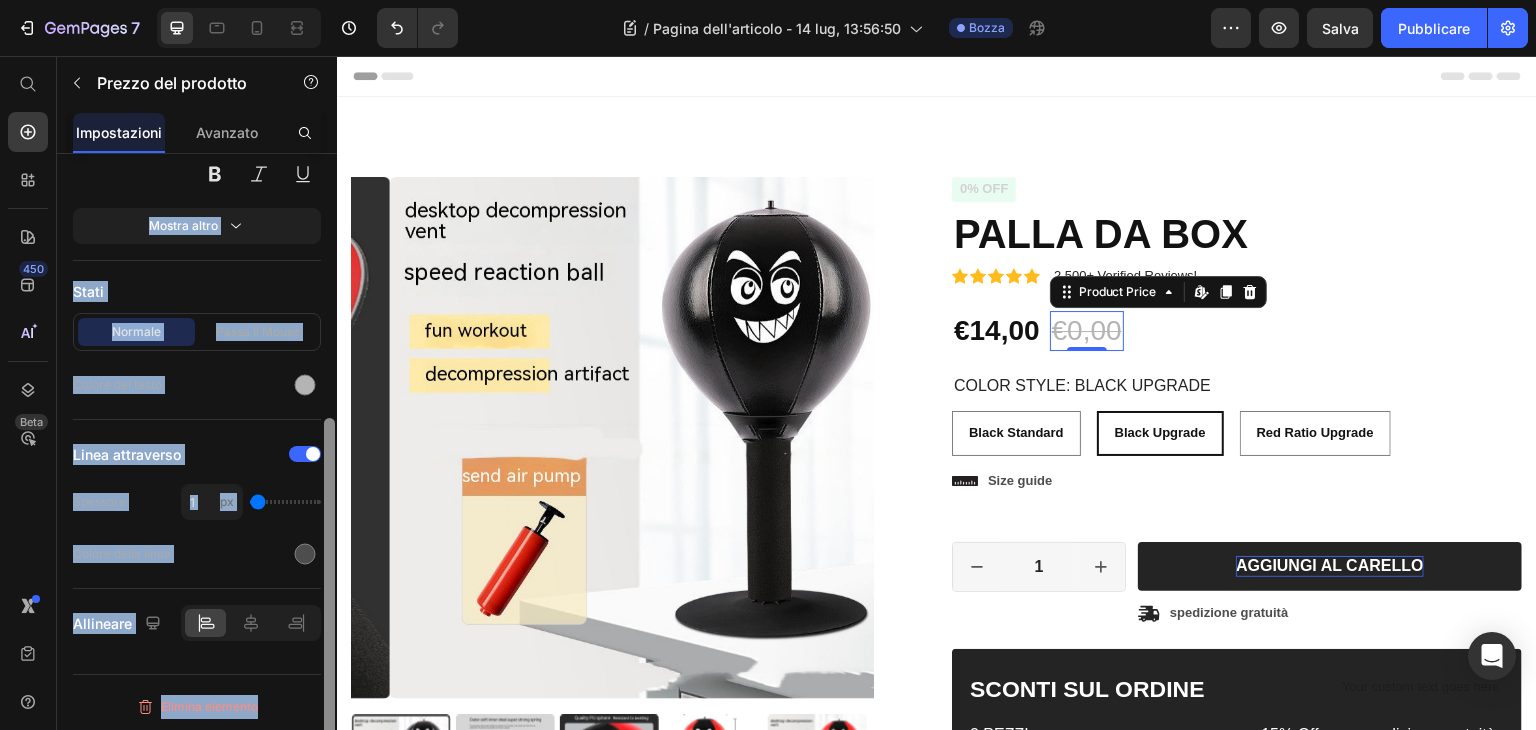 scroll, scrollTop: 0, scrollLeft: 0, axis: both 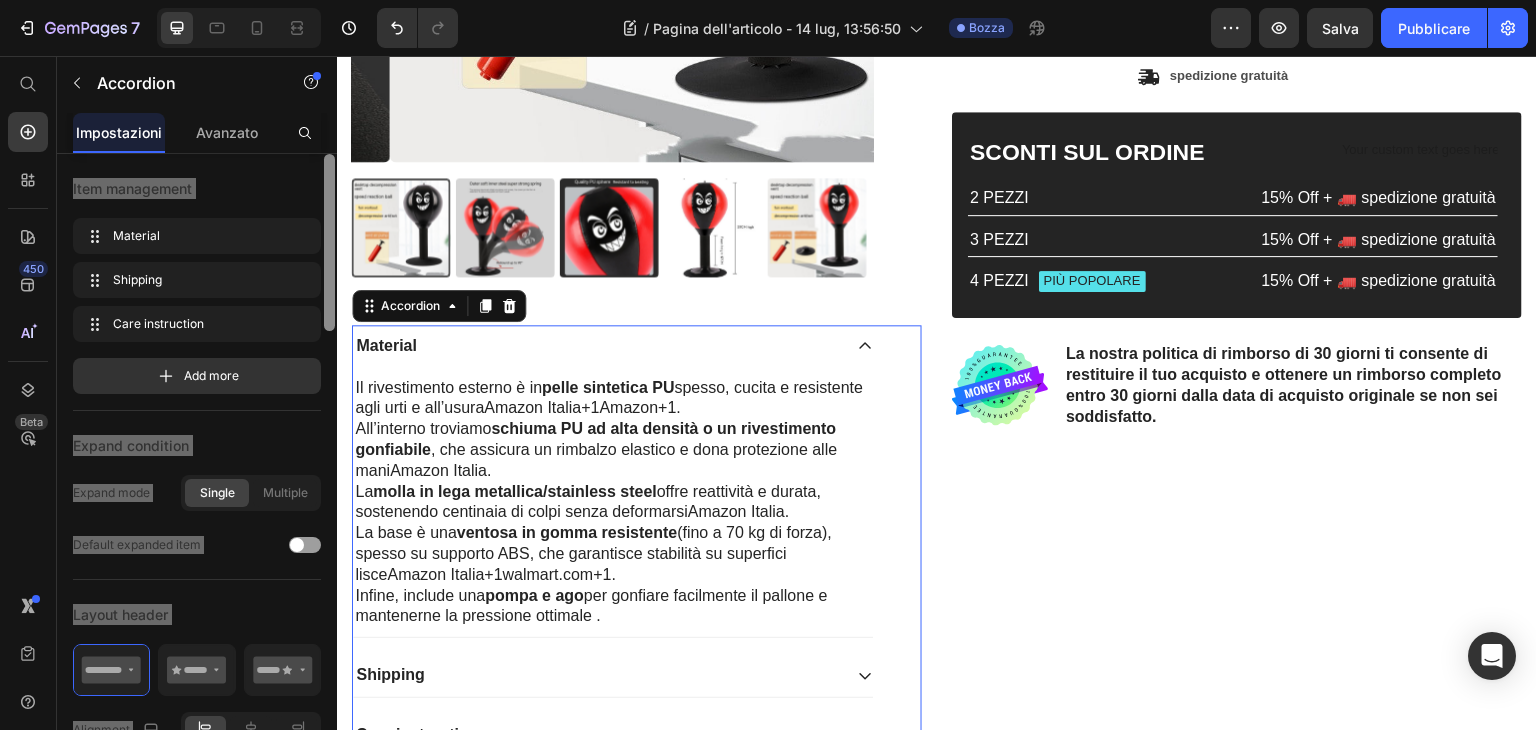 click on "Material" at bounding box center (386, 346) 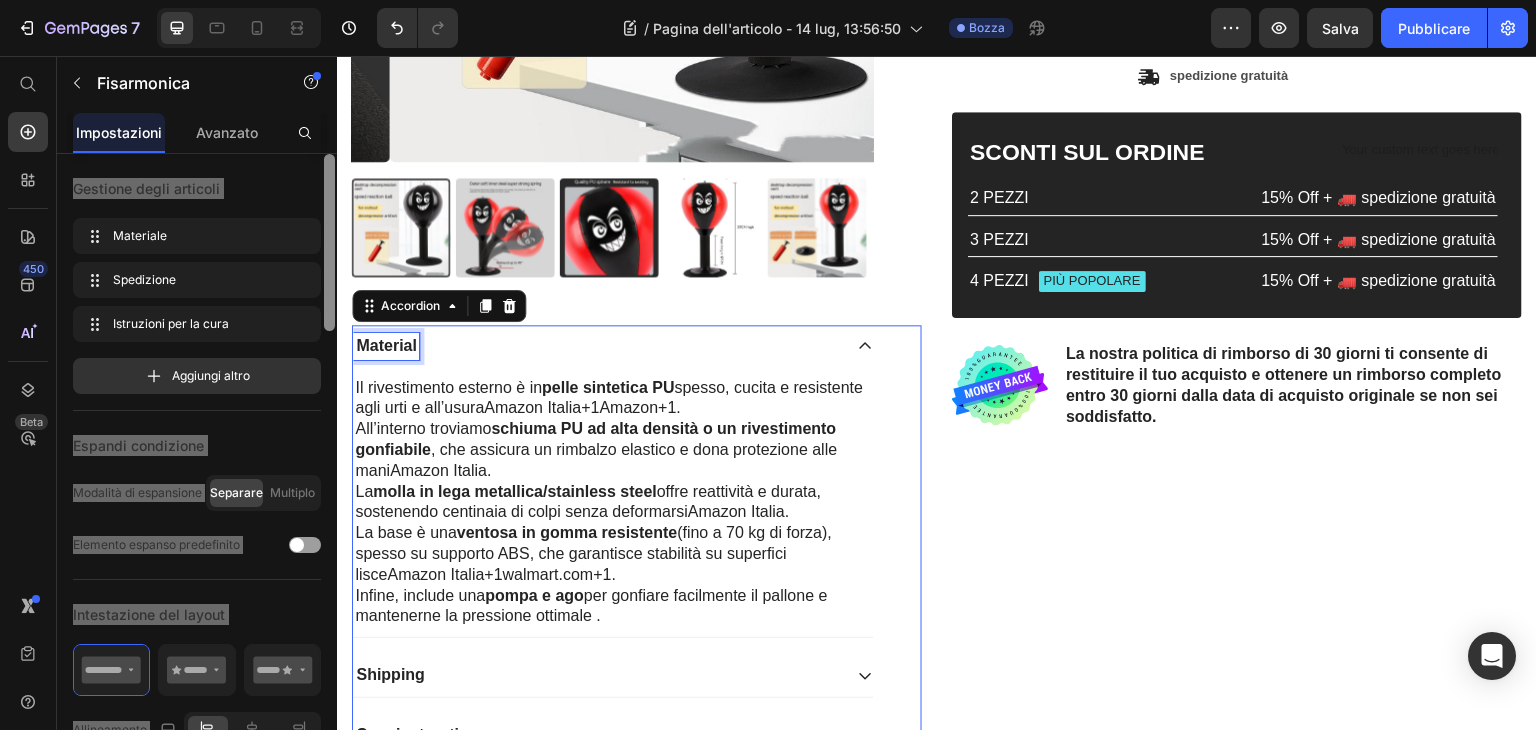 click on "Material" at bounding box center (386, 346) 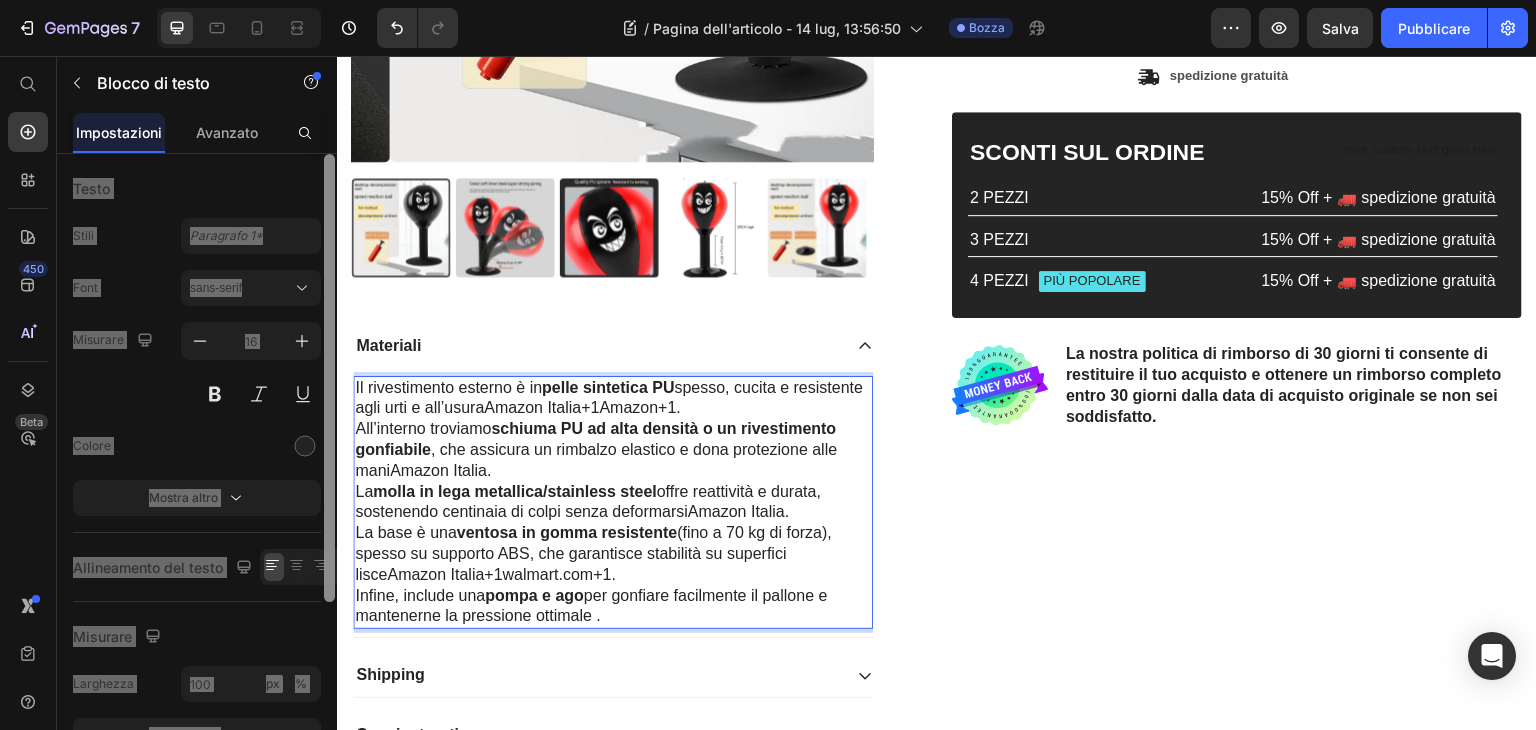 click on "Il rivestimento esterno è in pelle sintetica PU spesso, cucita e resistente agli urti e all’usura Amazon Italia+1Amazon+1 . All’interno troviamo schiuma PU ad alta densità o un rivestimento gonfiabile , che assicura un rimbalzo elastico e dona protezione alle mani Amazon Italia . La molla in lega metallica/stainless steel offre reattività e durata, sostenendo centinaia di colpi senza deformarsi Amazon Italia . La base è una ventosa in gomma resistente (fino a 70 kg di forza), spesso su supporto ABS, che garantisce stabilità su superfici lisce Amazon Italia+1walmart.com+1 . Infine, include una pompa e ago per gonfiare facilmente il pallone e mantenerne la pressione ottimale ." at bounding box center [613, 503] 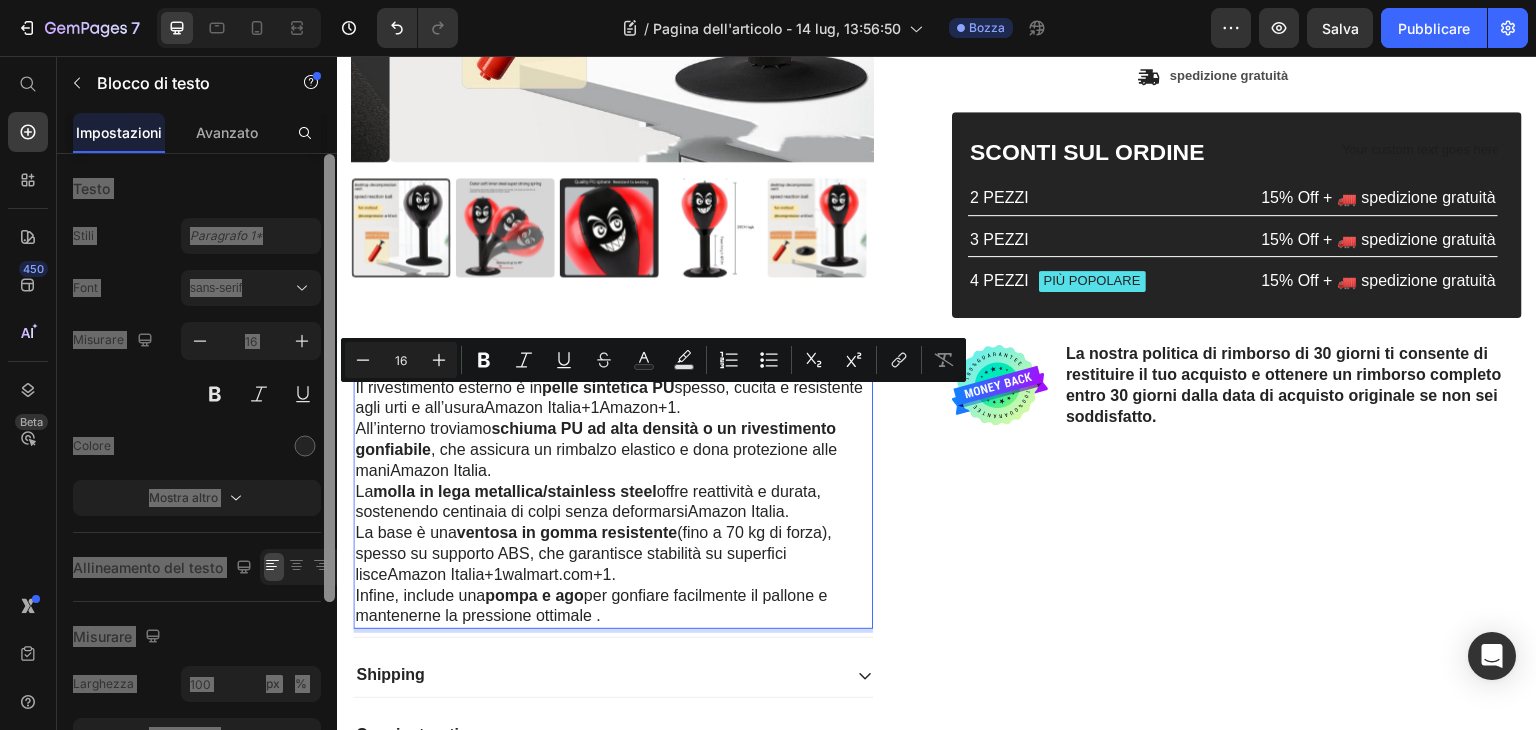click on "Il rivestimento esterno è in pelle sintetica PU spesso, cucita e resistente agli urti e all’usura Amazon Italia+1Amazon+1 . All’interno troviamo schiuma PU ad alta densità o un rivestimento gonfiabile , che assicura un rimbalzo elastico e dona protezione alle mani Amazon Italia . La molla in lega metallica/stainless steel offre reattività e durata, sostenendo centinaia di colpi senza deformarsi Amazon Italia . La base è una ventosa in gomma resistente (fino a 70 kg di forza), spesso su supporto ABS, che garantisce stabilità su superfici lisce Amazon Italia+1walmart.com+1 . Infine, include una pompa e ago per gonfiare facilmente il pallone e mantenerne la pressione ottimale ." at bounding box center (613, 503) 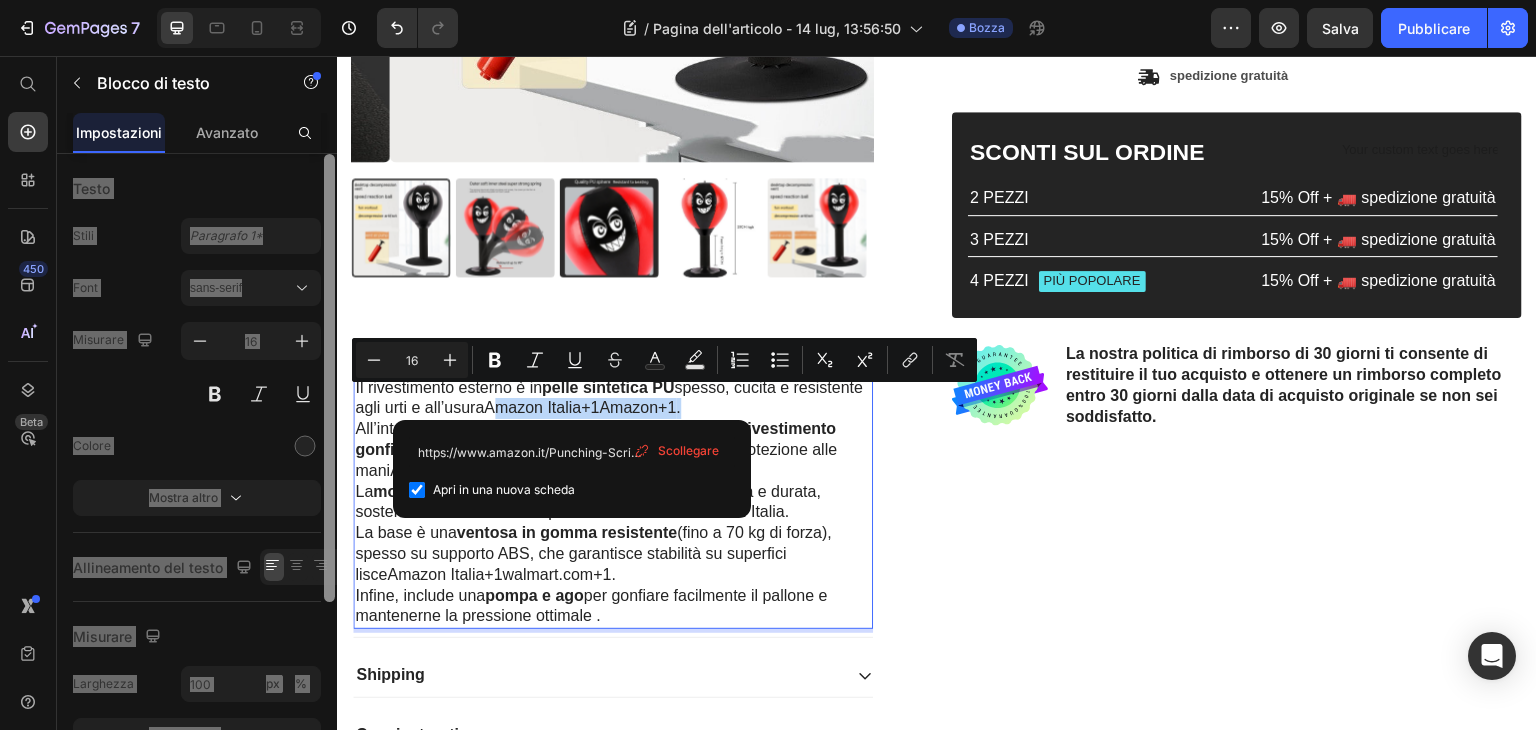 drag, startPoint x: 567, startPoint y: 405, endPoint x: 762, endPoint y: 400, distance: 195.06409 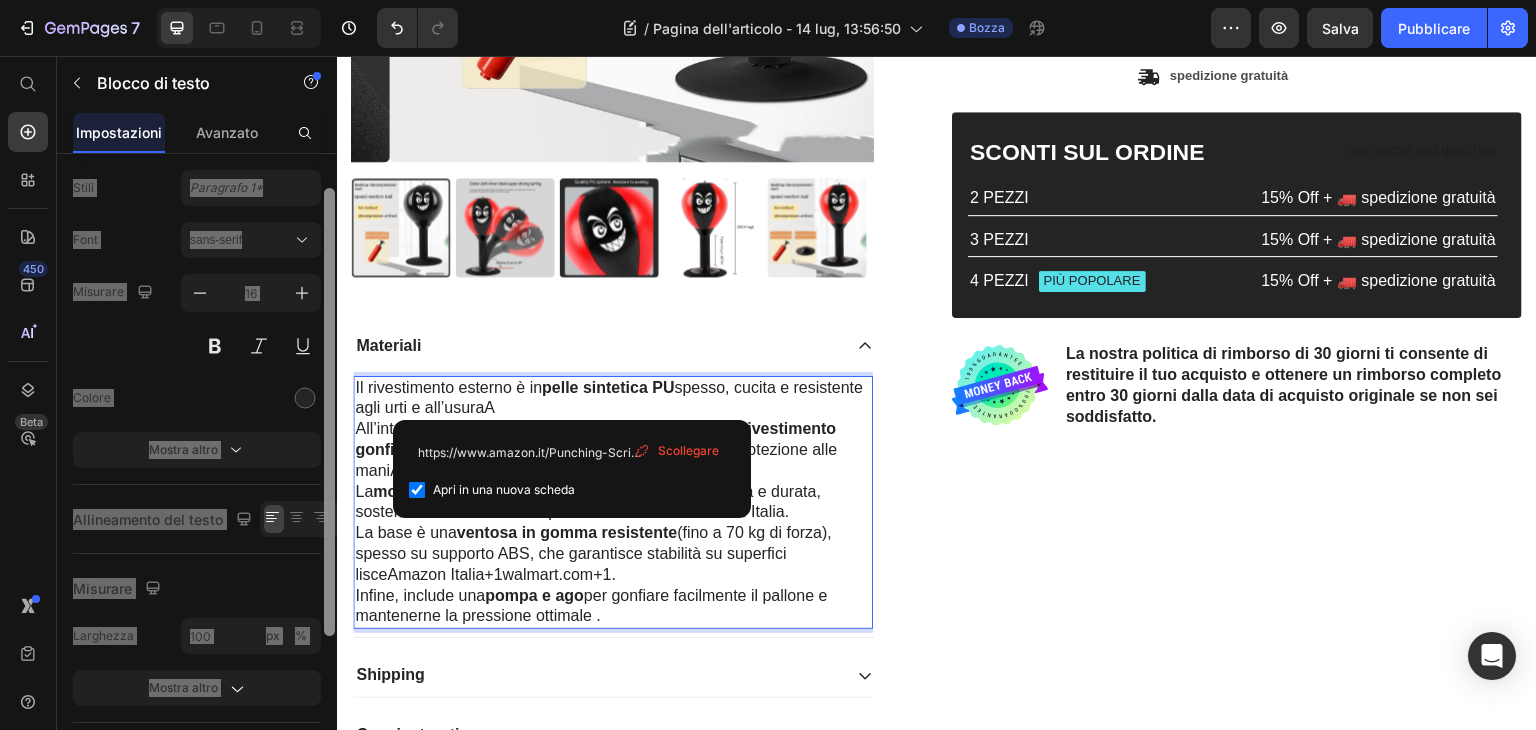 scroll, scrollTop: 52, scrollLeft: 0, axis: vertical 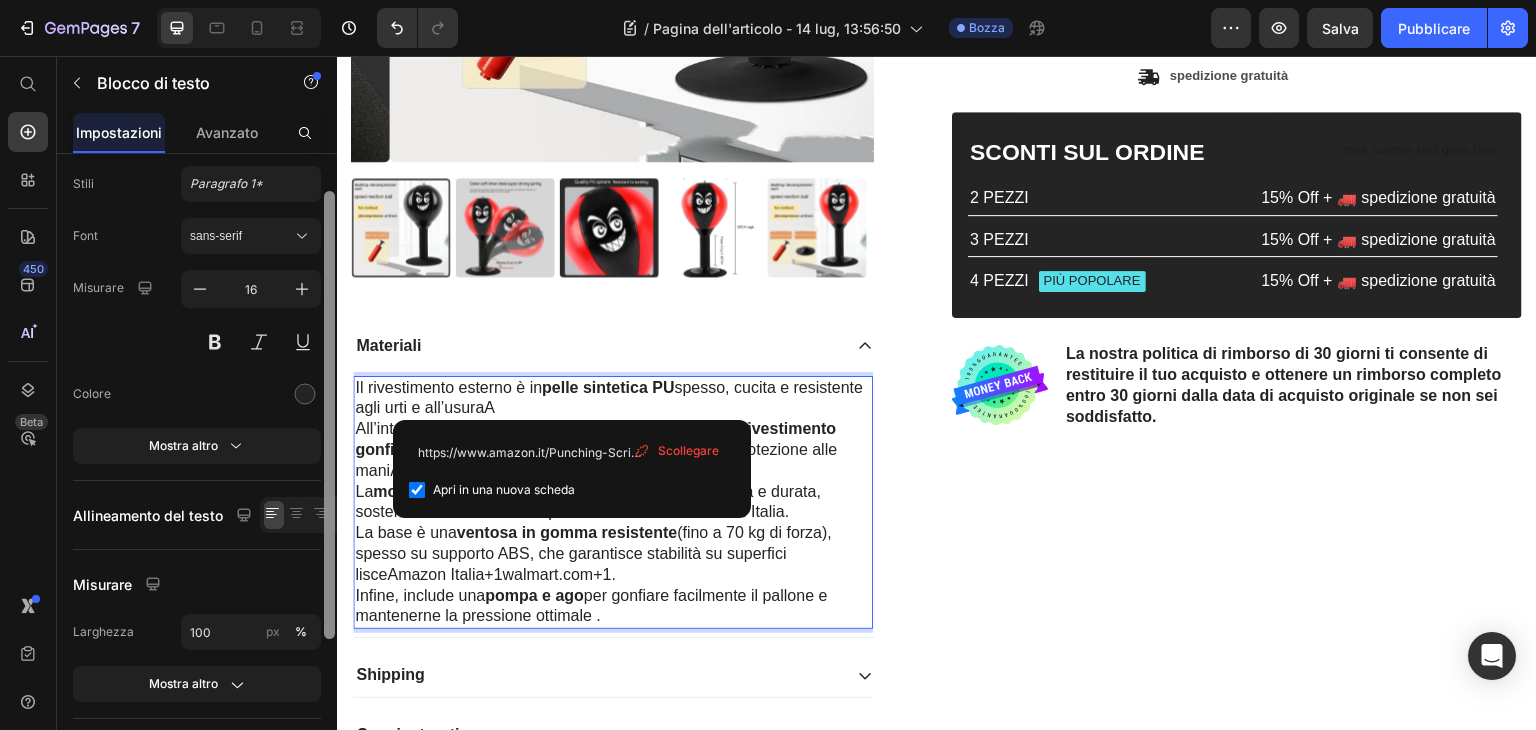 click on "Scollegare" at bounding box center (688, 450) 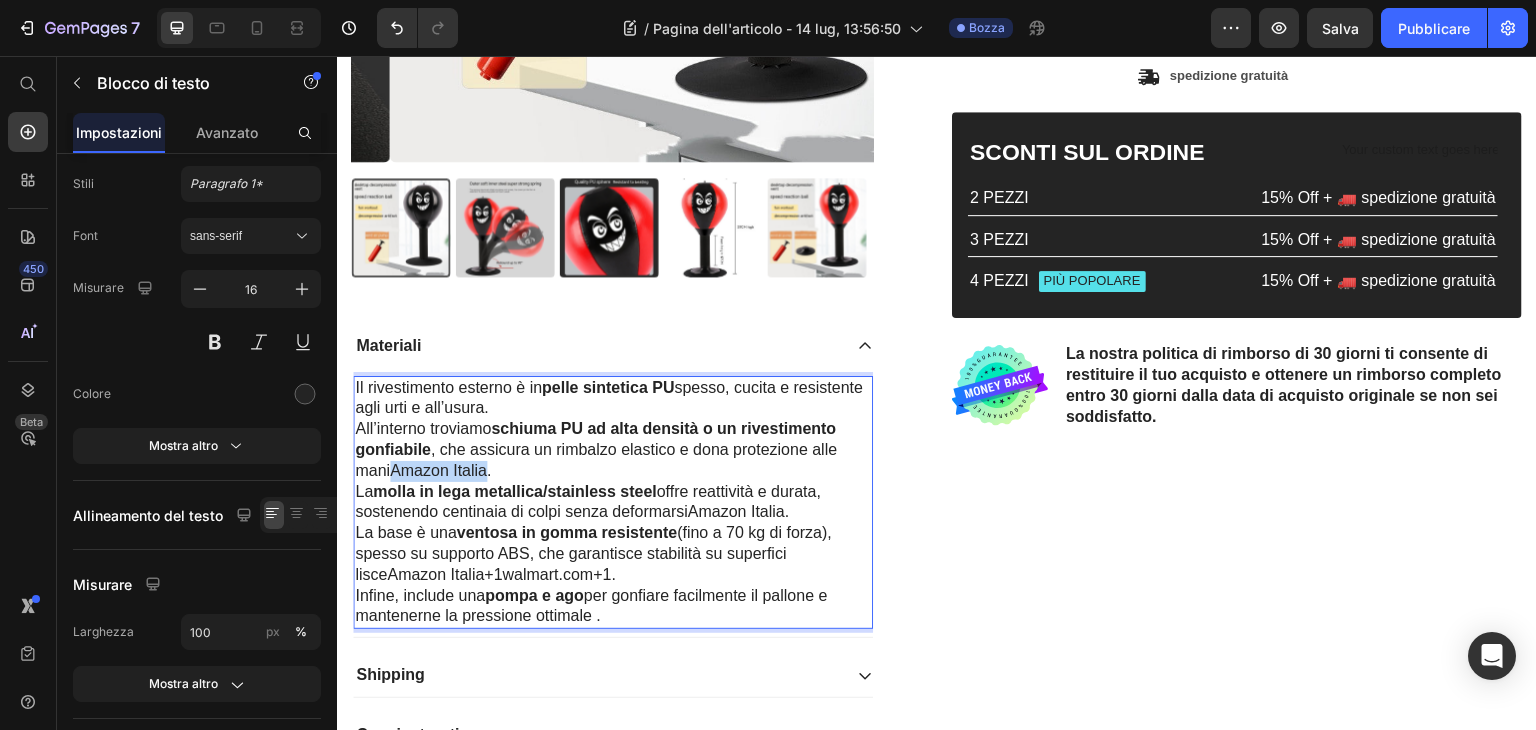 drag, startPoint x: 397, startPoint y: 466, endPoint x: 488, endPoint y: 473, distance: 91.26884 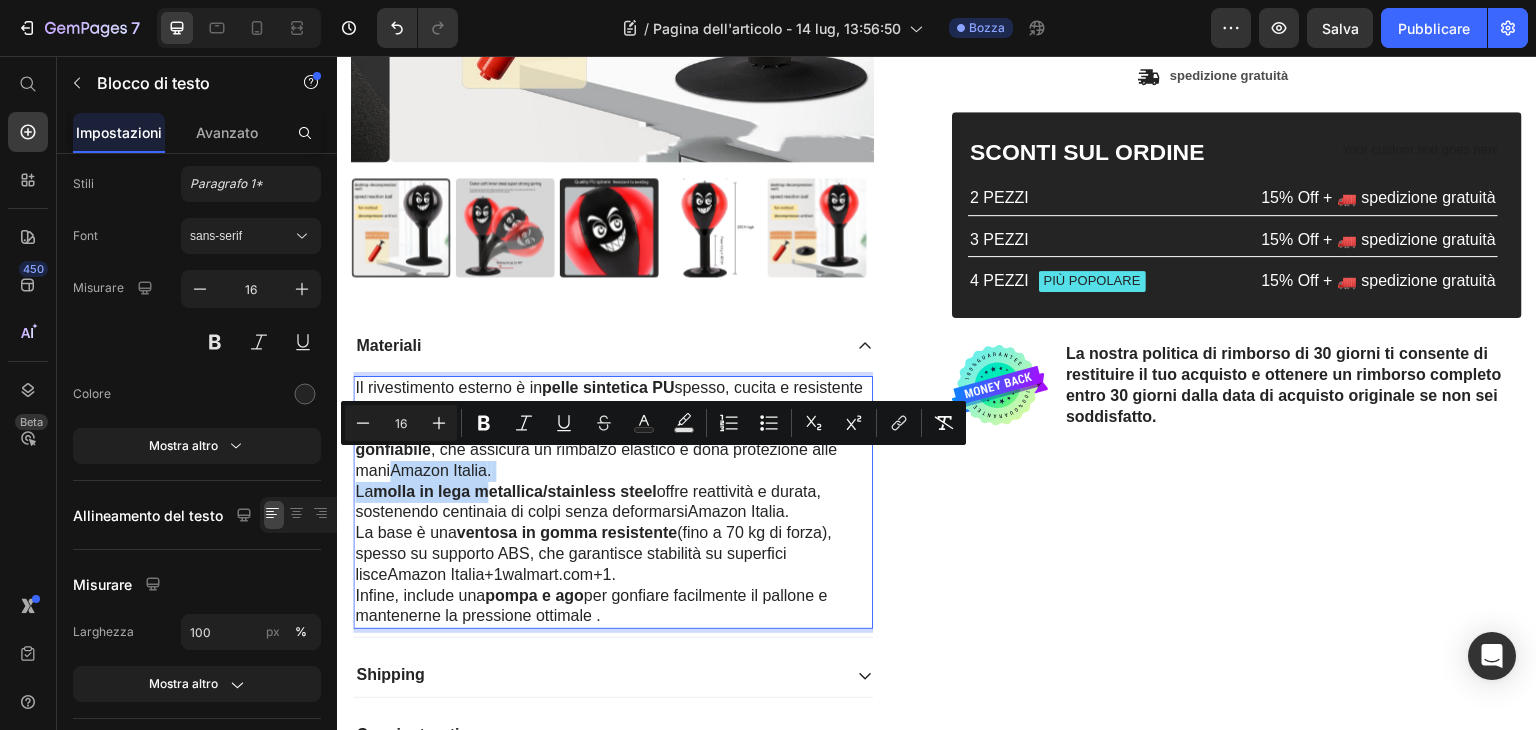 click on "Il rivestimento esterno è in pelle sintetica PU spesso, cucita e resistente agli urti e all’usura. All’interno troviamo schiuma PU ad alta densità o un rivestimento gonfiabile , che assicura un rimbalzo elastico e dona protezione alle mani [BRAND]. La molla in lega metallica/stainless steel offre reattività e durata, sostenendo centinaia di colpi senza deformarsi [BRAND]+1@example.com+1 . Infine, include una pompa e ago per gonfiare facilmente il pallone e mantenerne la pressione ottimale ." at bounding box center (613, 503) 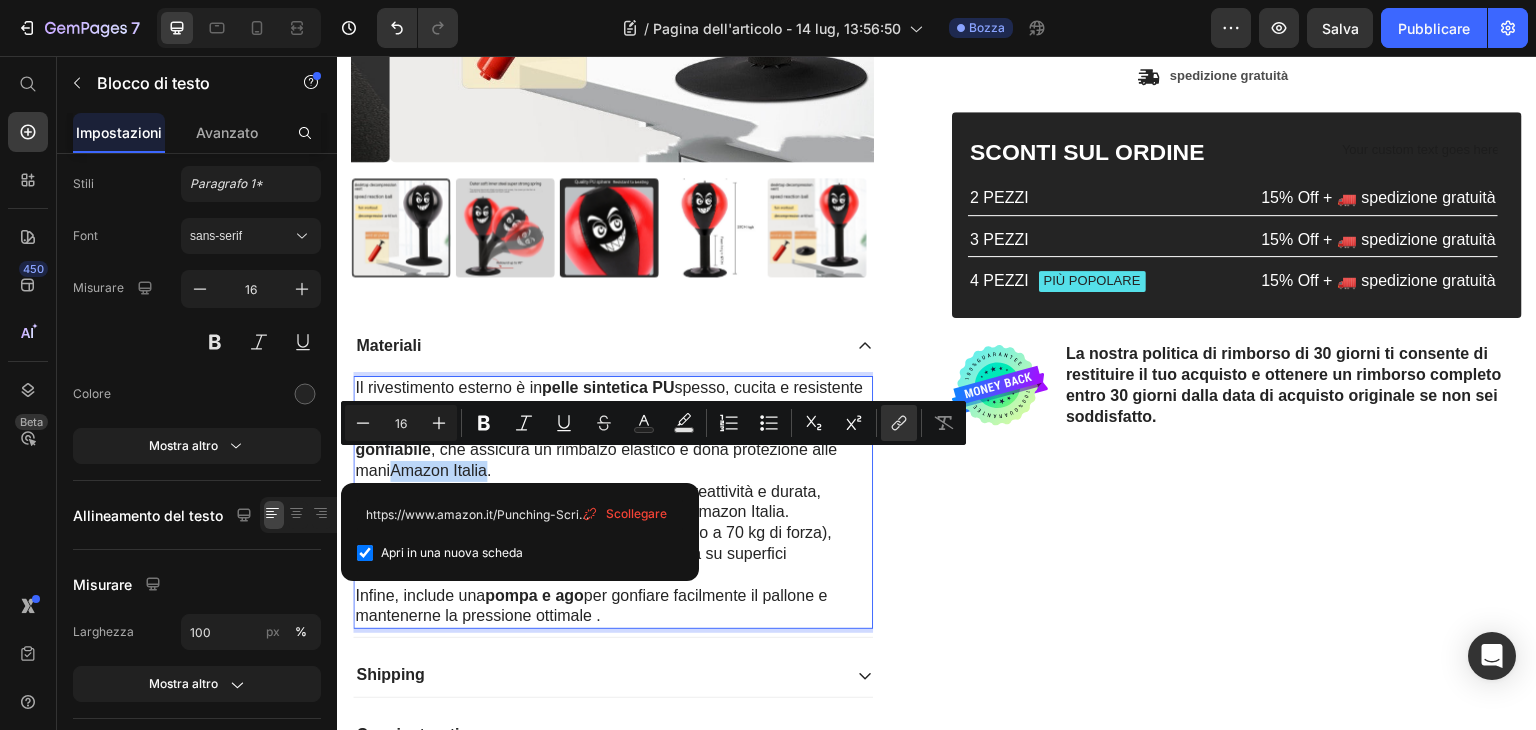 drag, startPoint x: 488, startPoint y: 466, endPoint x: 395, endPoint y: 462, distance: 93.08598 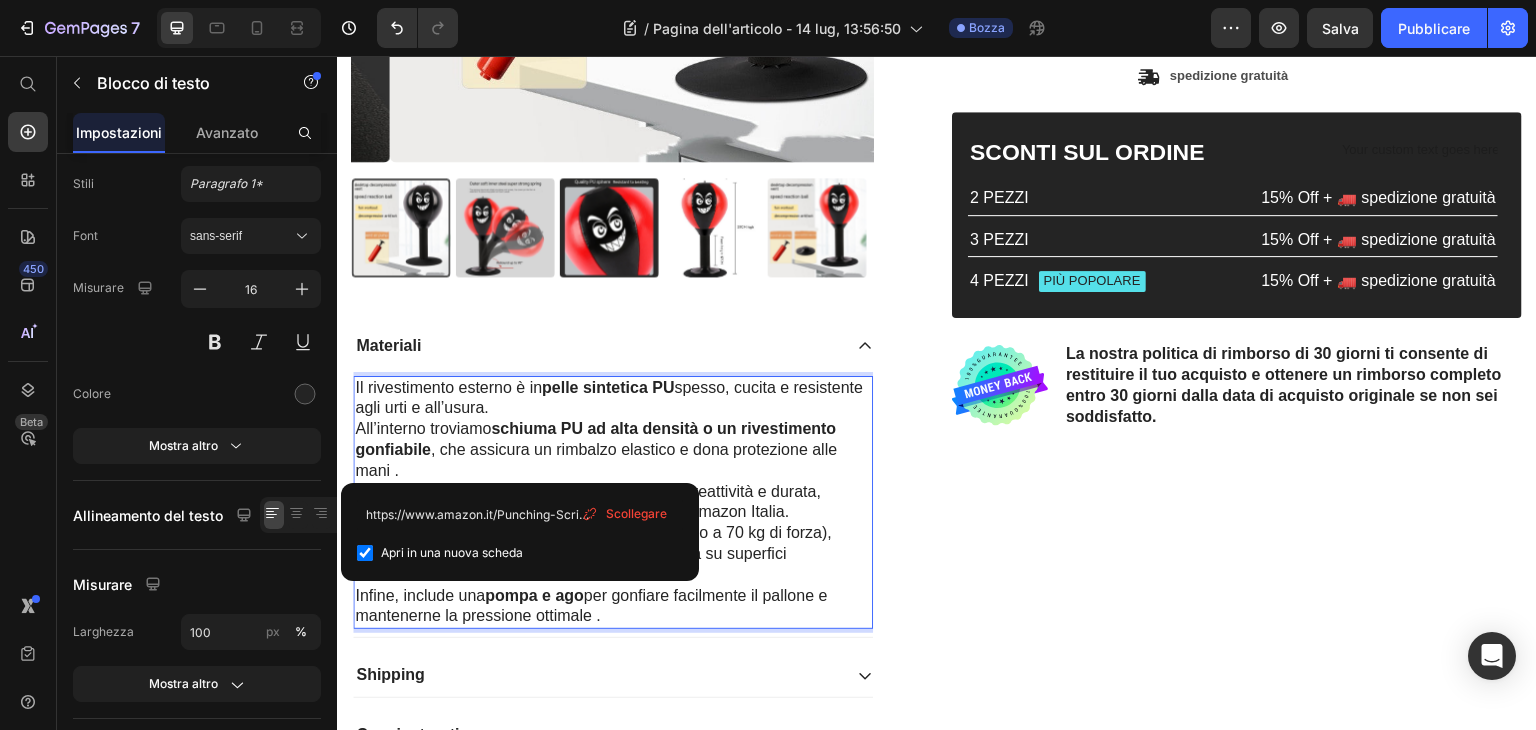 click on "Scollegare" at bounding box center [636, 513] 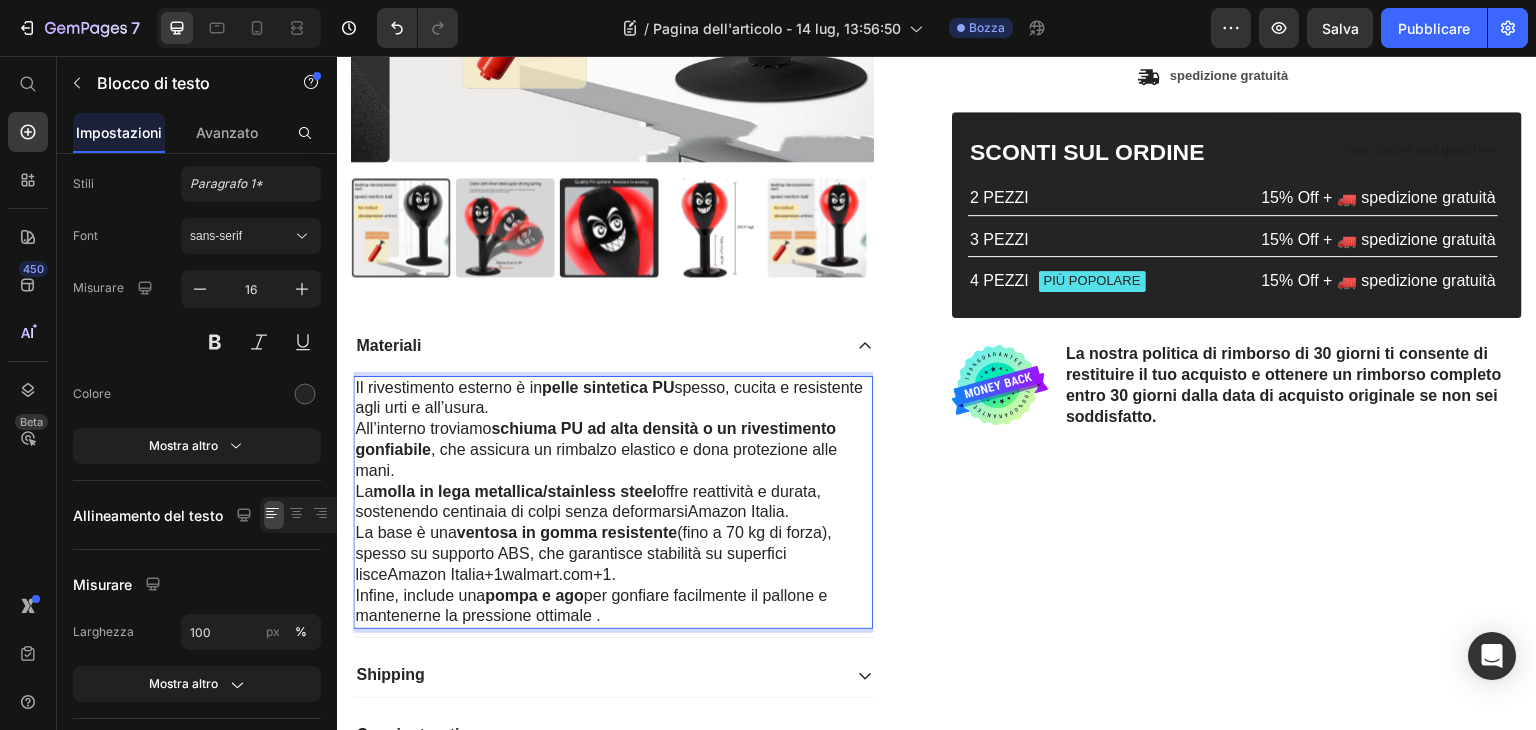 click on "Il rivestimento esterno è in pelle sintetica PU spesso, cucita e resistente agli urti e all’usura. All’interno troviamo schiuma PU ad alta densità o un rivestimento gonfiabile , che assicura un rimbalzo elastico e dona protezione alle mani. La molla in lega metallica/stainless steel offre reattività e durata, sostenendo centinaia di colpi senza deformarsi Amazon Italia . La base è una ventosa in gomma resistente (fino a 70 kg di forza), spesso su supporto ABS, che garantisce stabilità su superfici lisce Amazon Italia+1walmart.com+1 . Infine, include una pompa e ago per gonfiare facilmente il pallone e mantenerne la pressione ottimale ." at bounding box center (613, 503) 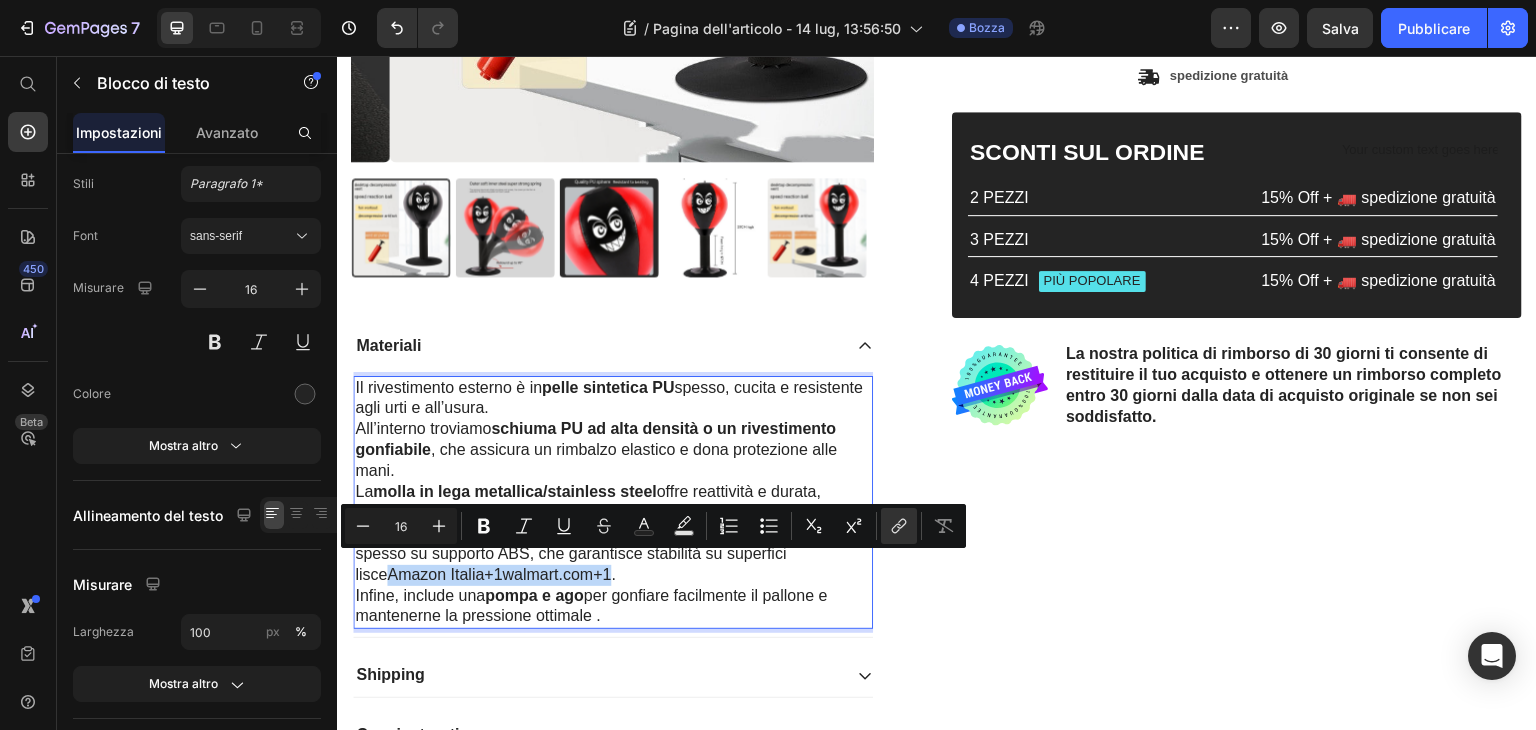 drag, startPoint x: 354, startPoint y: 571, endPoint x: 576, endPoint y: 565, distance: 222.08107 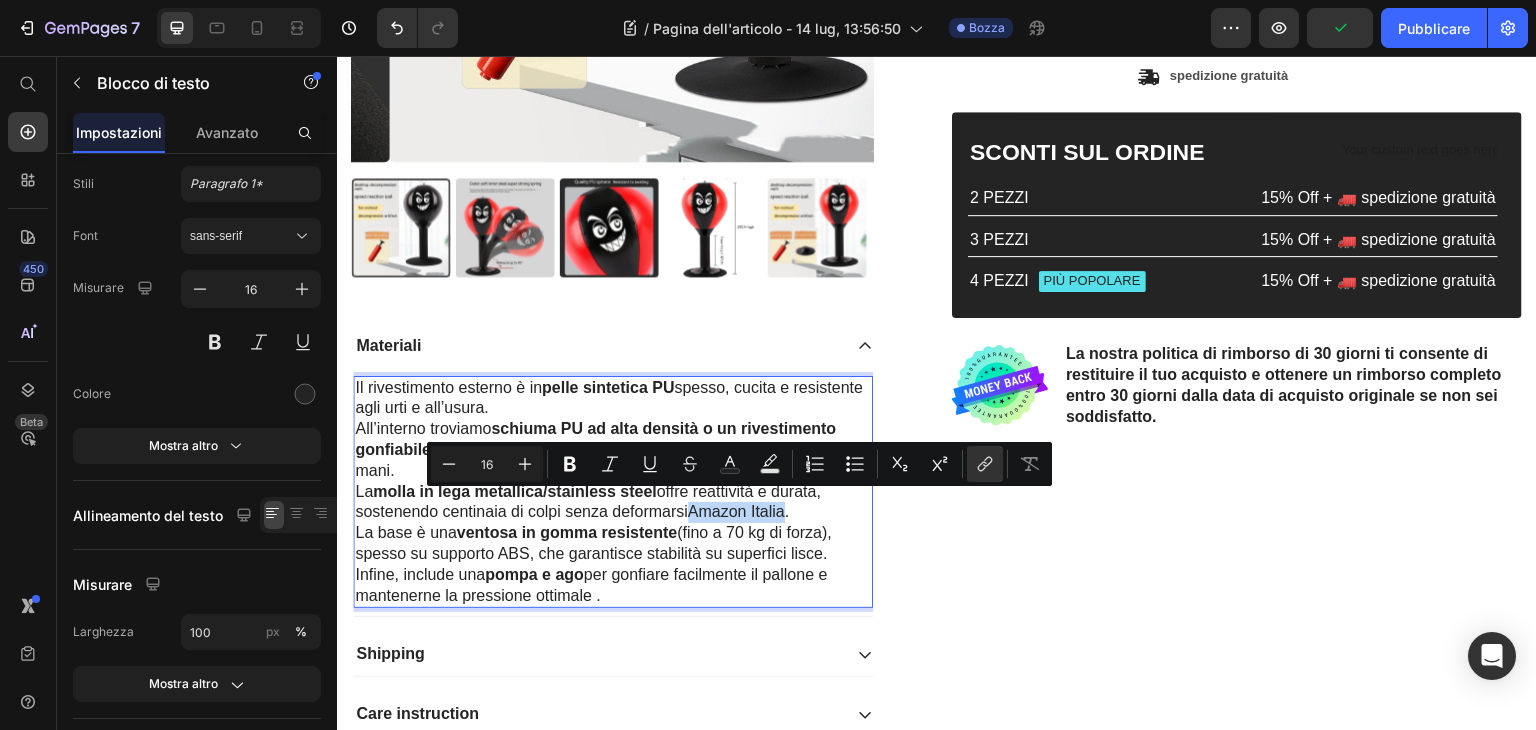 drag, startPoint x: 693, startPoint y: 507, endPoint x: 787, endPoint y: 512, distance: 94.13288 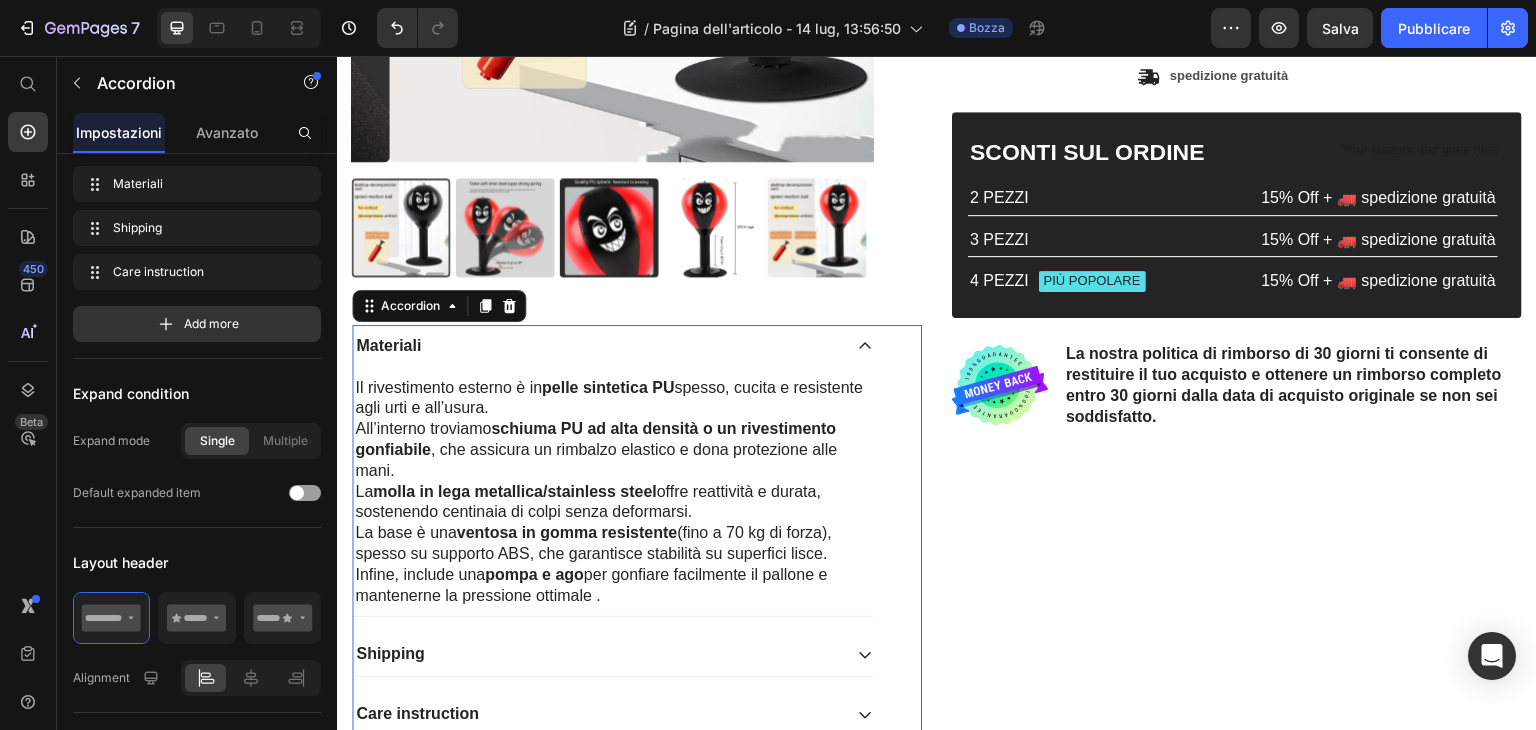 click on "Shipping" at bounding box center [597, 654] 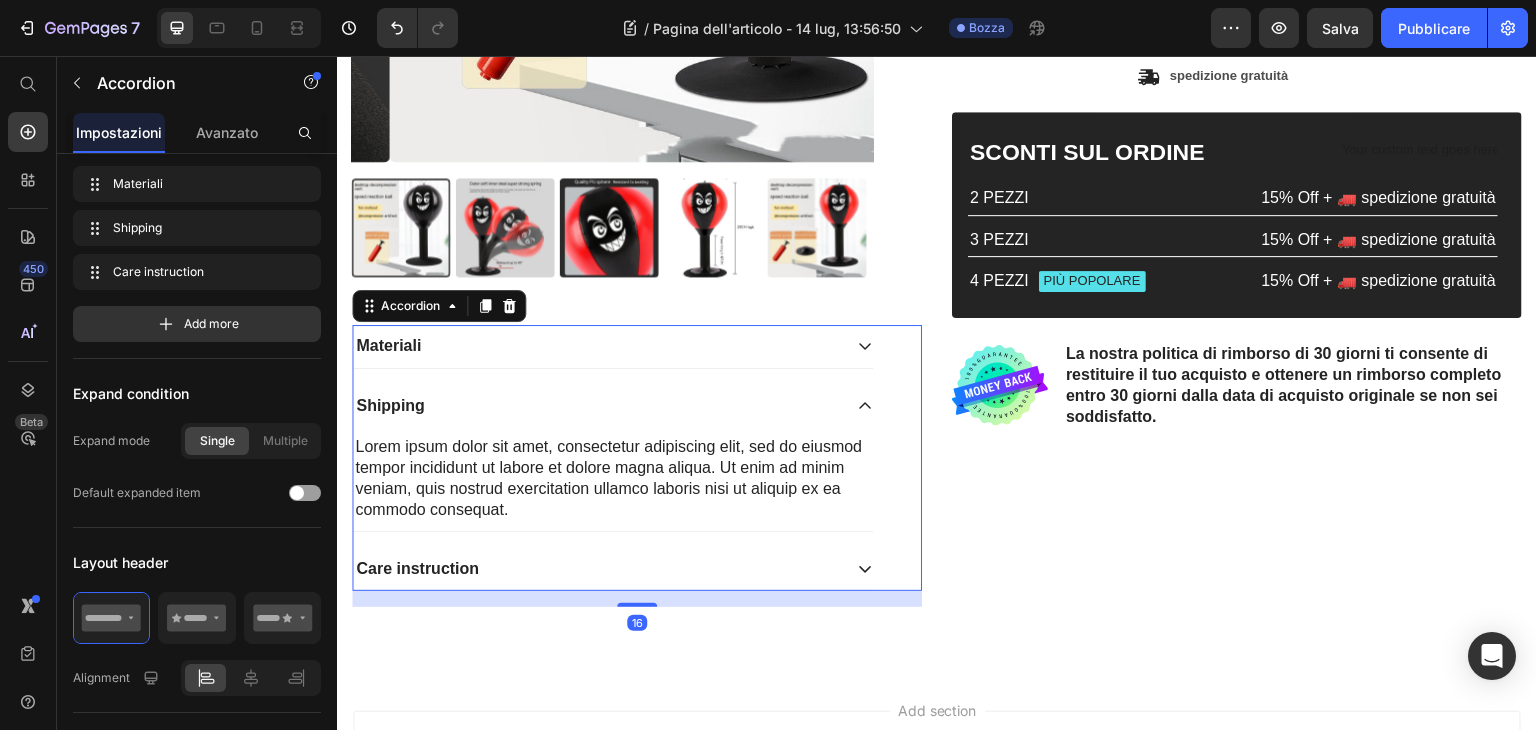 scroll, scrollTop: 0, scrollLeft: 0, axis: both 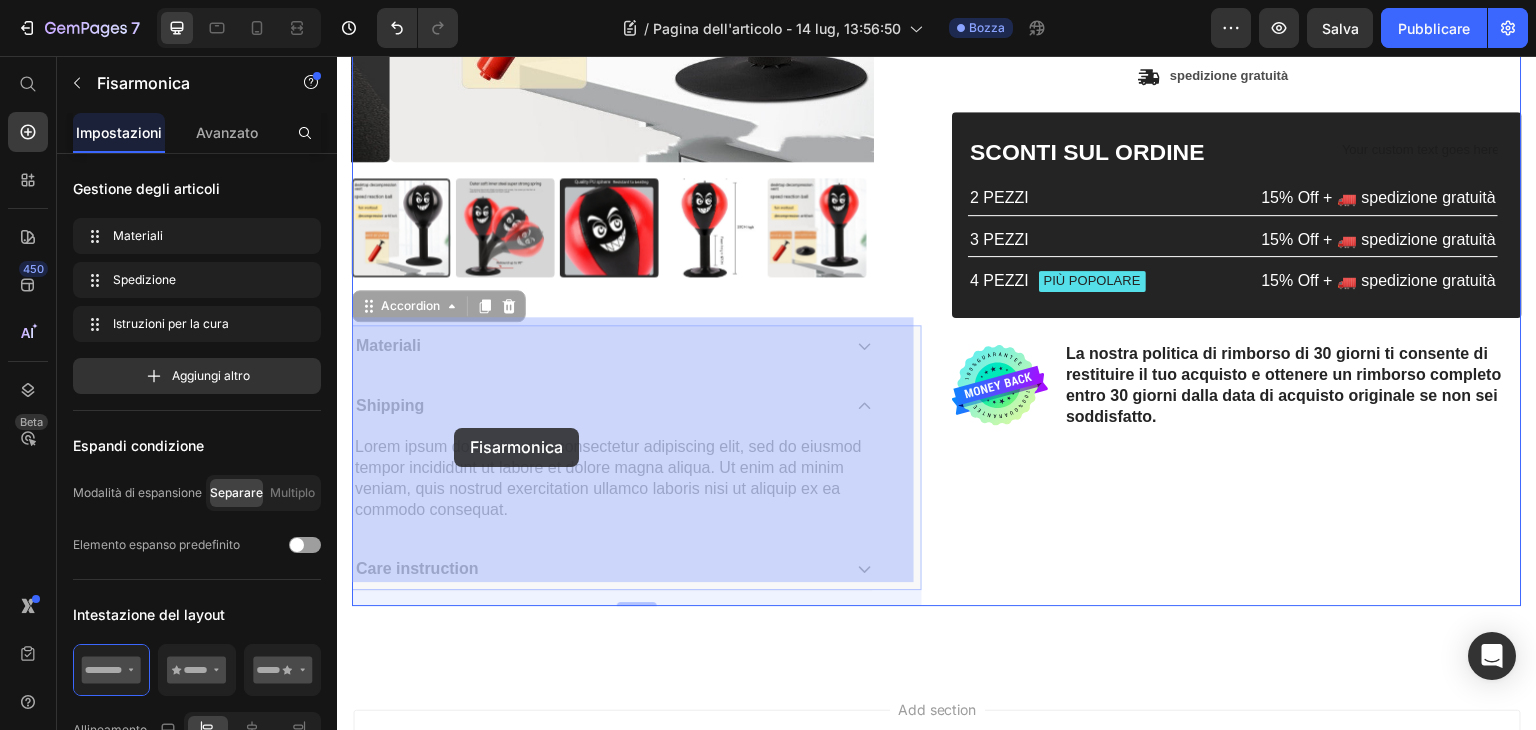 drag, startPoint x: 434, startPoint y: 398, endPoint x: 452, endPoint y: 427, distance: 34.132095 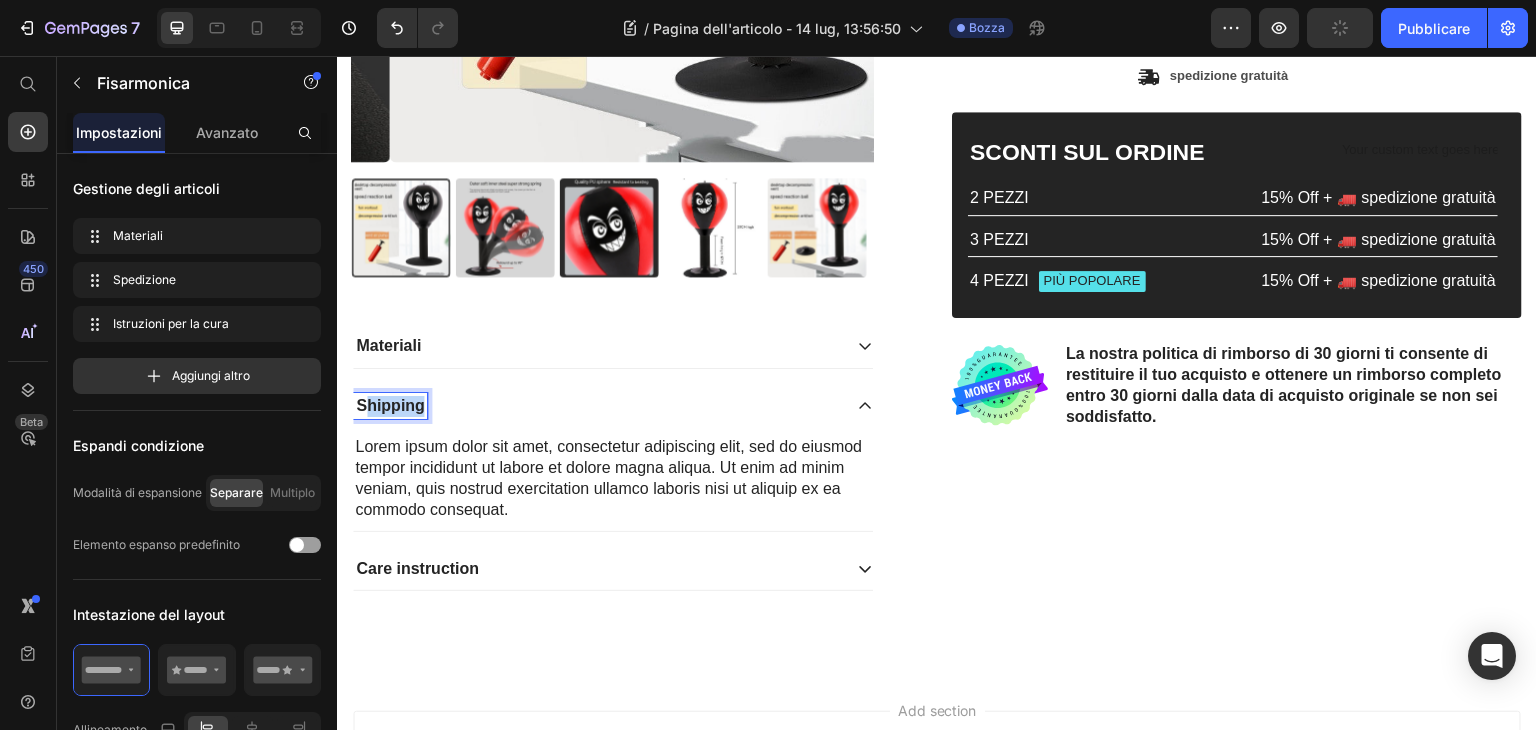 drag, startPoint x: 361, startPoint y: 399, endPoint x: 424, endPoint y: 402, distance: 63.07139 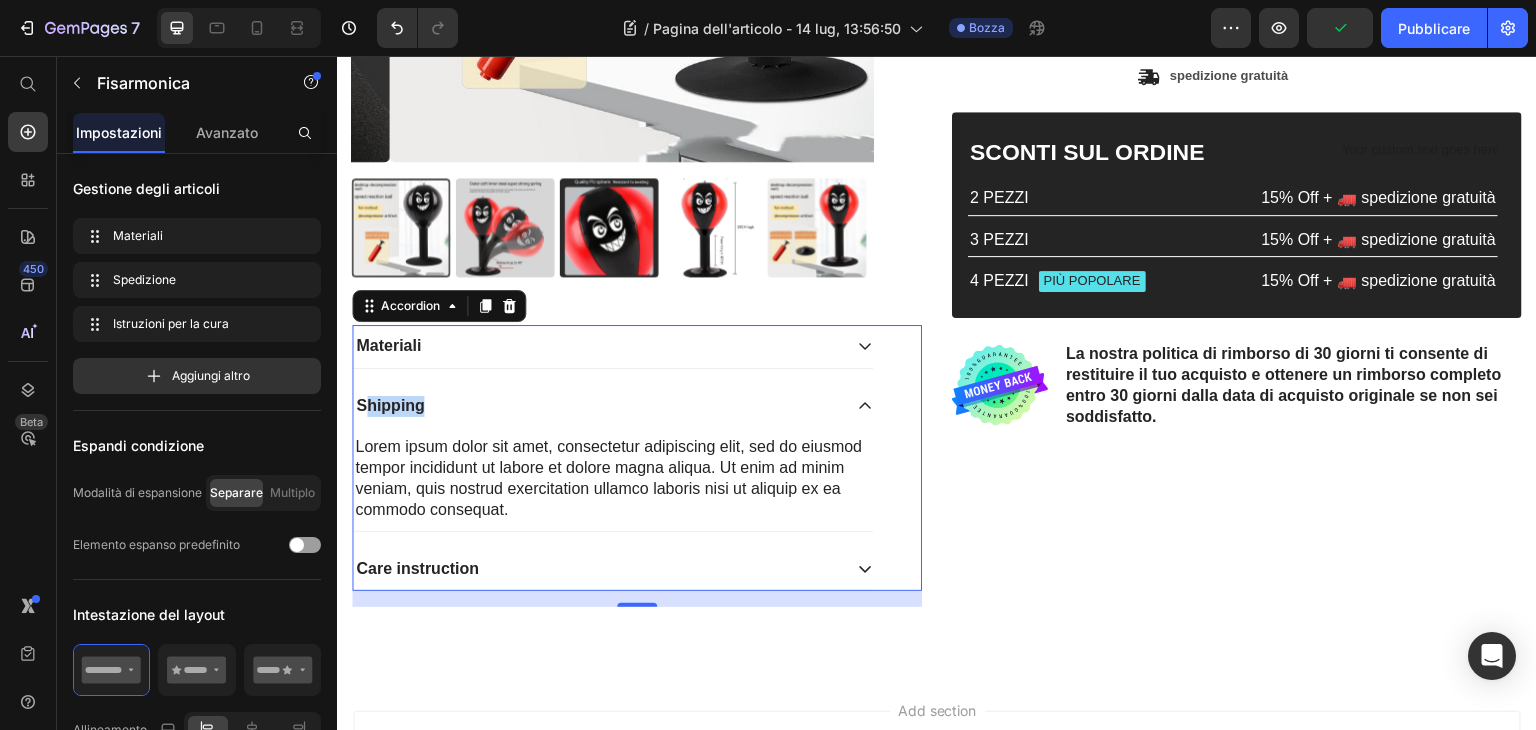 drag, startPoint x: 445, startPoint y: 401, endPoint x: 429, endPoint y: 400, distance: 16.03122 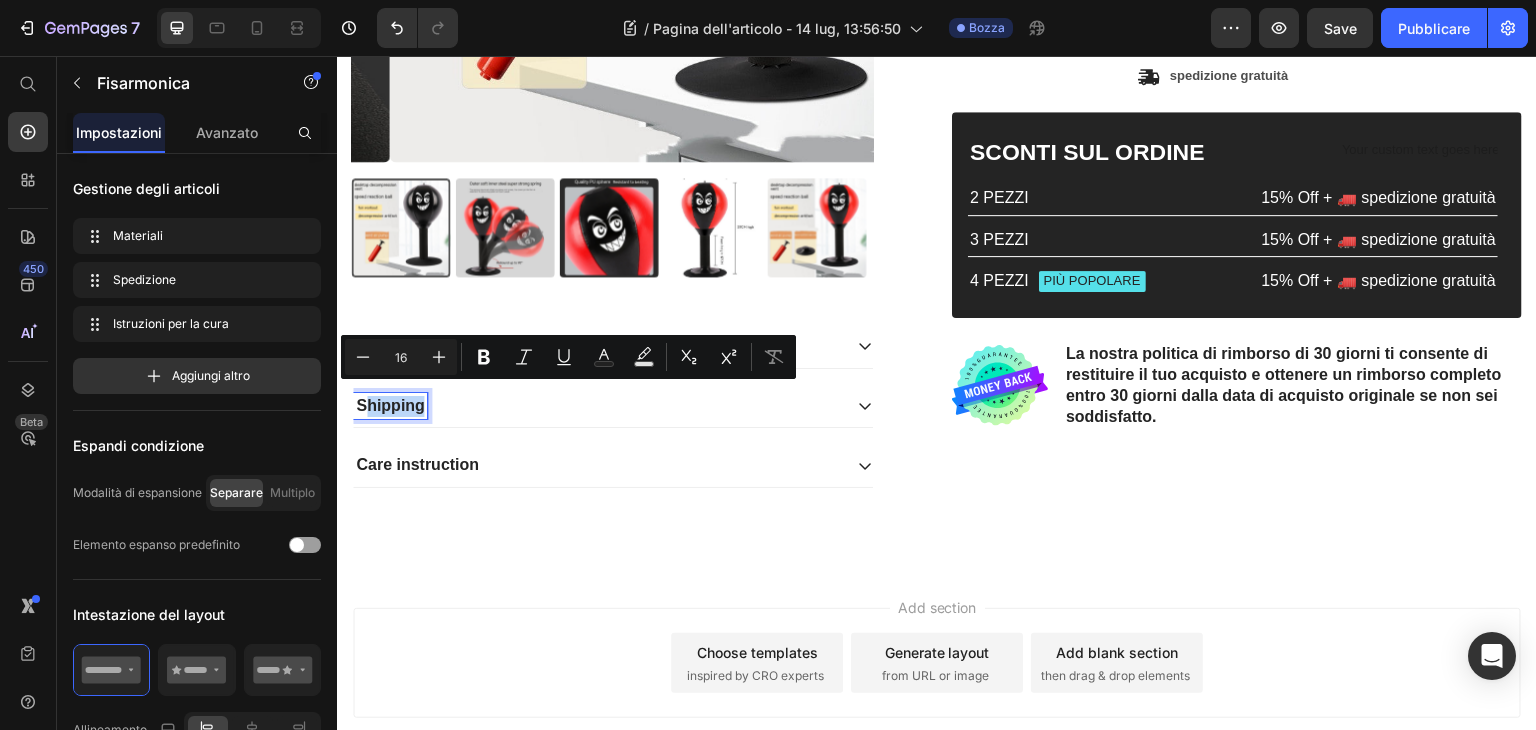 click on "Shipping" at bounding box center (390, 406) 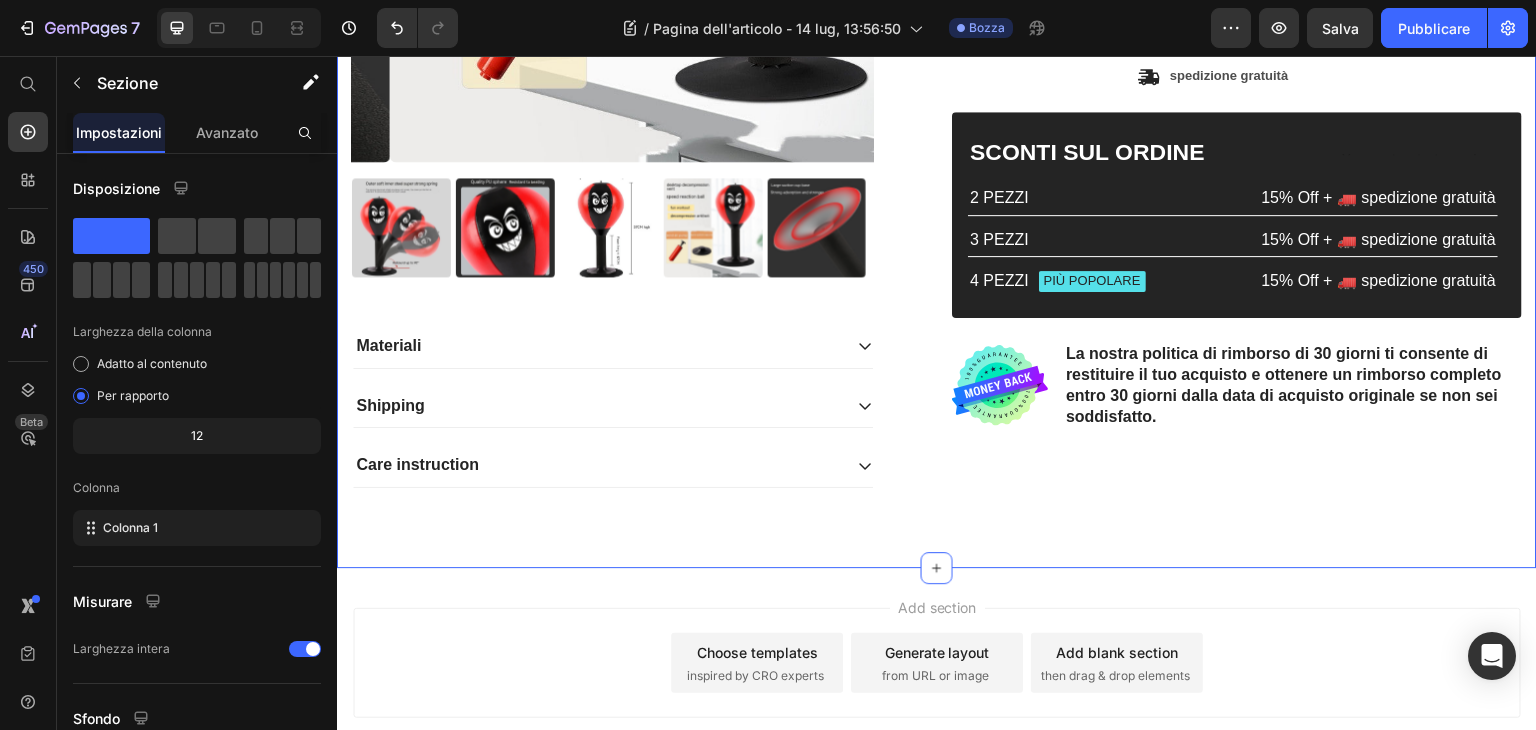 scroll, scrollTop: 0, scrollLeft: 0, axis: both 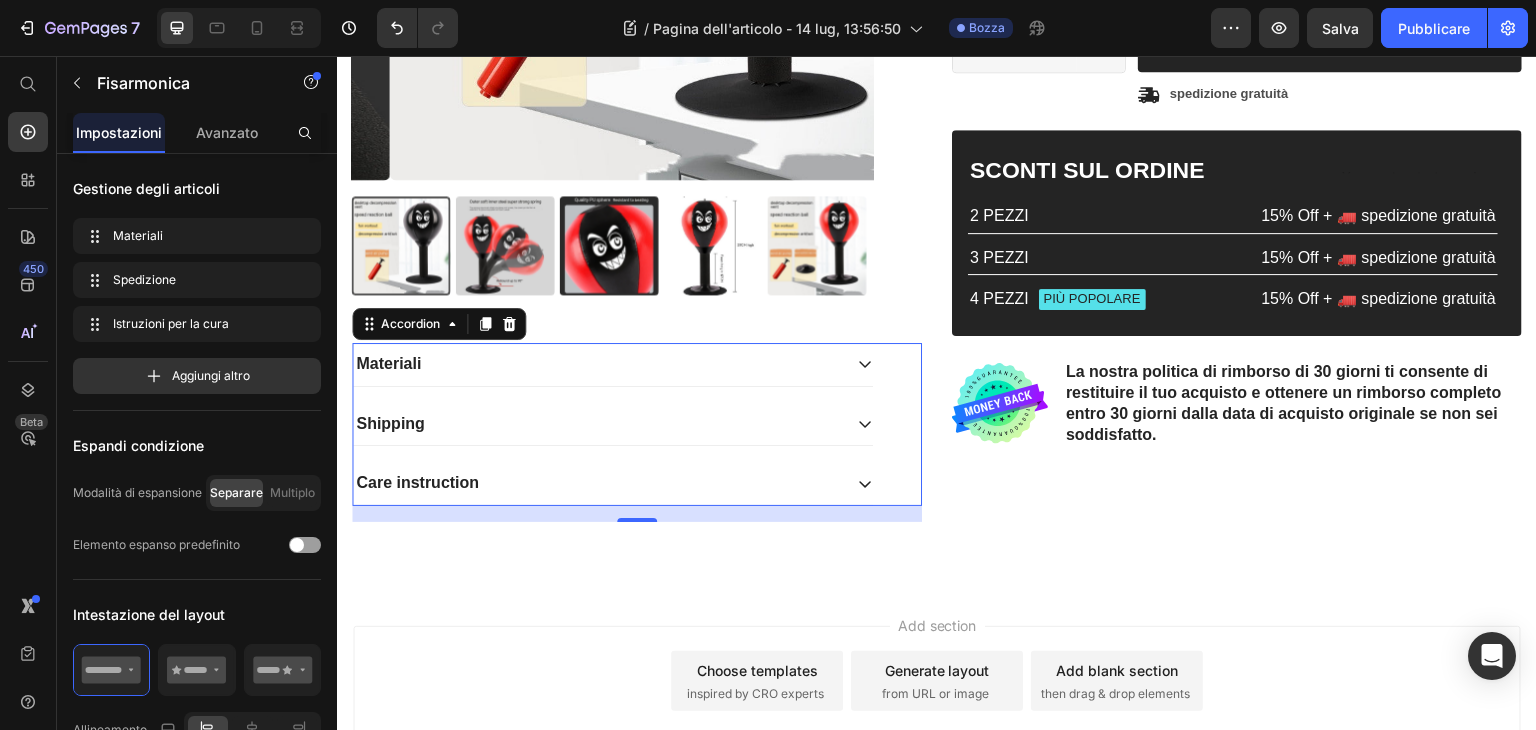 click 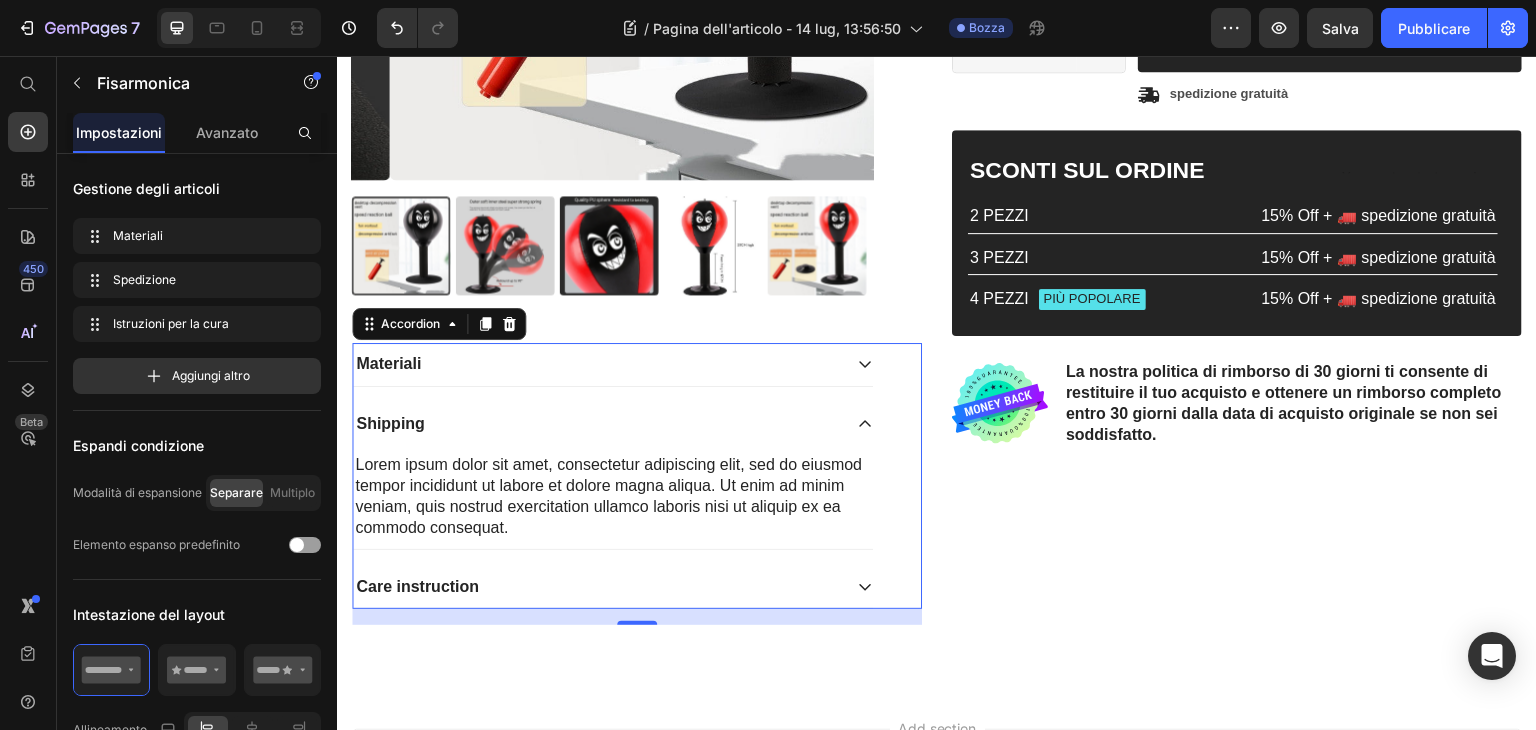 click 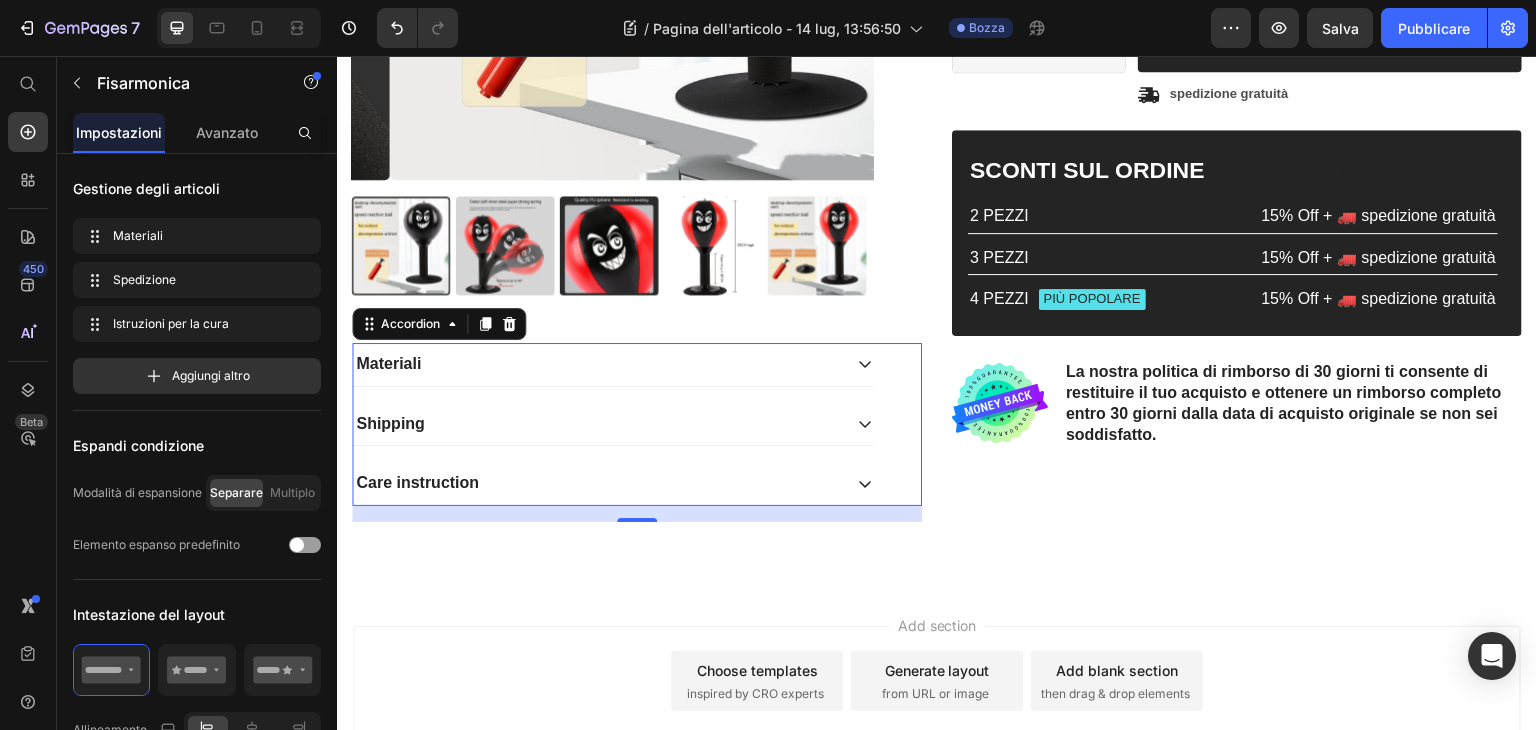 click 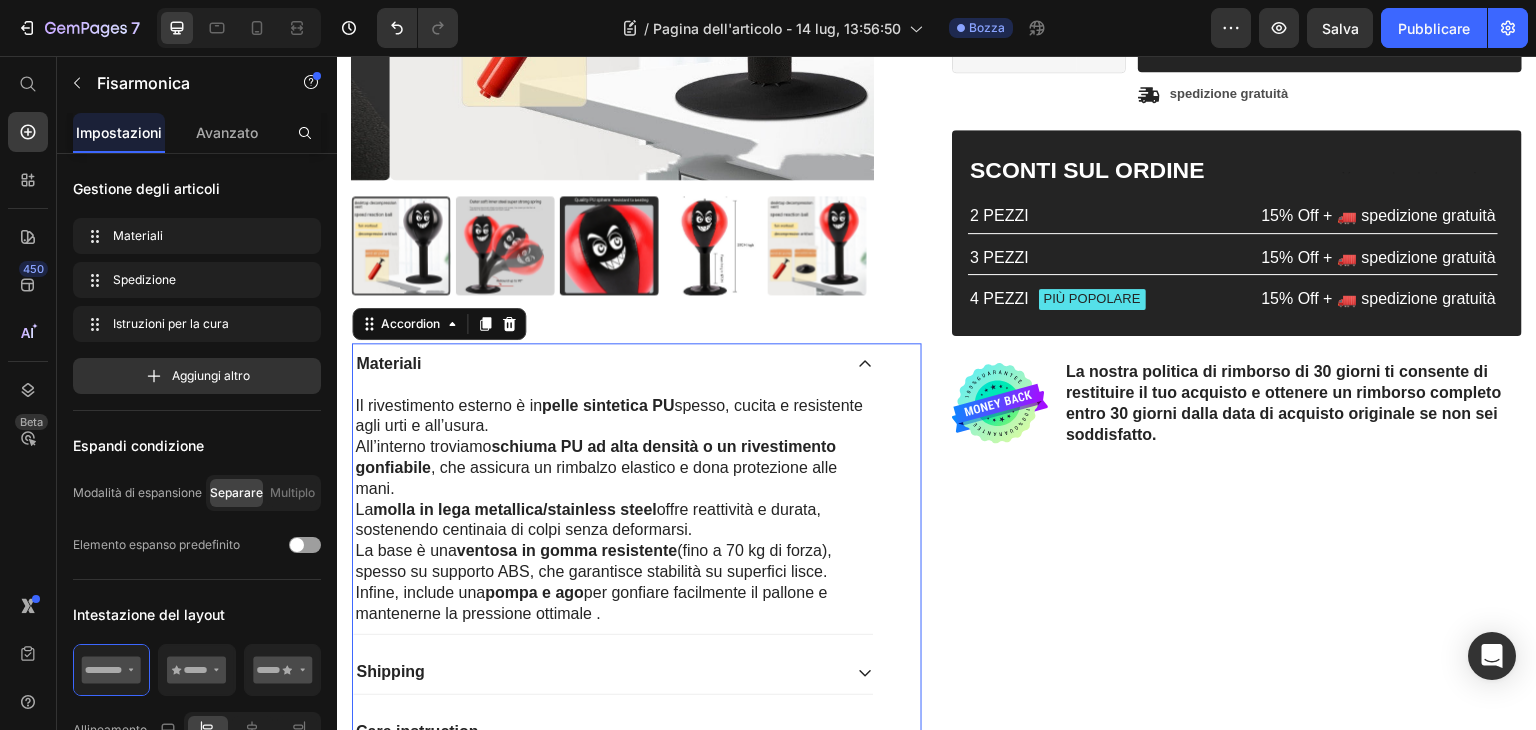 click 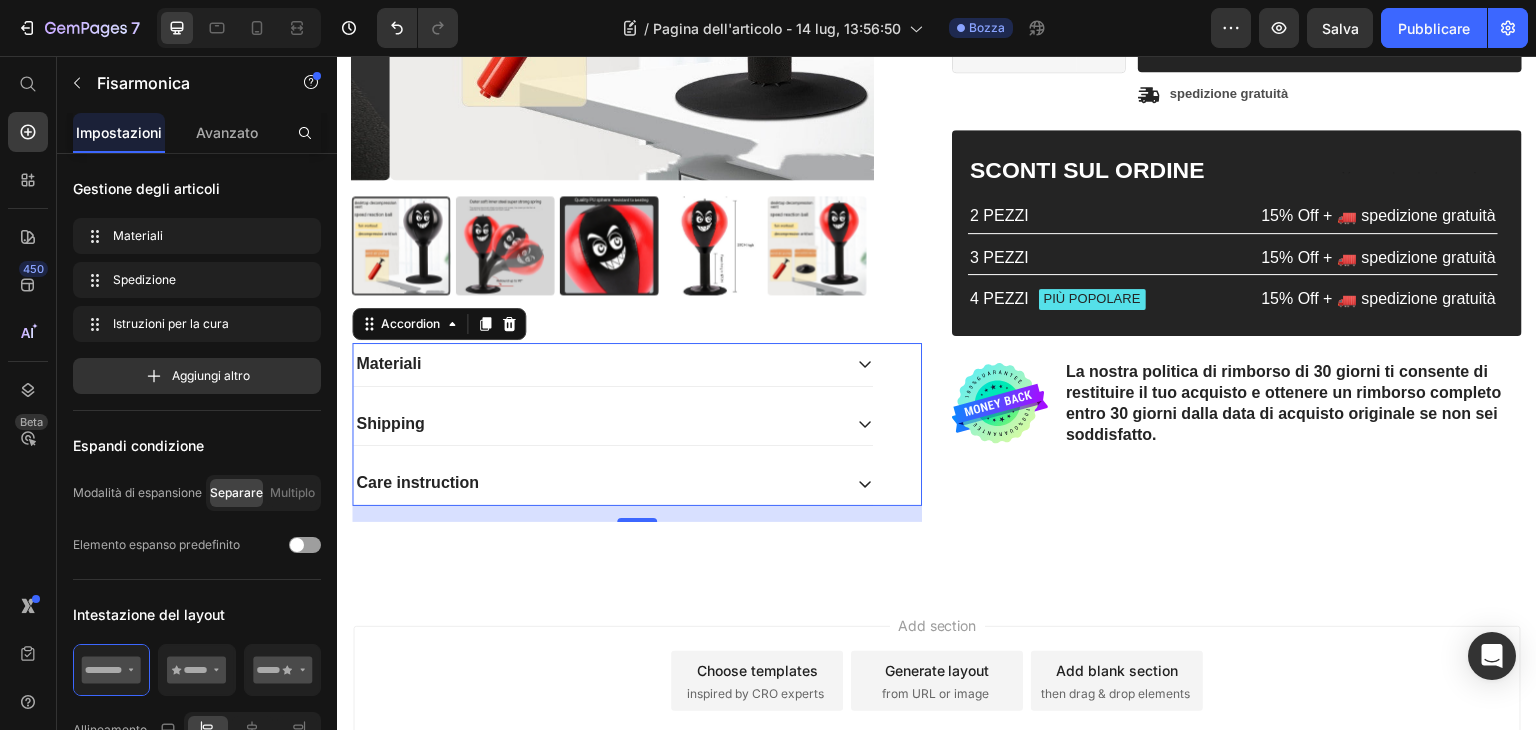 click 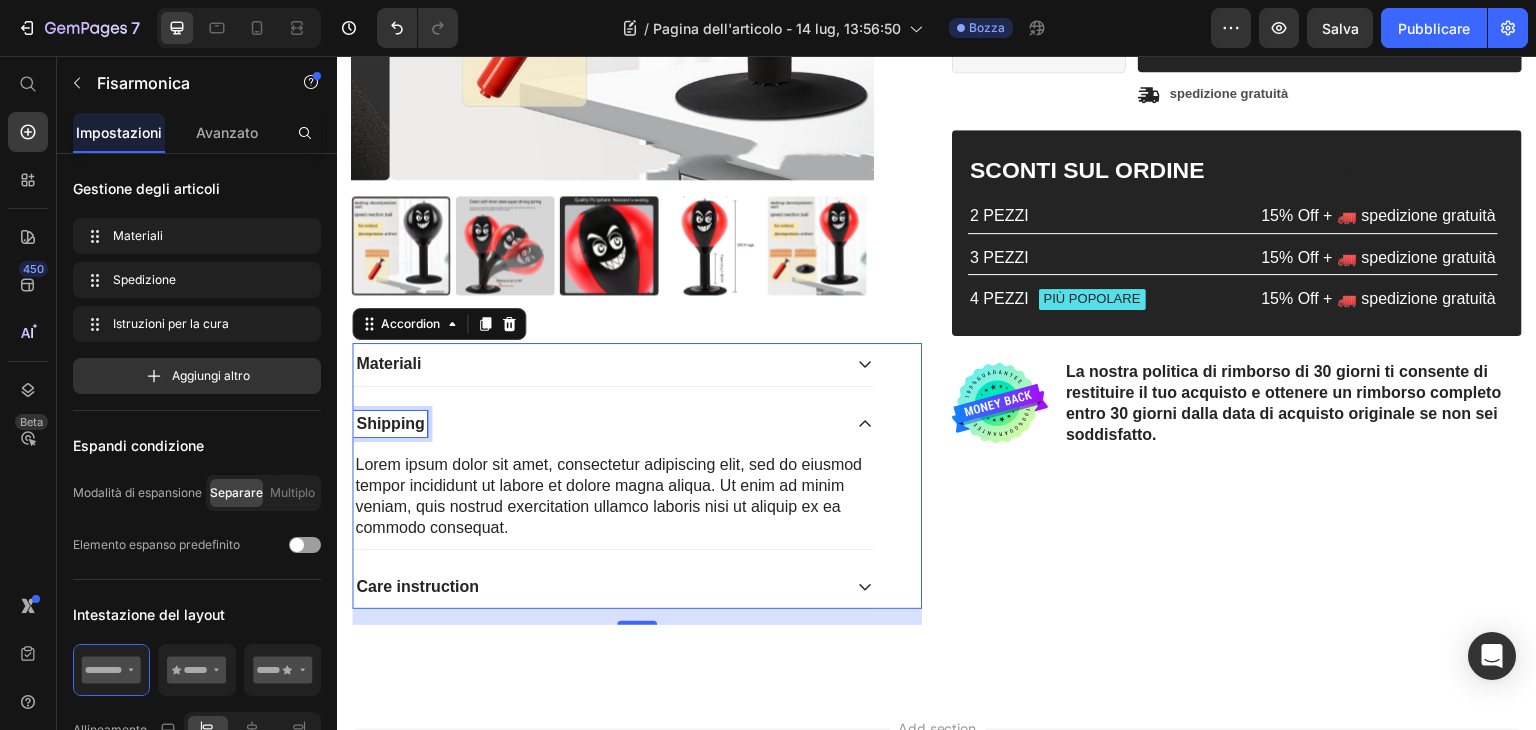 click on "Shipping" at bounding box center (390, 424) 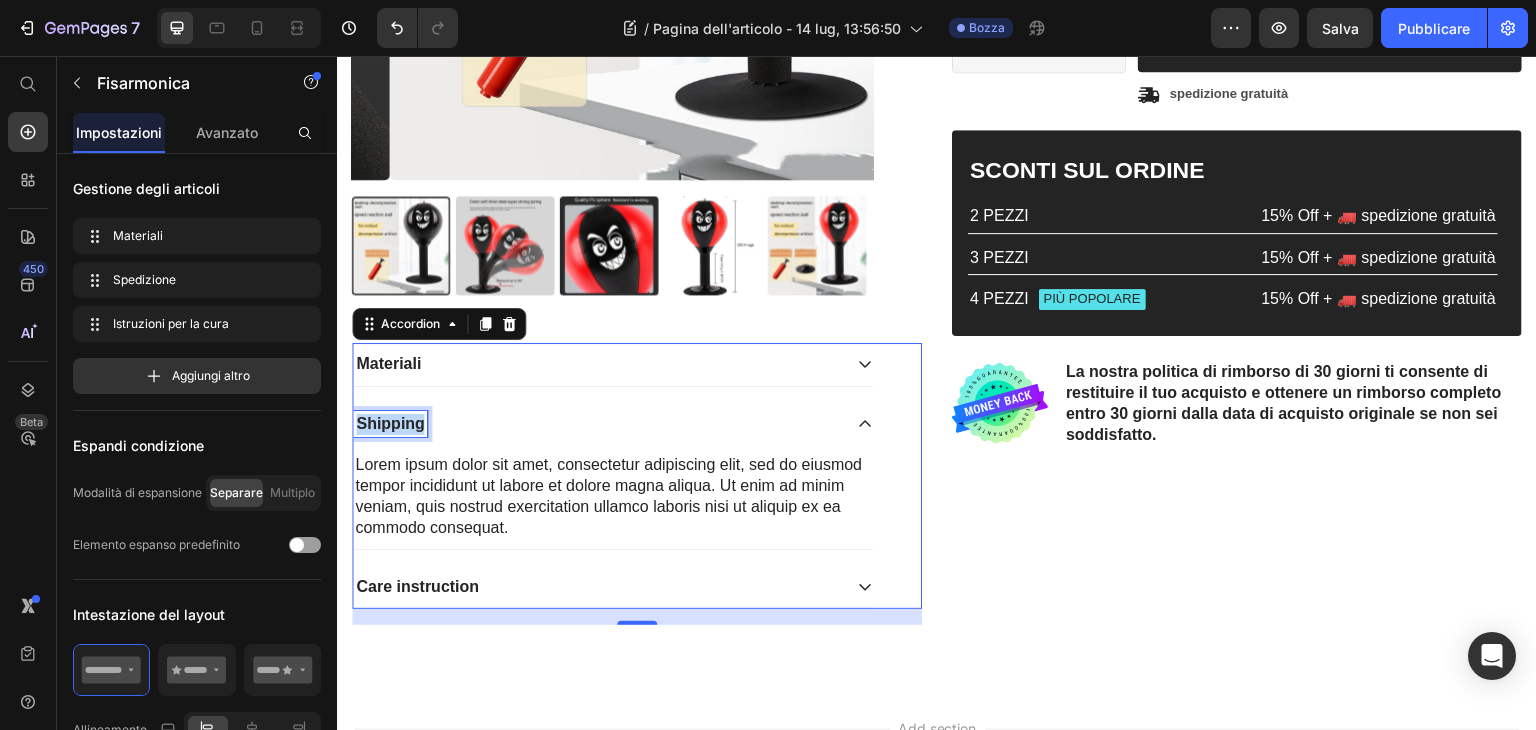 drag, startPoint x: 420, startPoint y: 415, endPoint x: 356, endPoint y: 418, distance: 64.070274 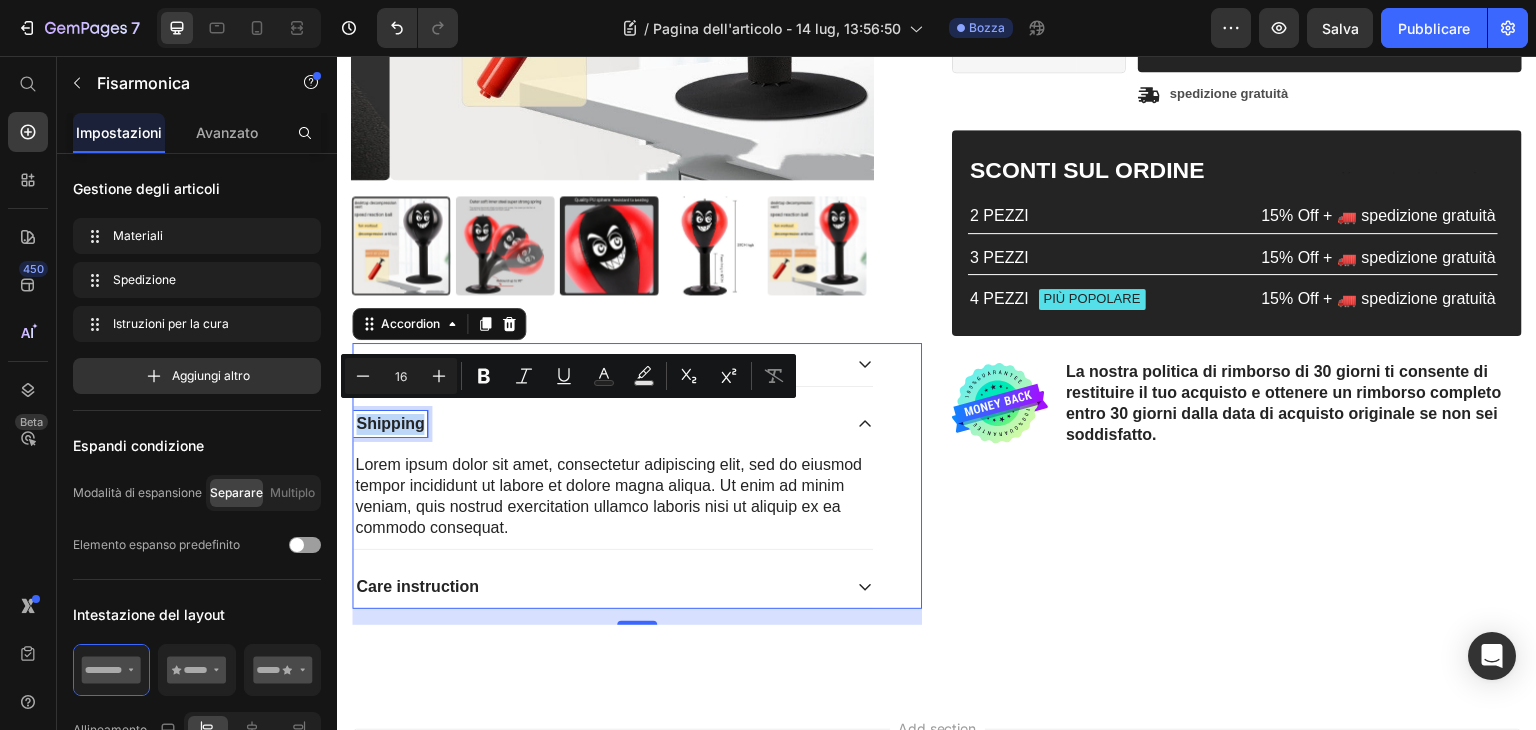 copy on "Shipping" 